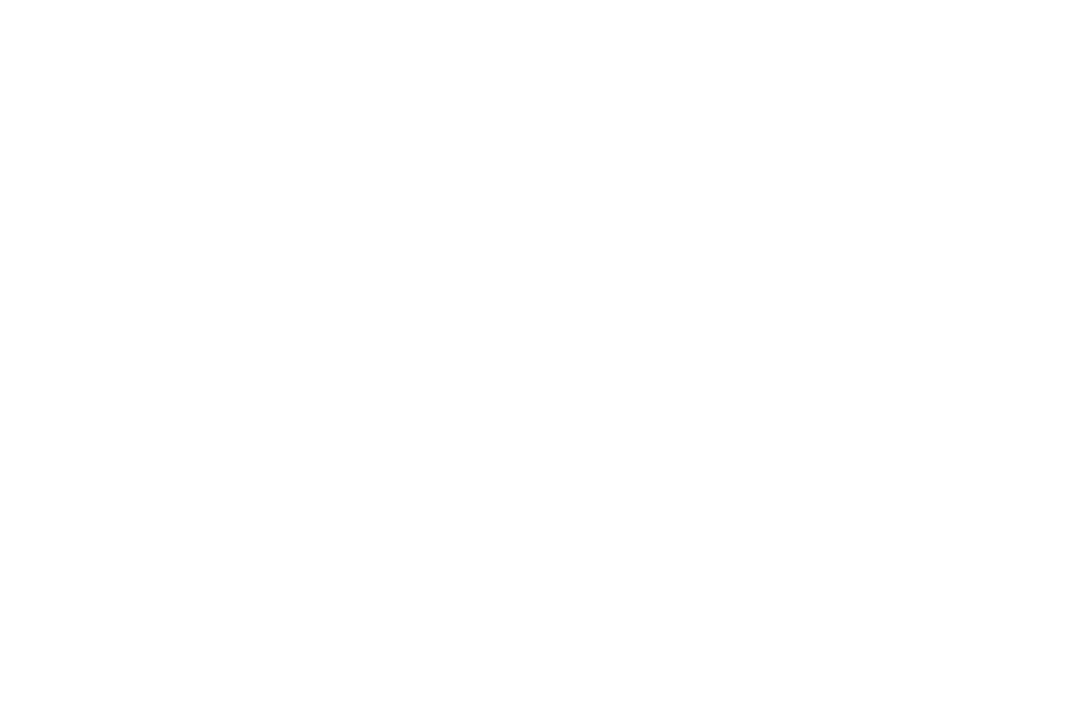 scroll, scrollTop: 0, scrollLeft: 0, axis: both 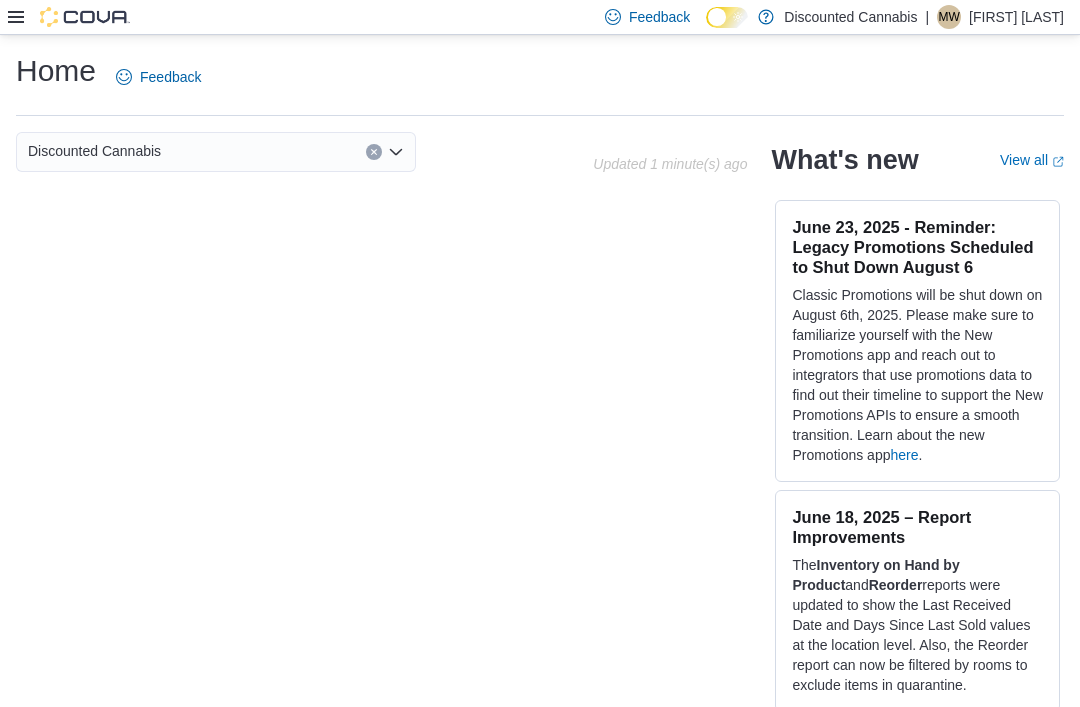click at bounding box center [69, 17] 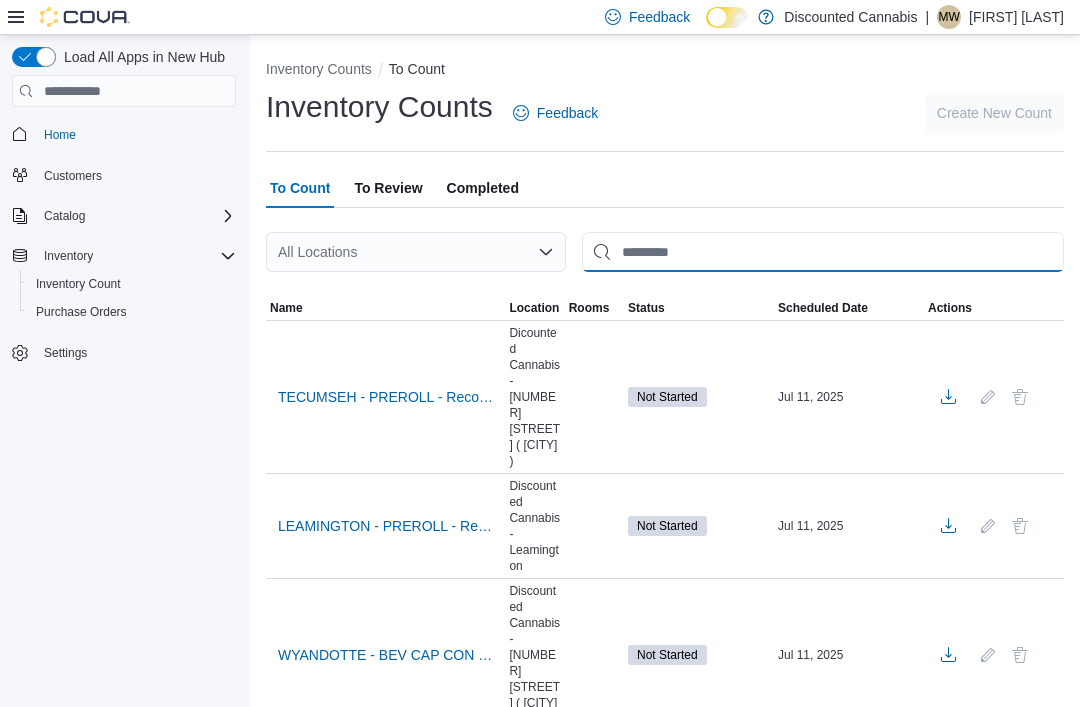 click at bounding box center (823, 252) 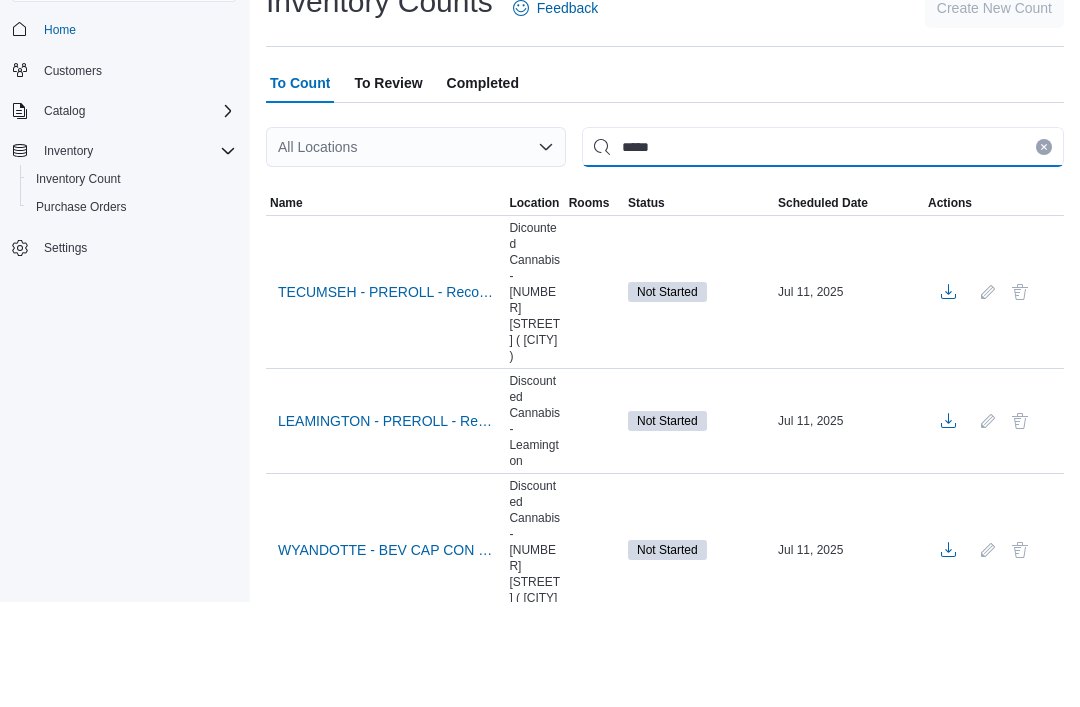 type on "*****" 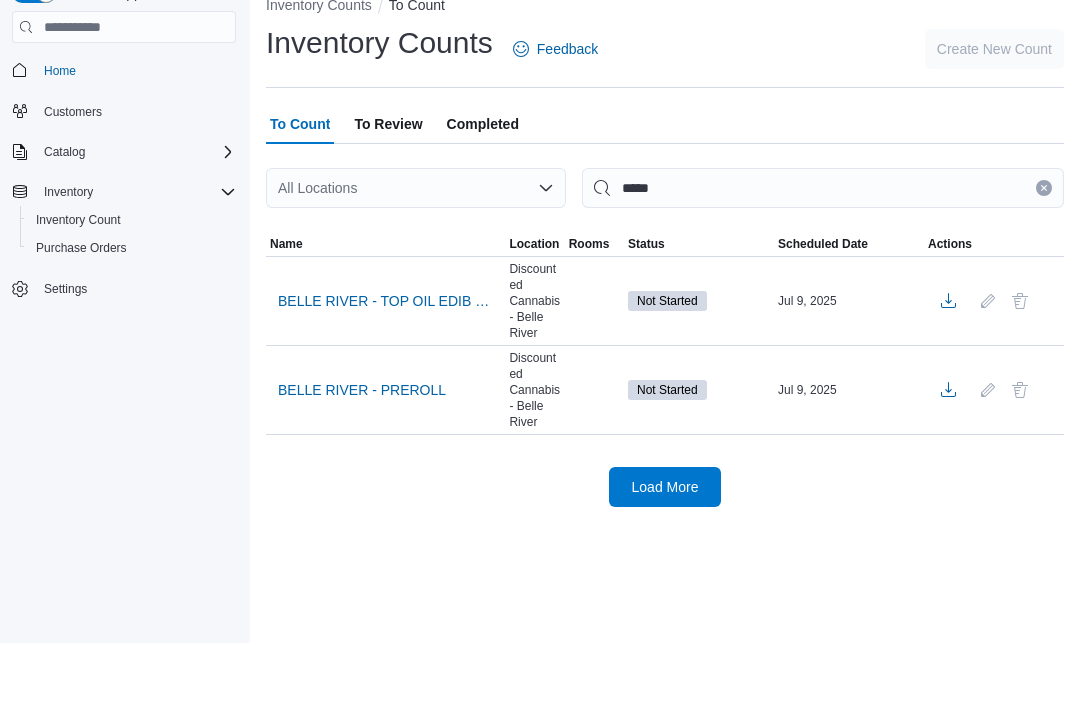 scroll, scrollTop: 64, scrollLeft: 0, axis: vertical 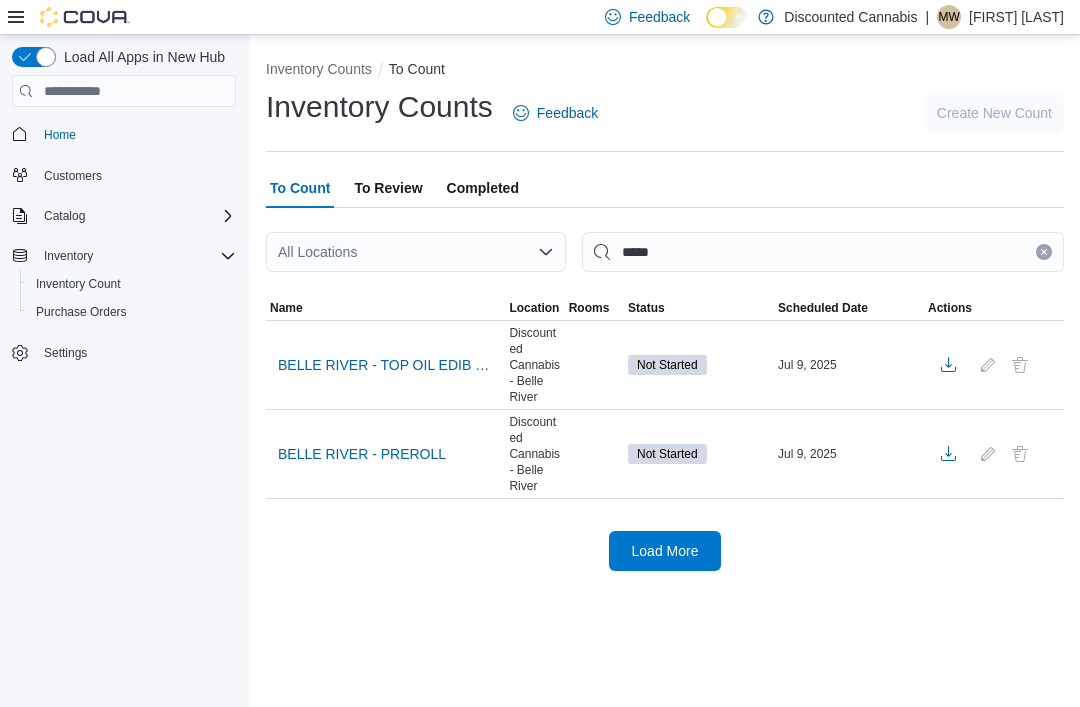 click on "Load More" at bounding box center [665, 551] 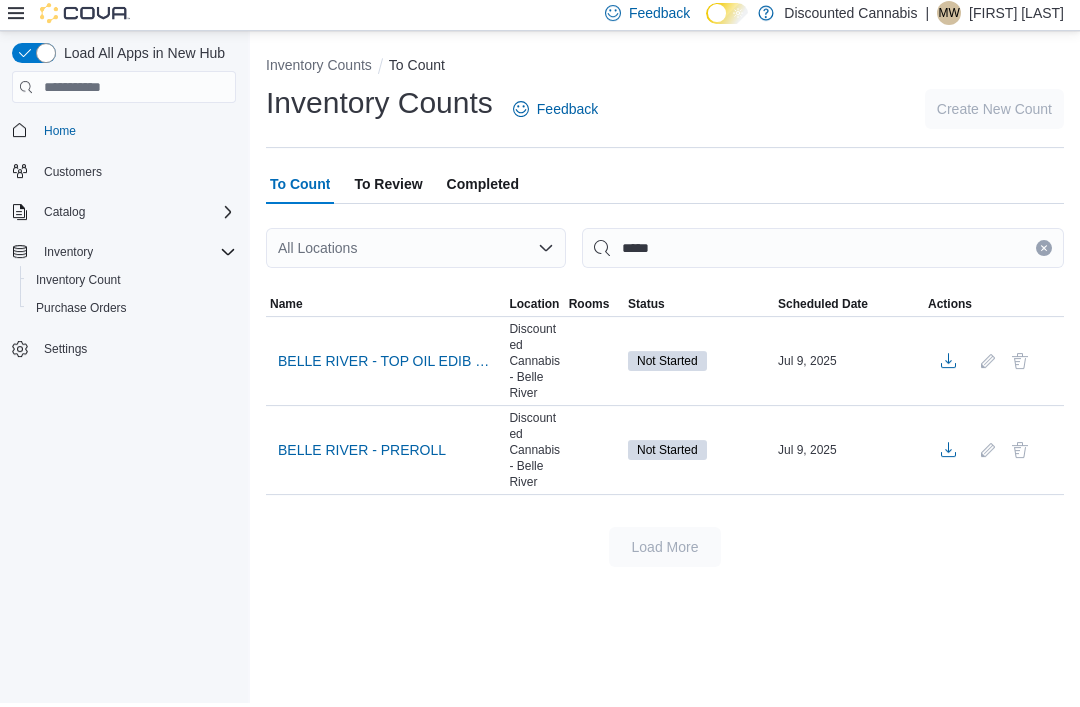 scroll, scrollTop: 64, scrollLeft: 0, axis: vertical 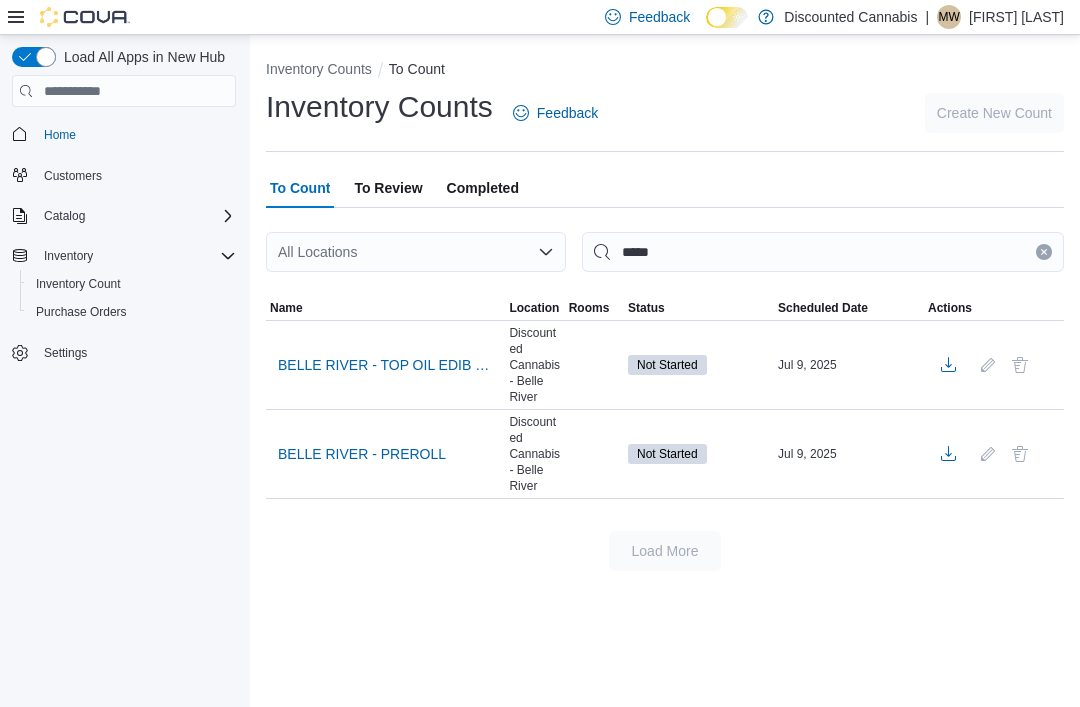 click on "BELLE RIVER - TOP OIL EDIB VAPE" at bounding box center (385, 365) 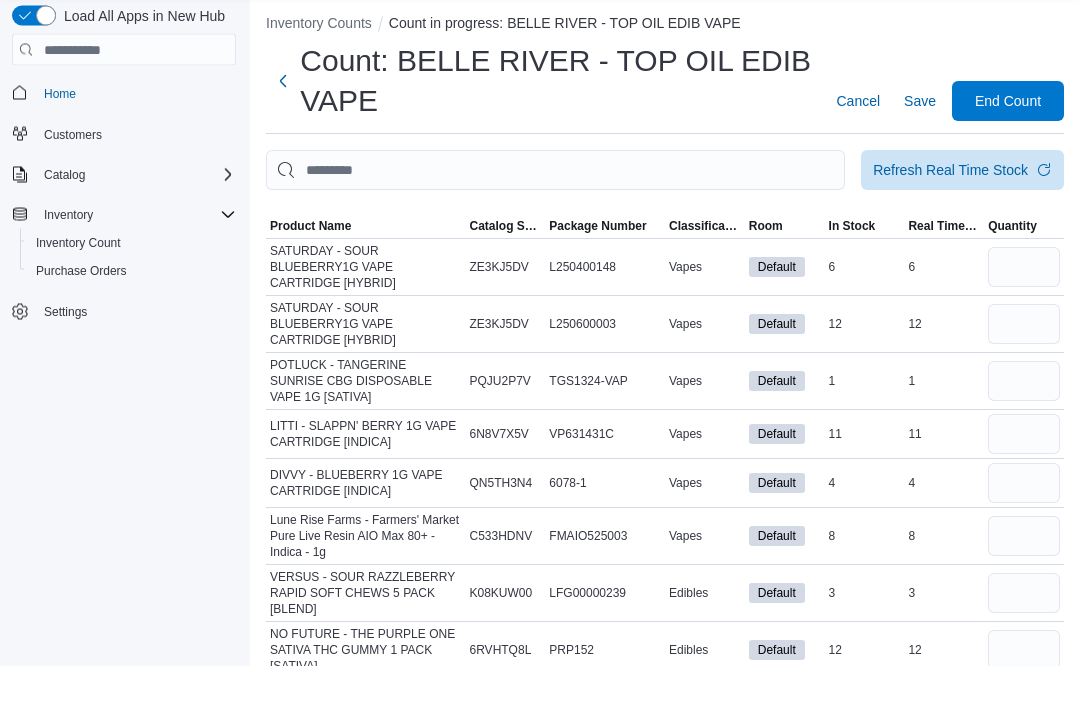 scroll, scrollTop: 46, scrollLeft: 0, axis: vertical 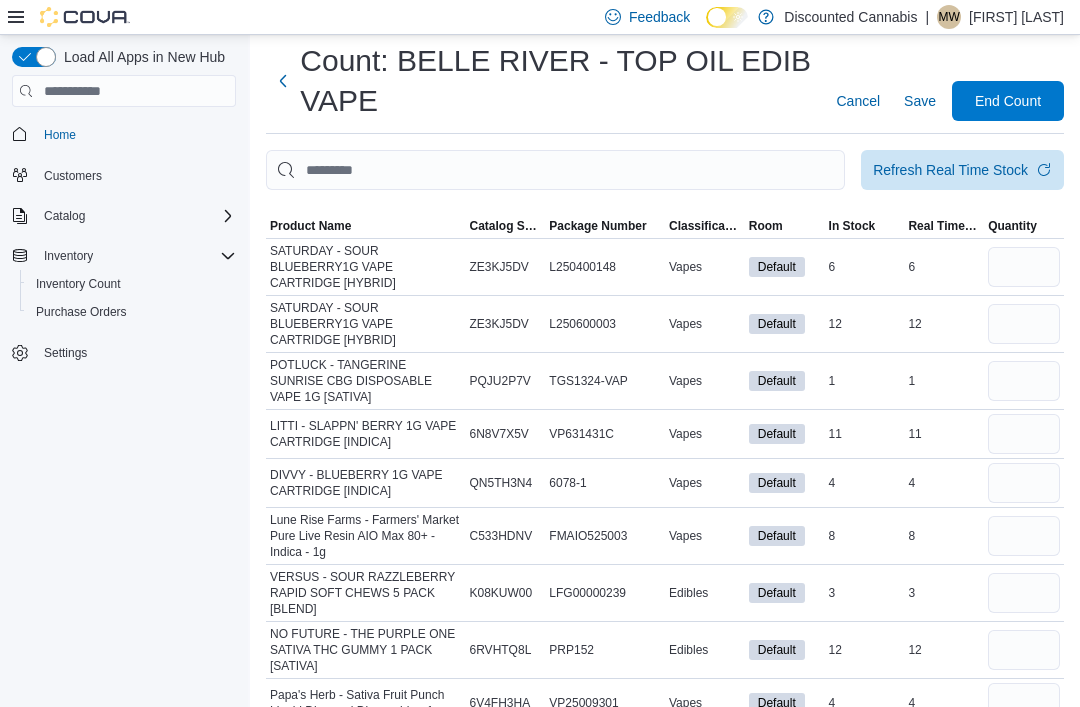 click on "Quantity" at bounding box center [1012, 226] 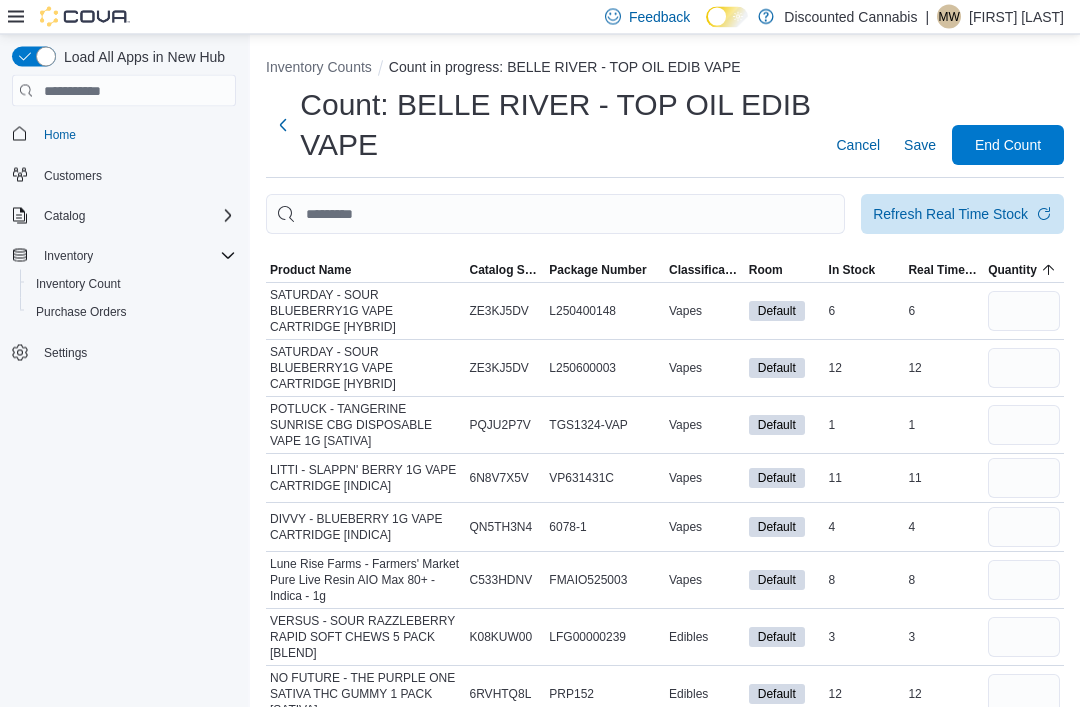 scroll, scrollTop: 0, scrollLeft: 0, axis: both 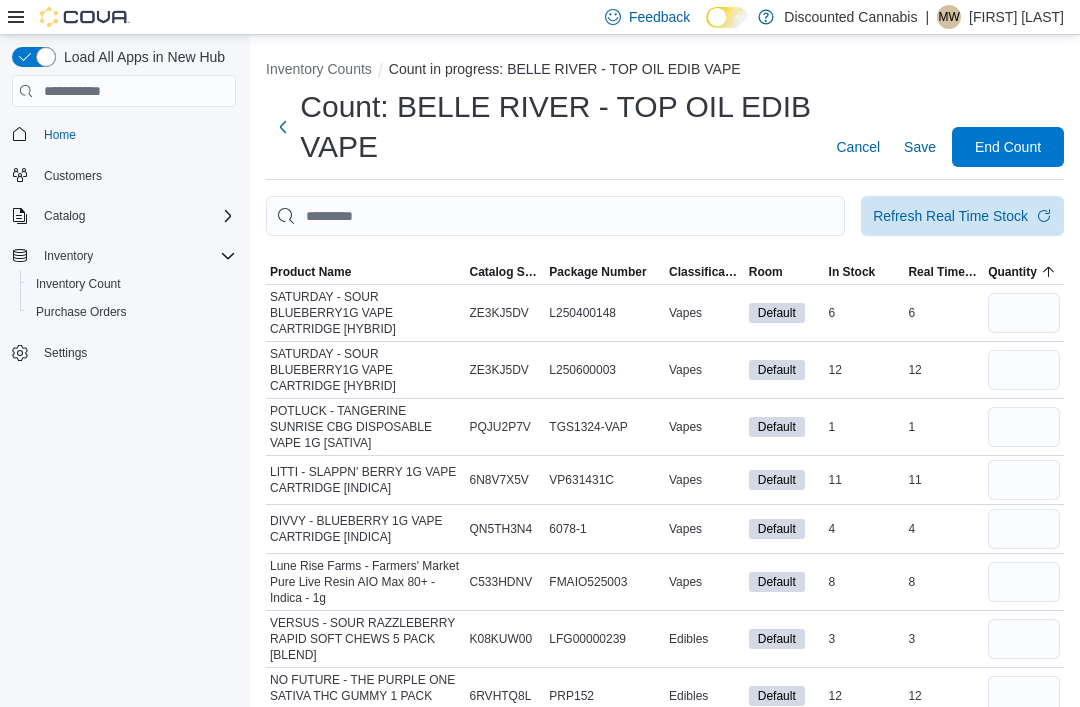 click on "Classification" at bounding box center [705, 272] 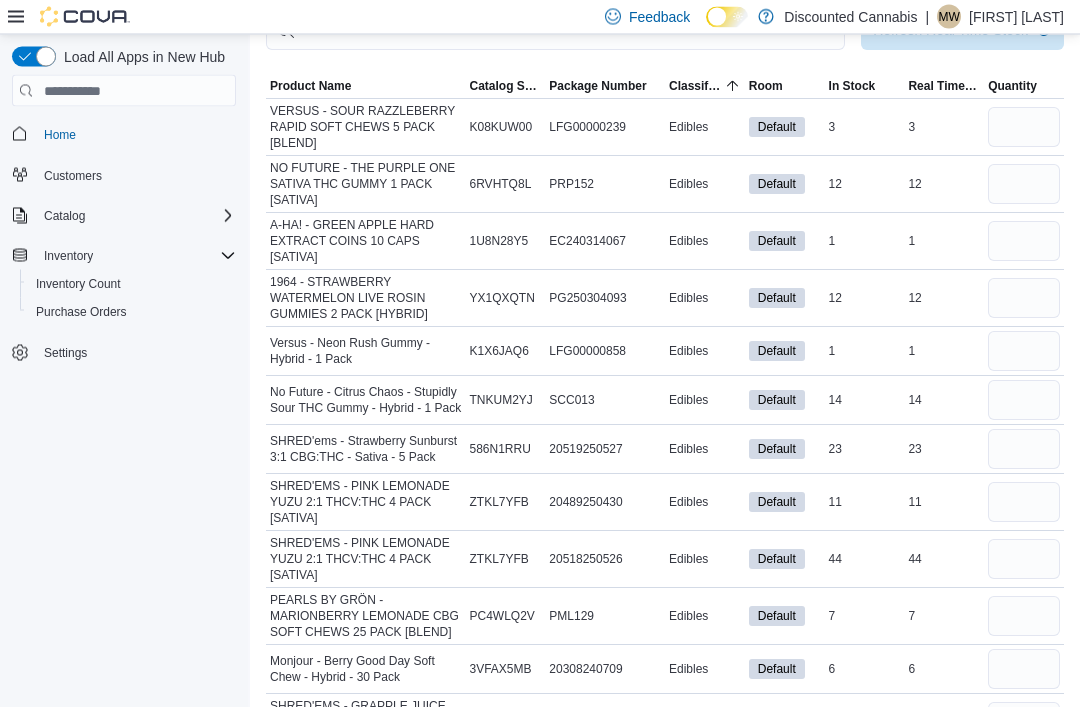 scroll, scrollTop: 200, scrollLeft: 0, axis: vertical 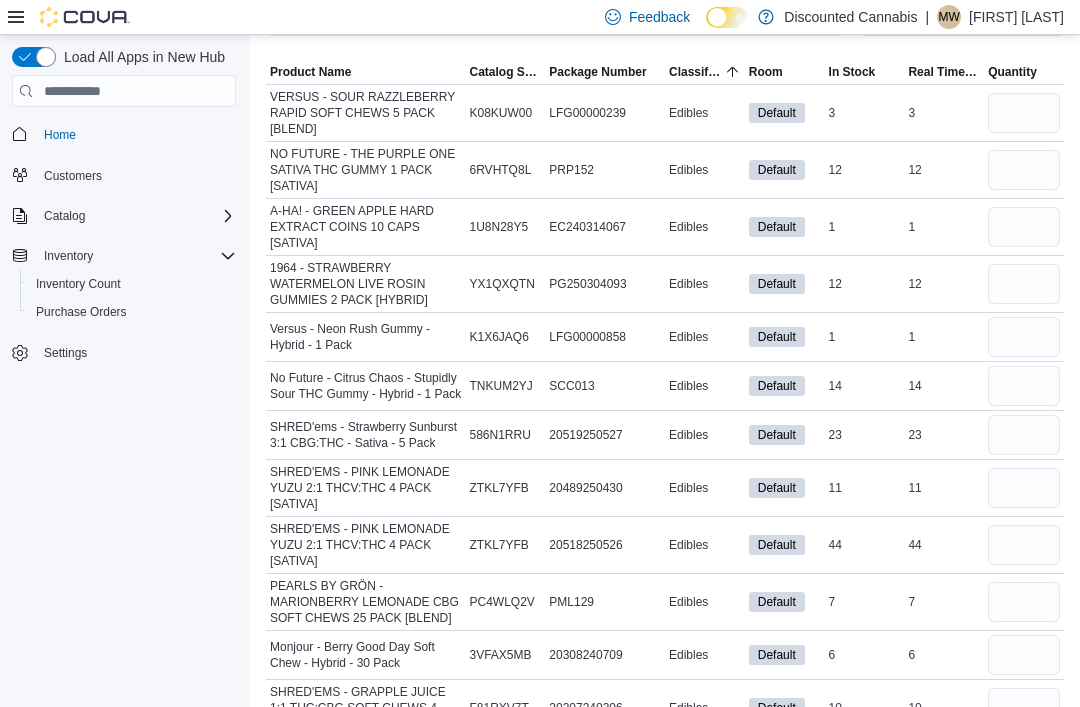click on "Real Time Stock" at bounding box center [944, 72] 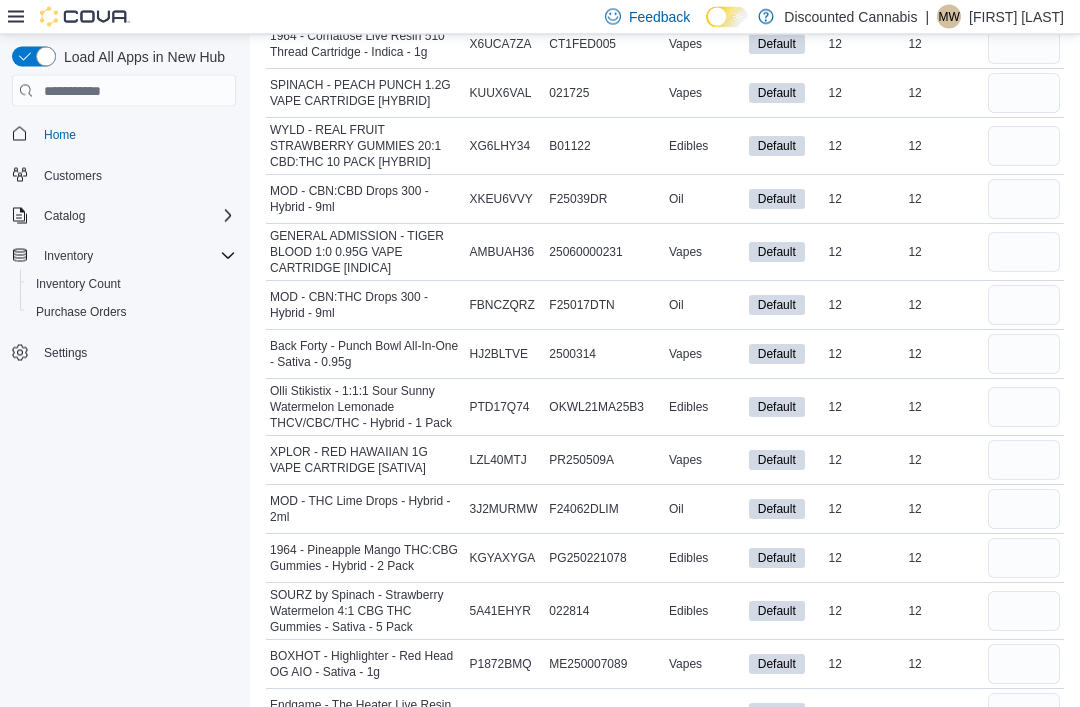 scroll, scrollTop: 15827, scrollLeft: 0, axis: vertical 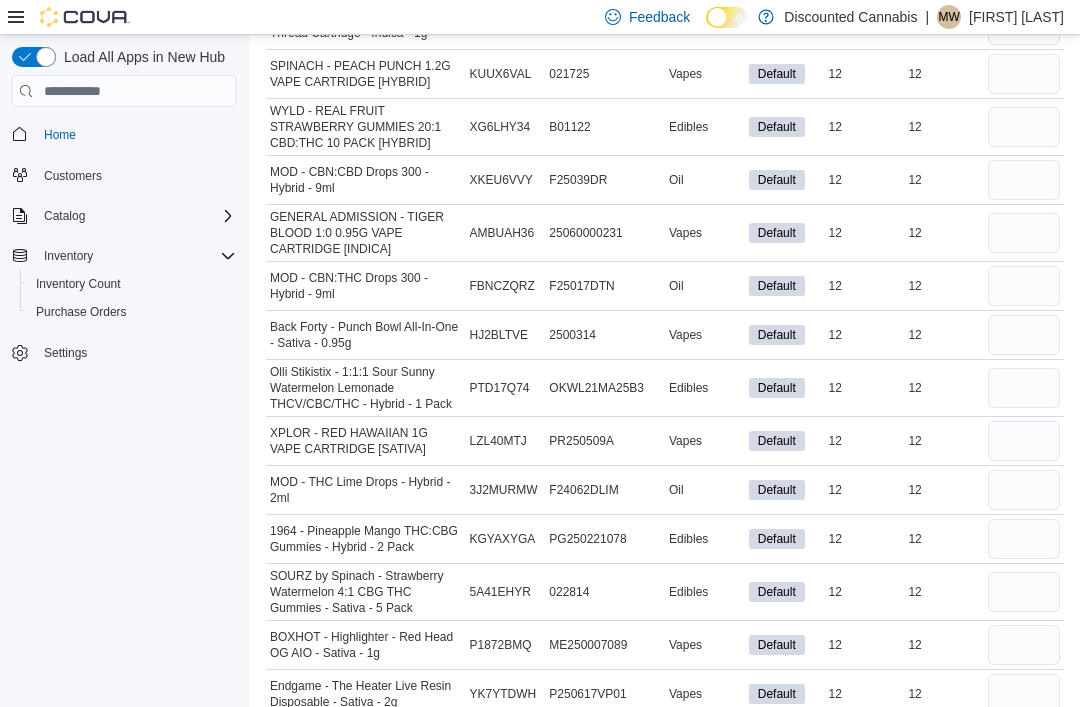 click on "F24062DLIM" at bounding box center [605, 490] 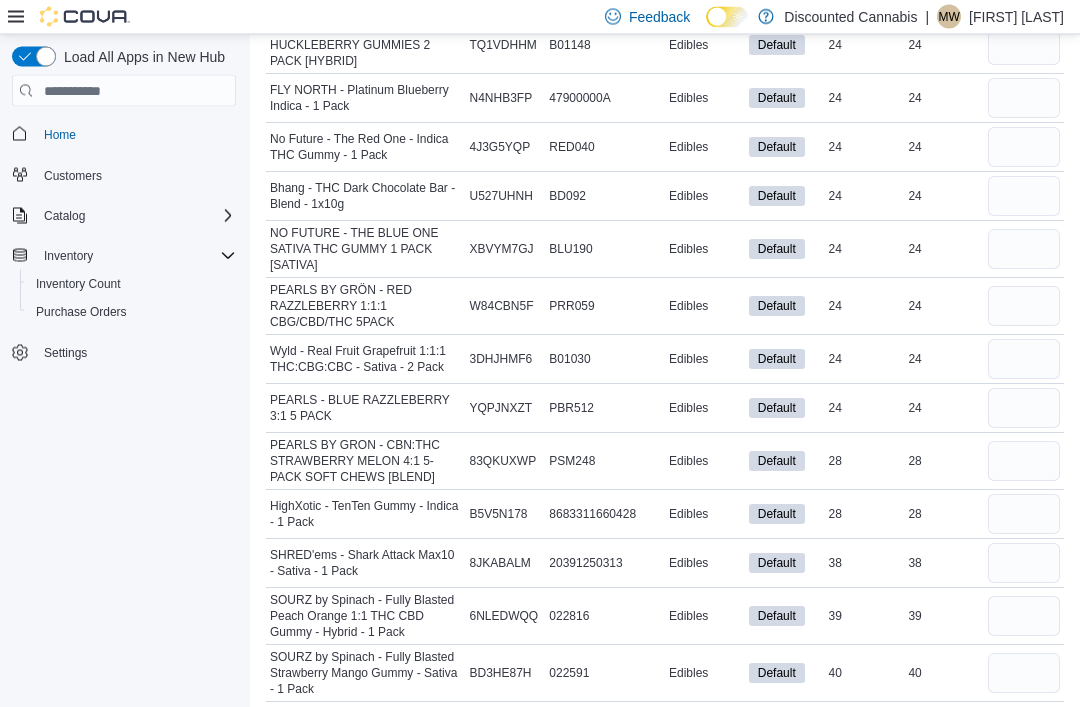 scroll, scrollTop: 17954, scrollLeft: 0, axis: vertical 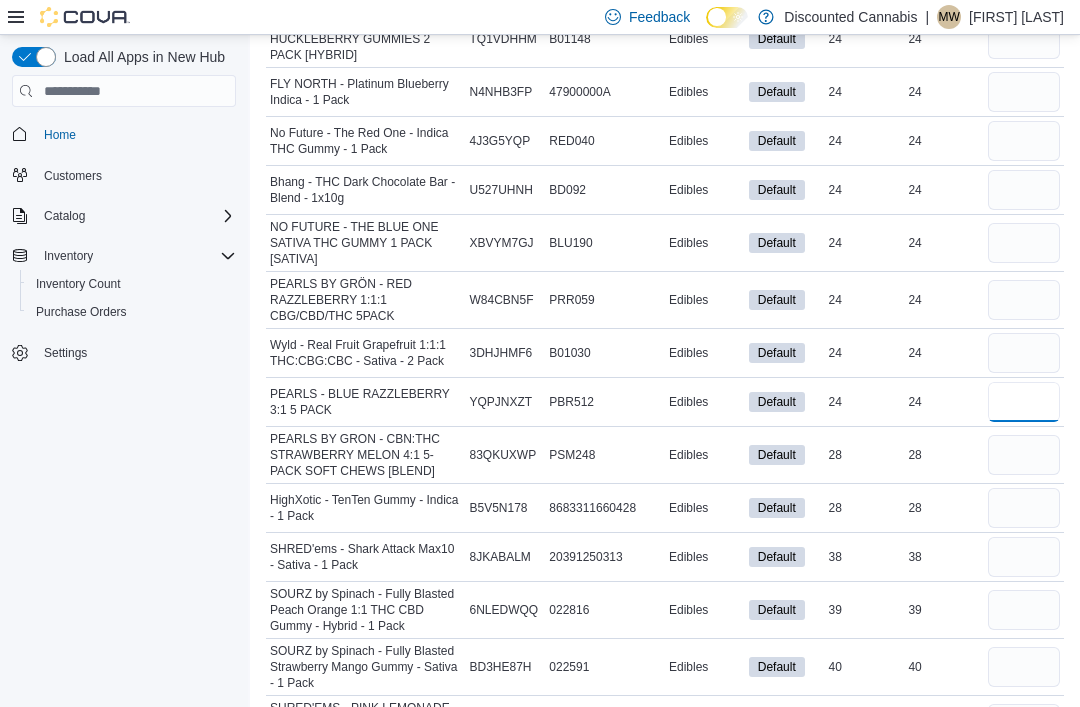 click at bounding box center (1024, 402) 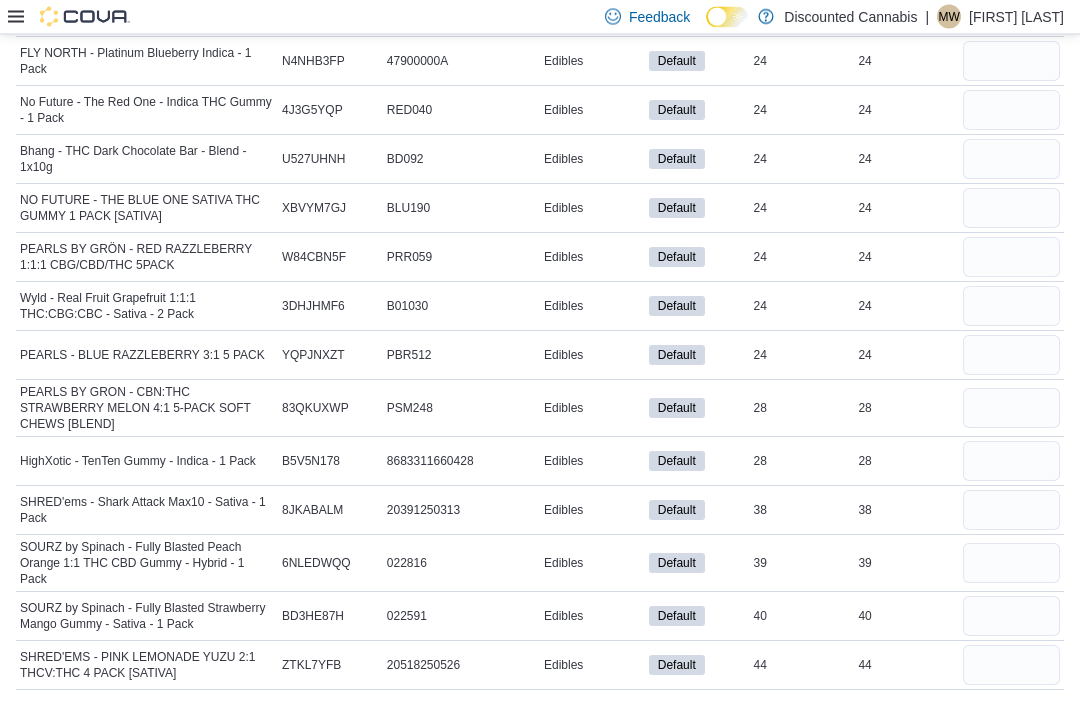 scroll, scrollTop: 2579, scrollLeft: 0, axis: vertical 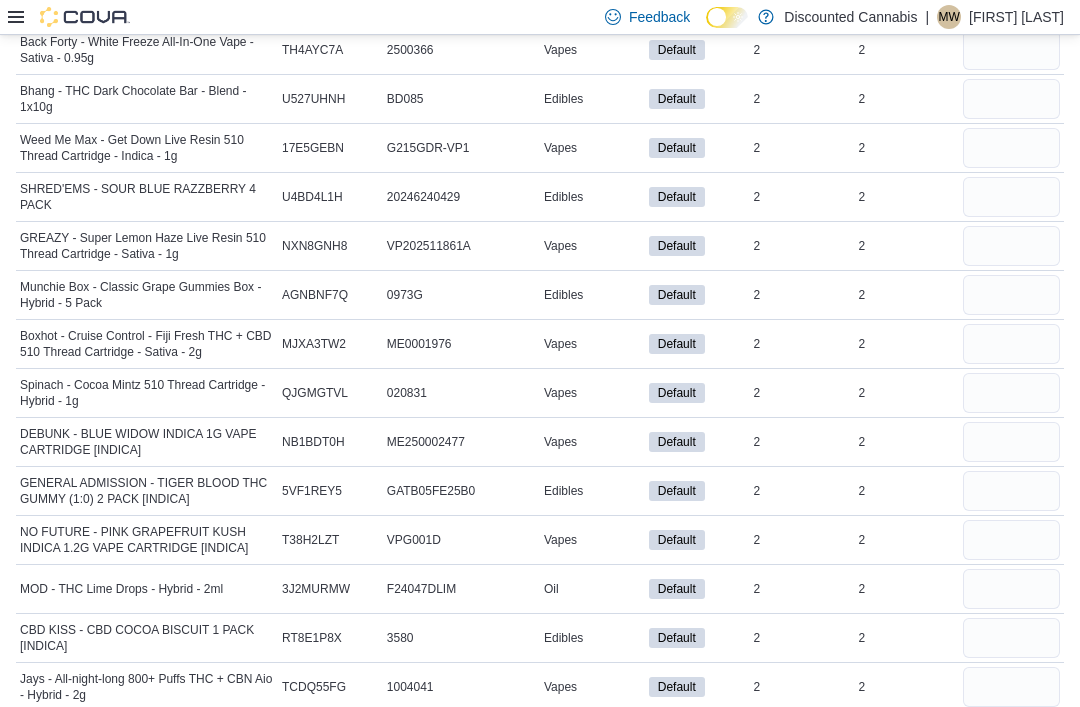 click on "Catalog SKU [SKU]" at bounding box center (330, 99) 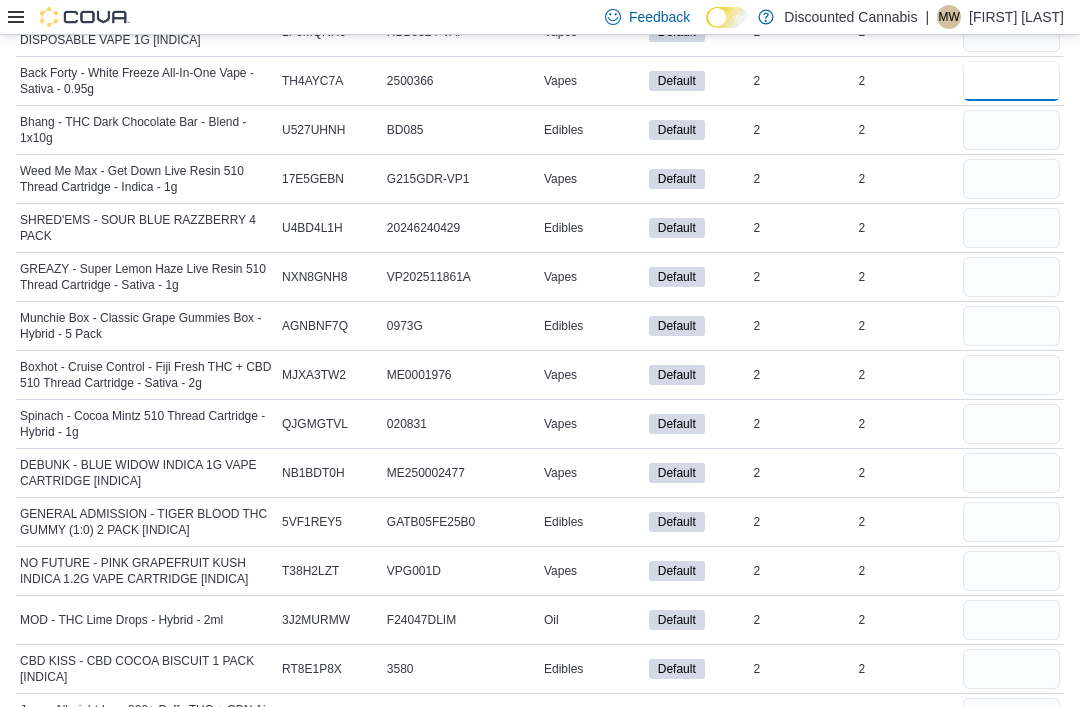 click at bounding box center (1011, 81) 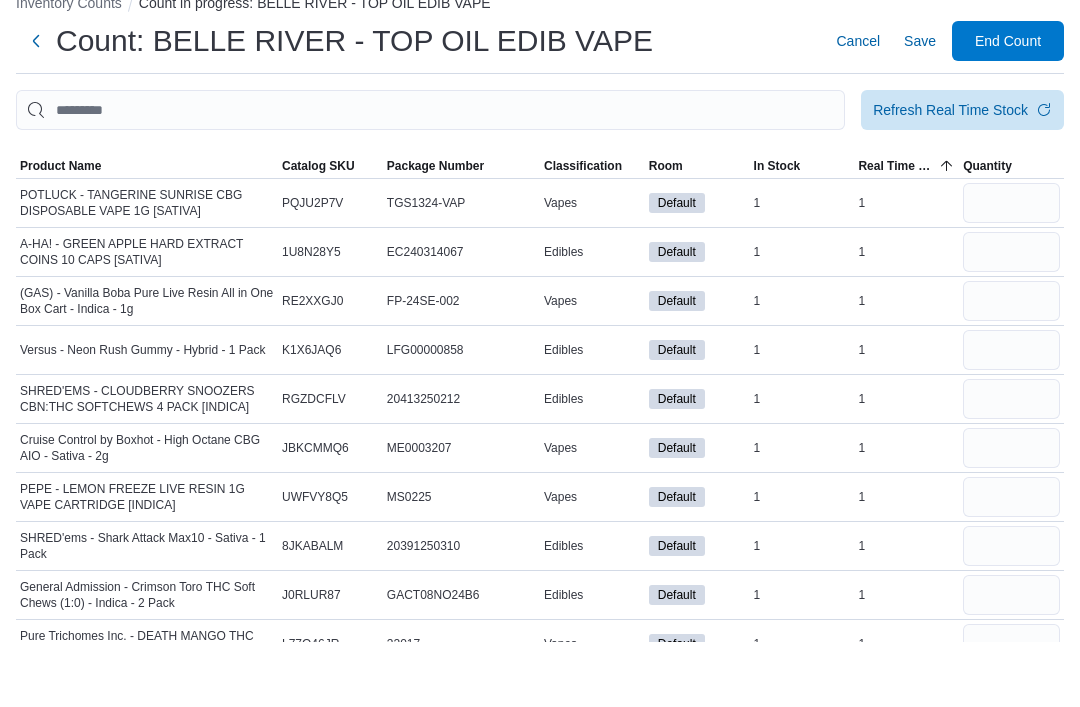 scroll, scrollTop: 66, scrollLeft: 0, axis: vertical 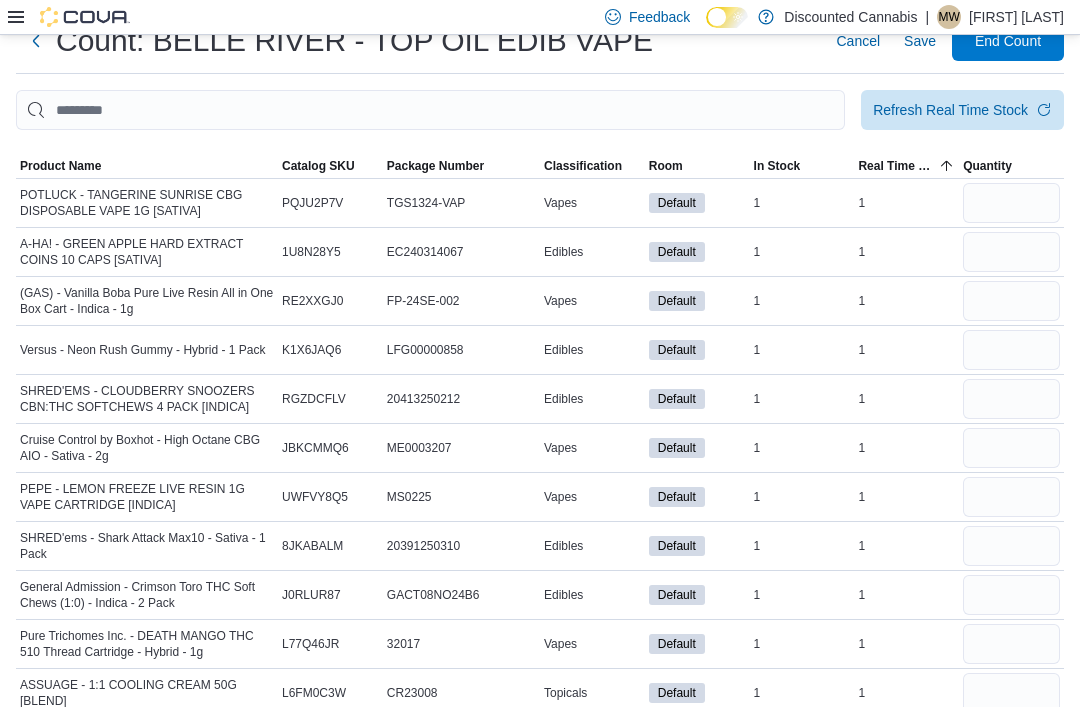 click on "Inventory Counts Count in progress: BELLE RIVER - TOP OIL EDIB VAPE Count: BELLE RIVER - TOP OIL EDIB VAPE  Cancel Save End Count Refresh Real Time Stock Sorting This table contains 350 rows. Product Name Catalog SKU Package Number Classification Room In Stock Real Time Stock Quantity POTLUCK - TANGERINE SUNRISE CBG DISPOSABLE VAPE 1G [SATIVA] Catalog SKU PQJU2P7V Package Number TGS1324-VAP Vapes Default In Stock 1  Real Time Stock 1  A-HA! - GREEN APPLE HARD EXTRACT COINS 10 CAPS [SATIVA] Catalog SKU 1U8N28Y5 Package Number EC240314067 Edibles Default In Stock 1  Real Time Stock 1  (GAS) - Vanilla Boba Pure Live Resin All in One Box Cart - Indica - 1g Catalog SKU RE2XXGJ0 Package Number FP-24SE-002 Vapes Default In Stock 1  Real Time Stock 1  Versus - Neon Rush Gummy - Hybrid - 1 Pack Catalog SKU K1X6JAQ6 Package Number LFG00000858 Edibles Default In Stock 1  Real Time Stock 1  SHRED'EMS - CLOUDBERRY SNOOZERS CBN:THC SOFTCHEWS 4 PACK [INDICA] Catalog SKU RGZDCFLV Package Number 20413250212 Edibles Default 1" at bounding box center (540, 8713) 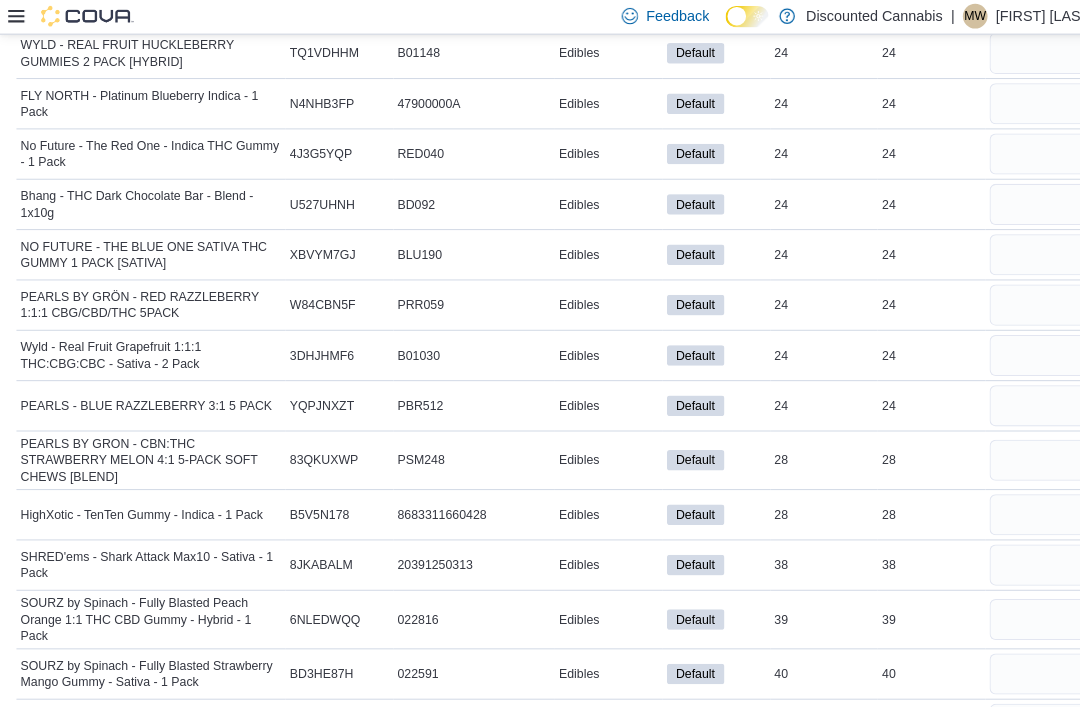 scroll, scrollTop: 16776, scrollLeft: 0, axis: vertical 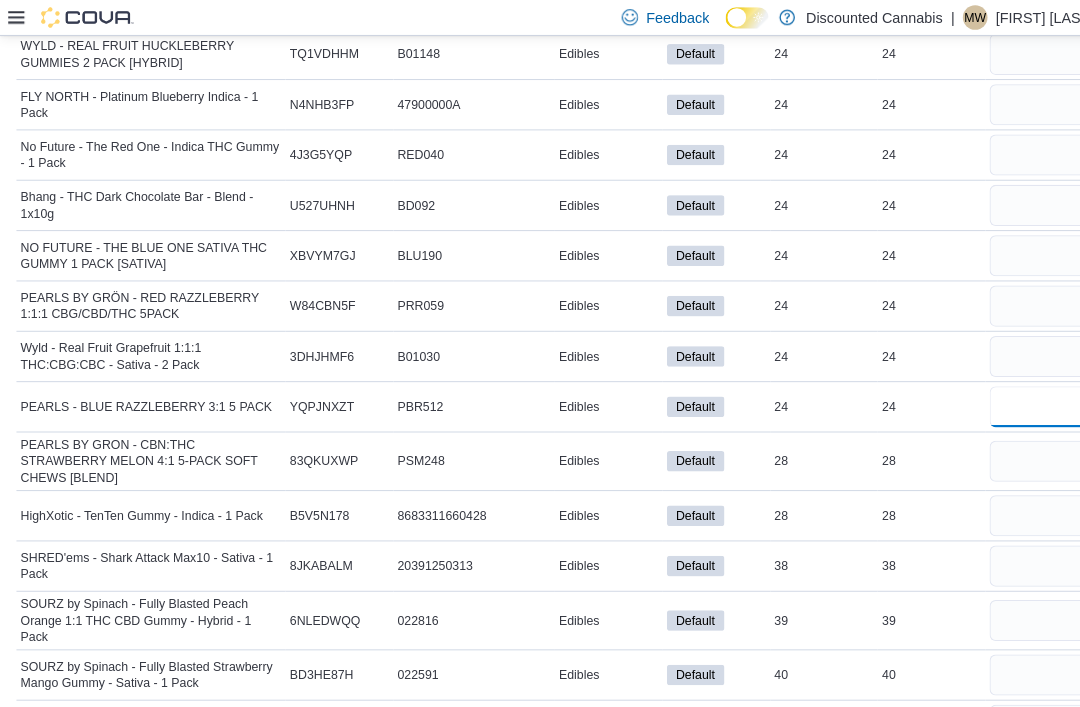 click at bounding box center [1011, 396] 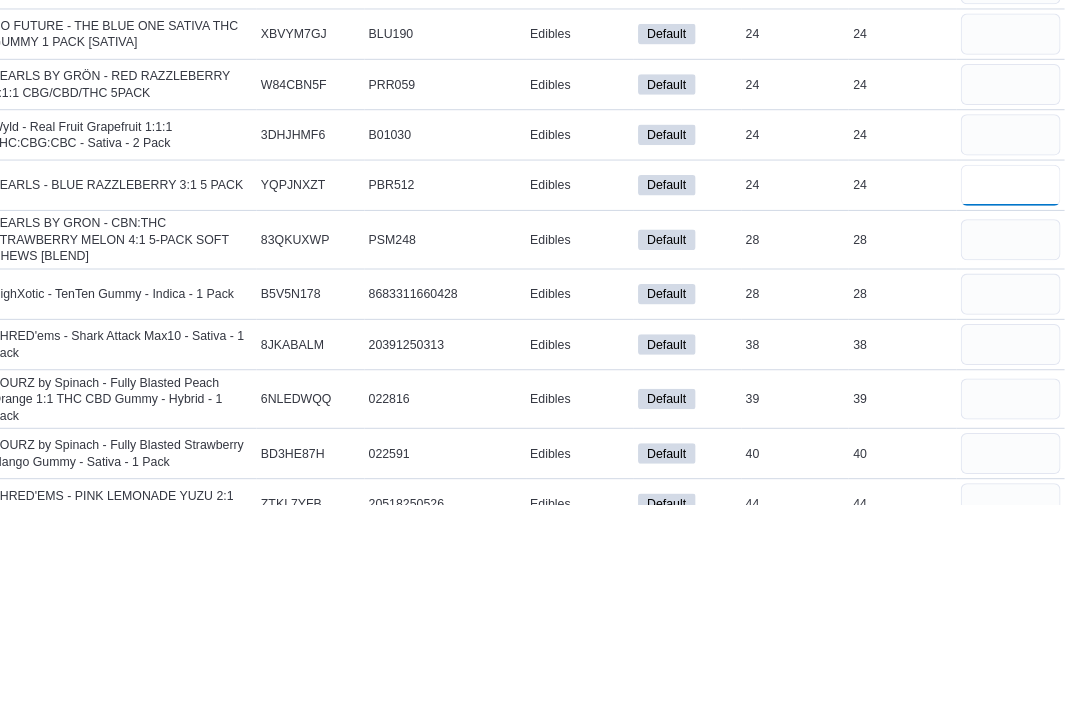 click at bounding box center [1011, 396] 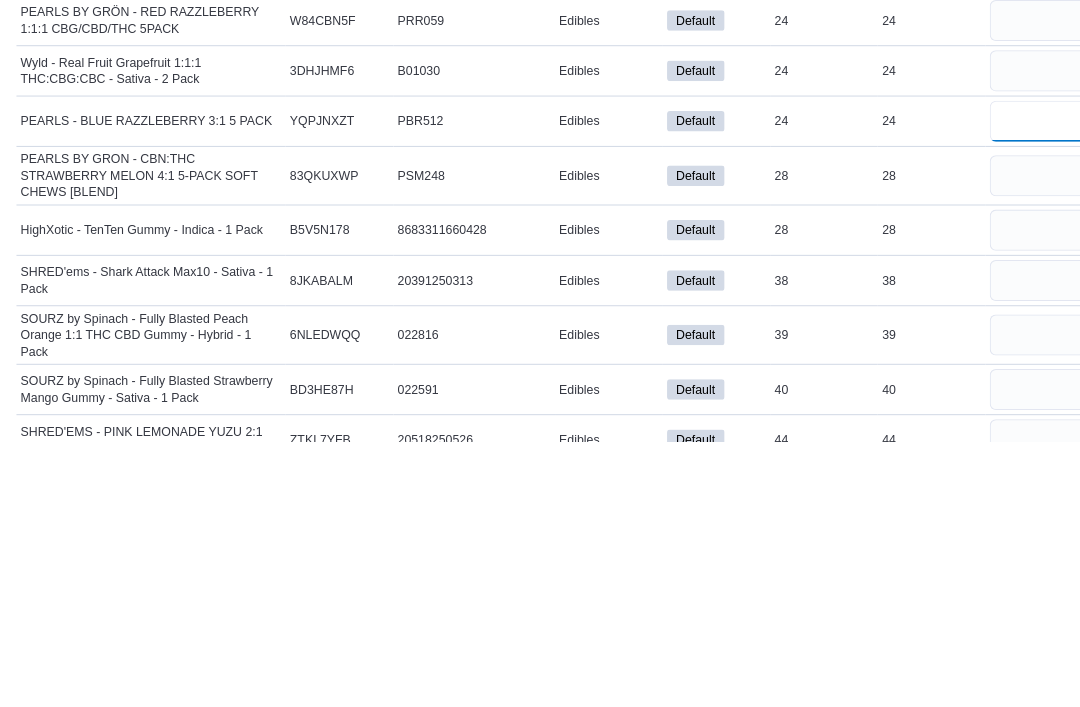 type on "**" 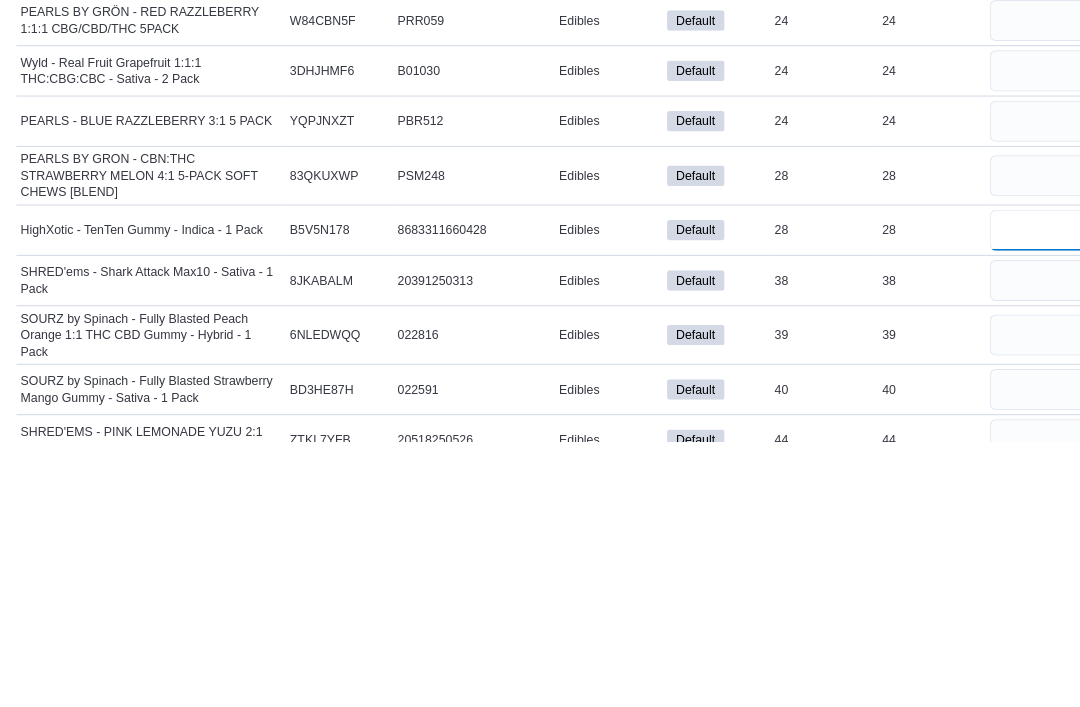 click at bounding box center [1011, 502] 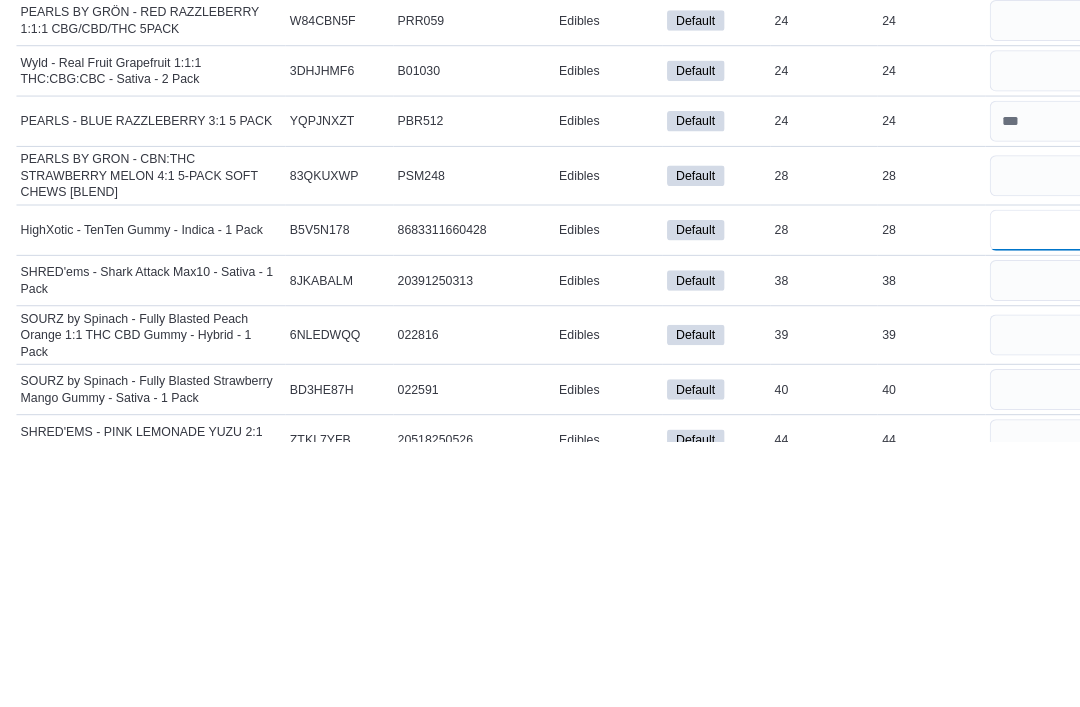 type 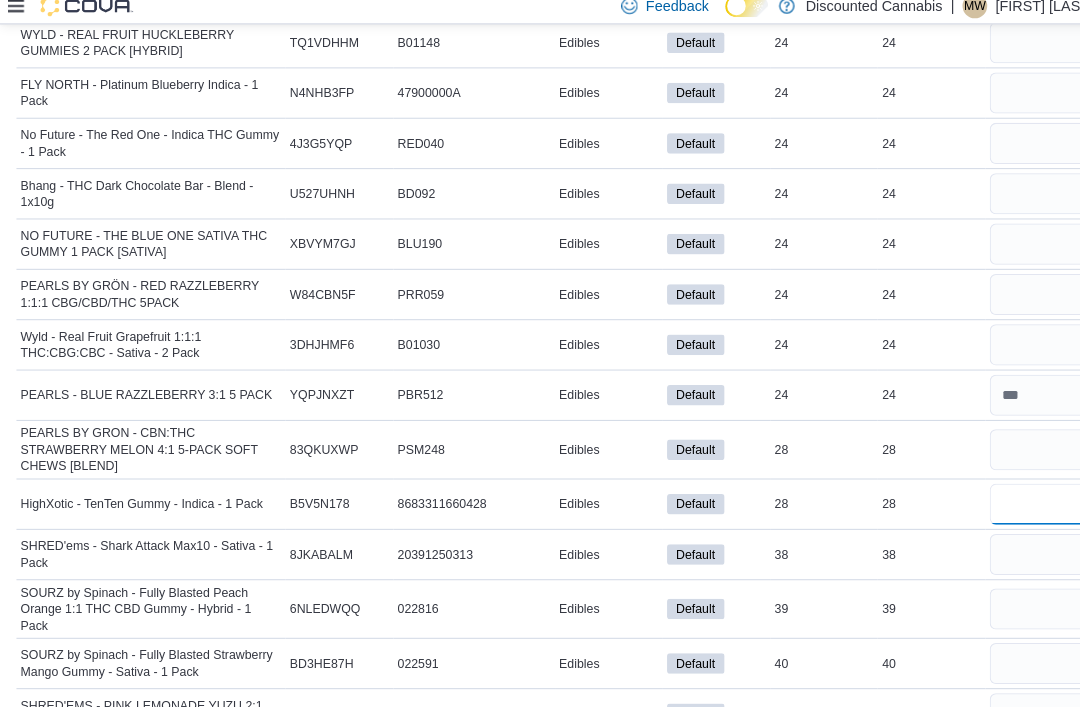 scroll, scrollTop: 16773, scrollLeft: 0, axis: vertical 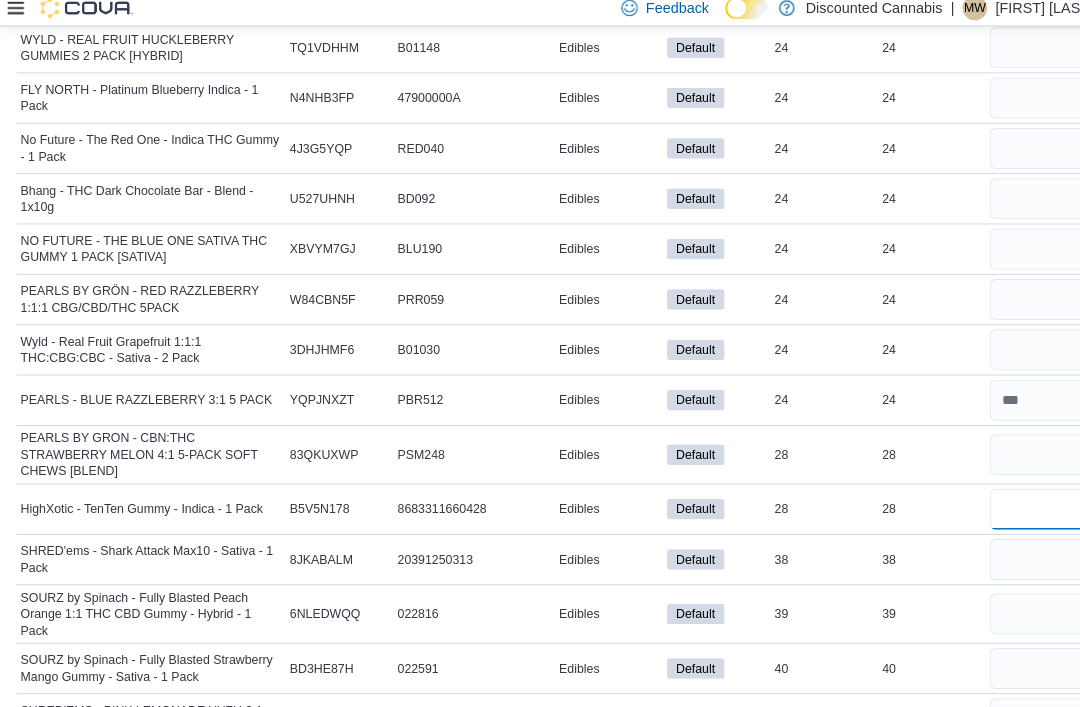 type on "**" 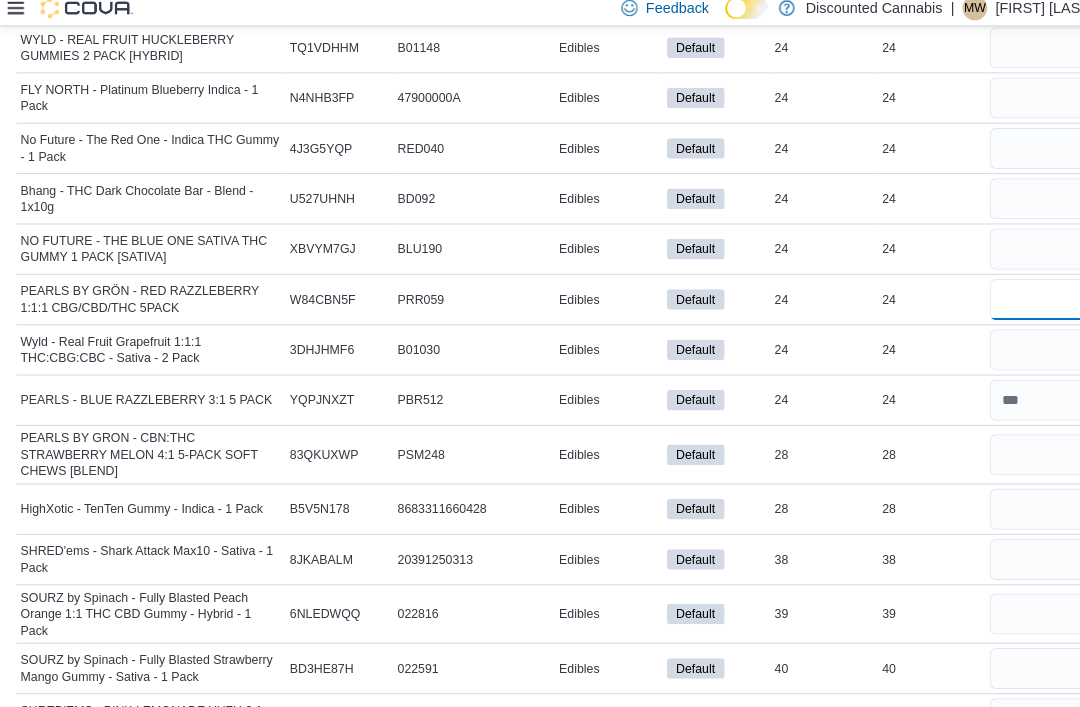 click at bounding box center [1011, 301] 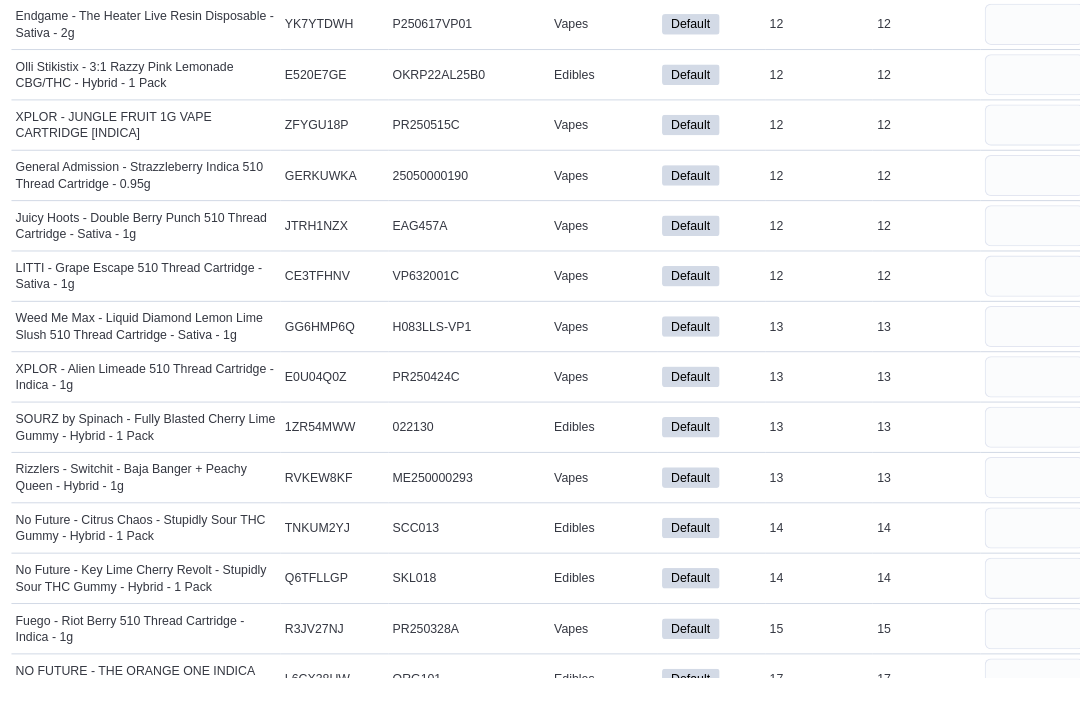 scroll, scrollTop: 15376, scrollLeft: 0, axis: vertical 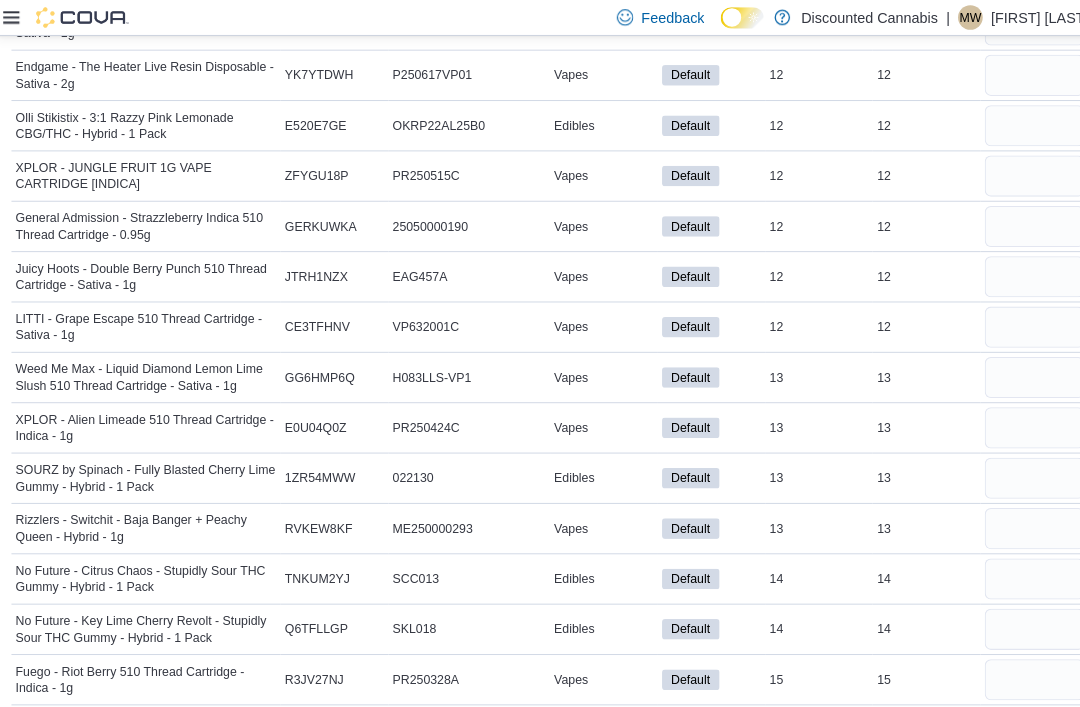 type on "**" 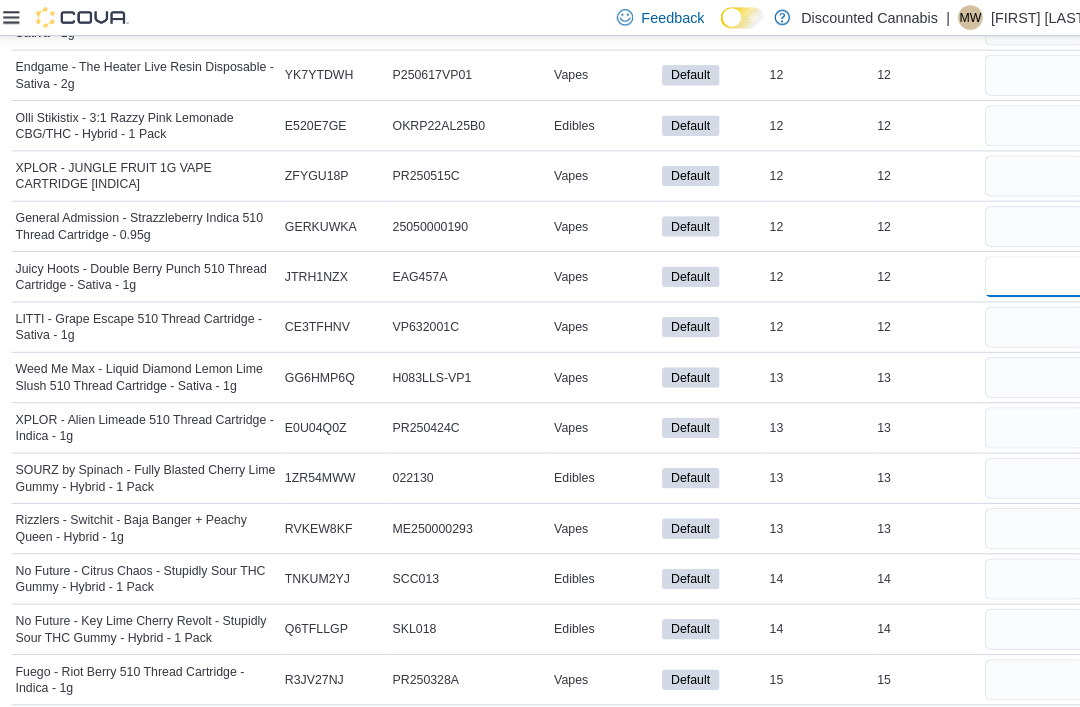 type 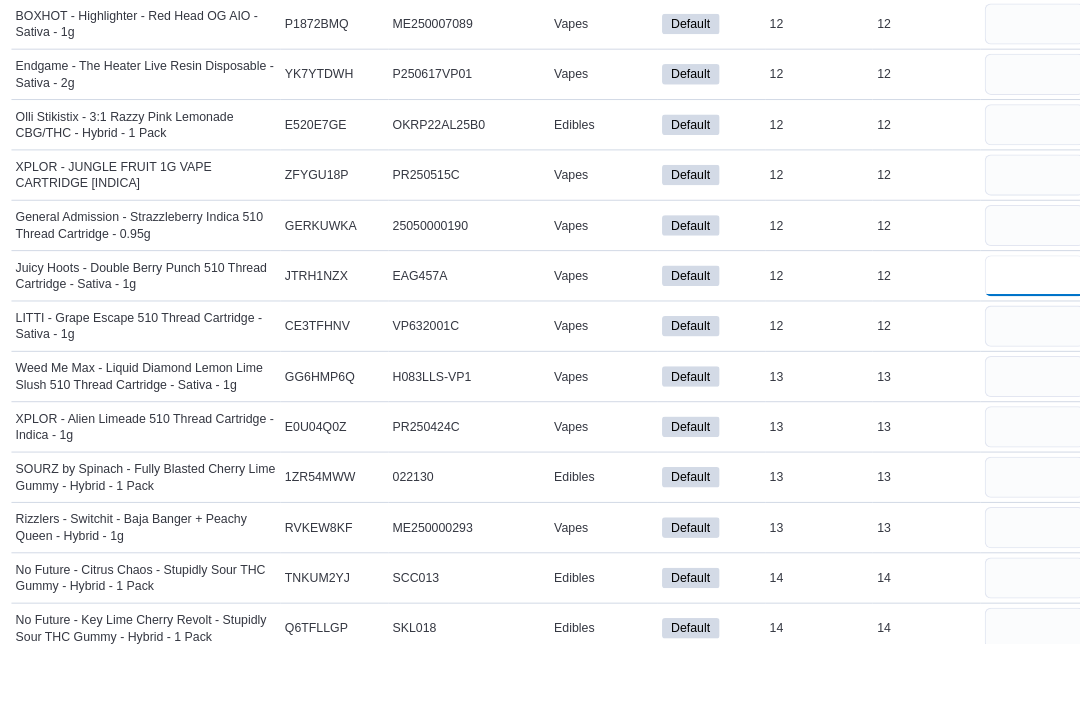 scroll, scrollTop: 15295, scrollLeft: 0, axis: vertical 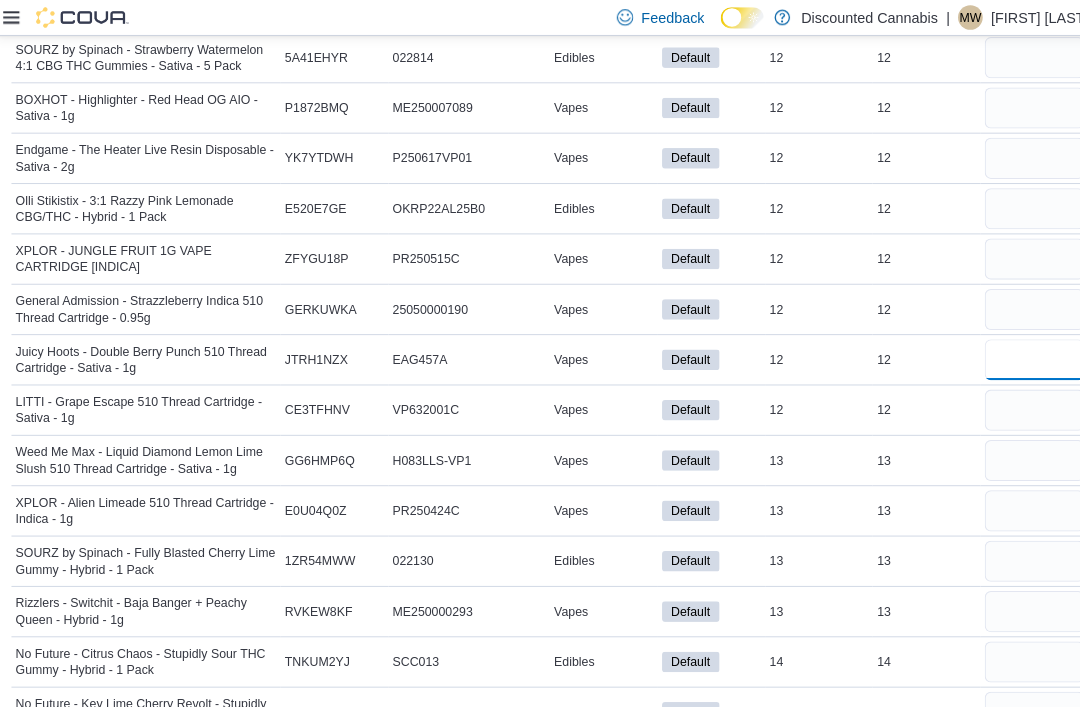 type on "**" 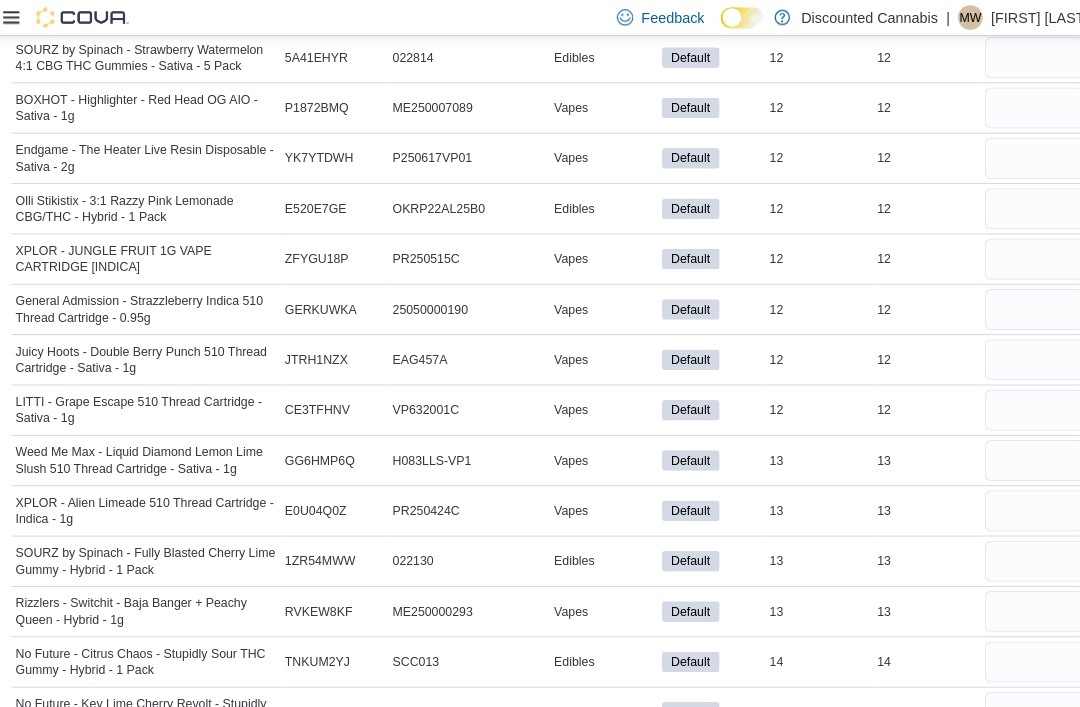 click at bounding box center [1011, 203] 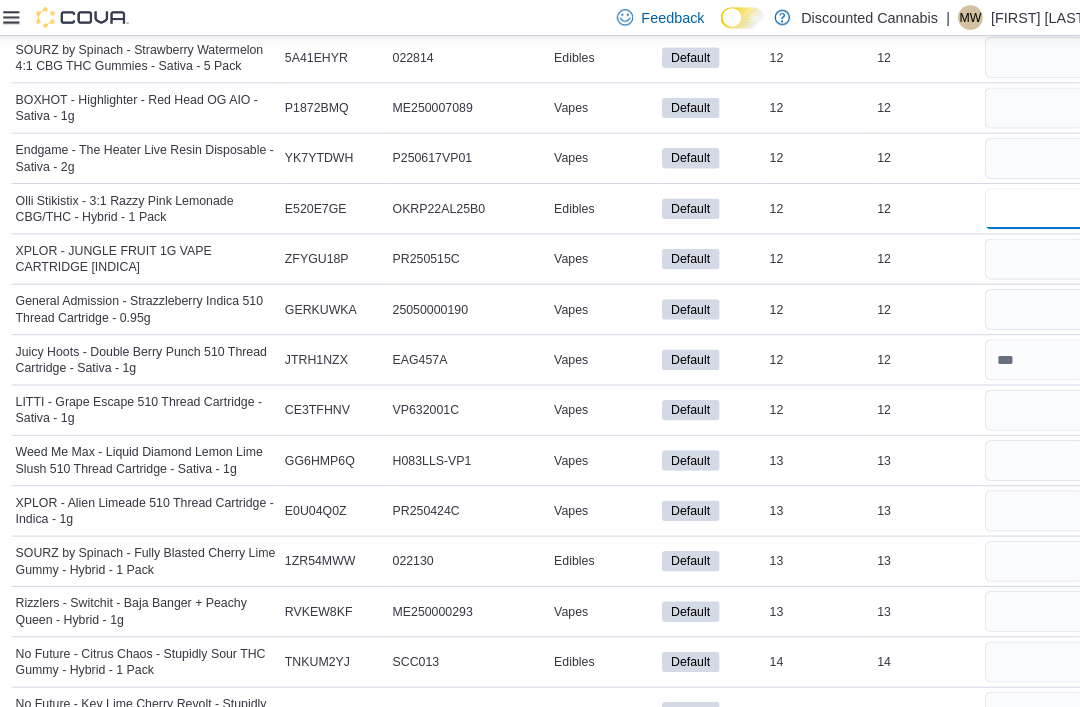 type 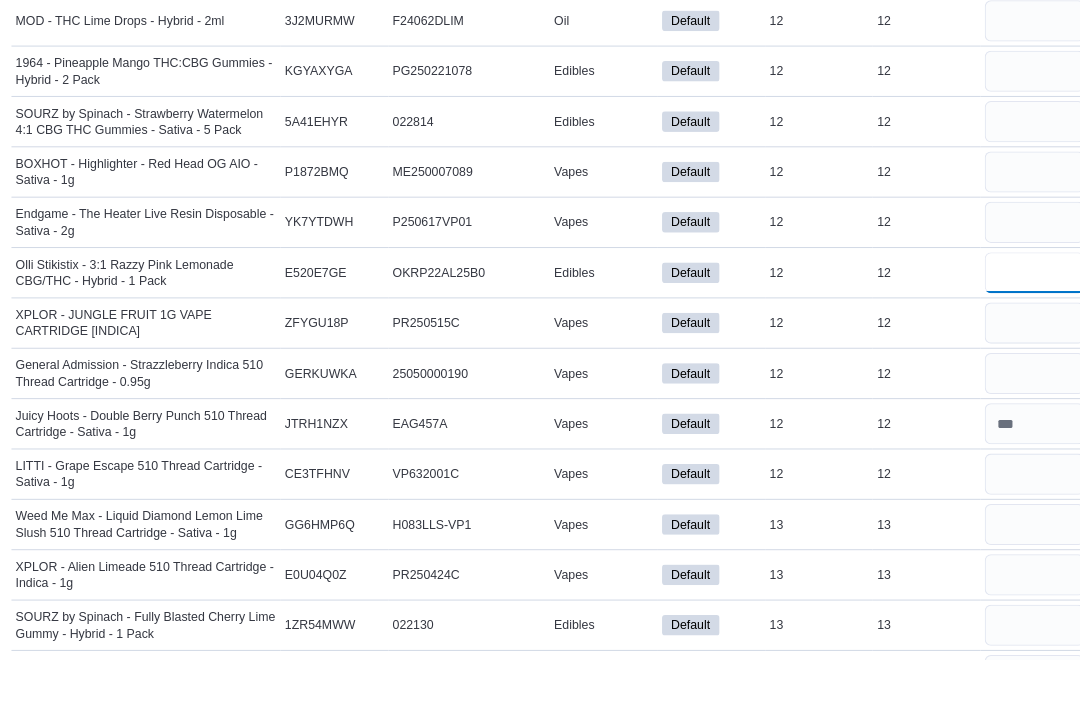 scroll, scrollTop: 15166, scrollLeft: 0, axis: vertical 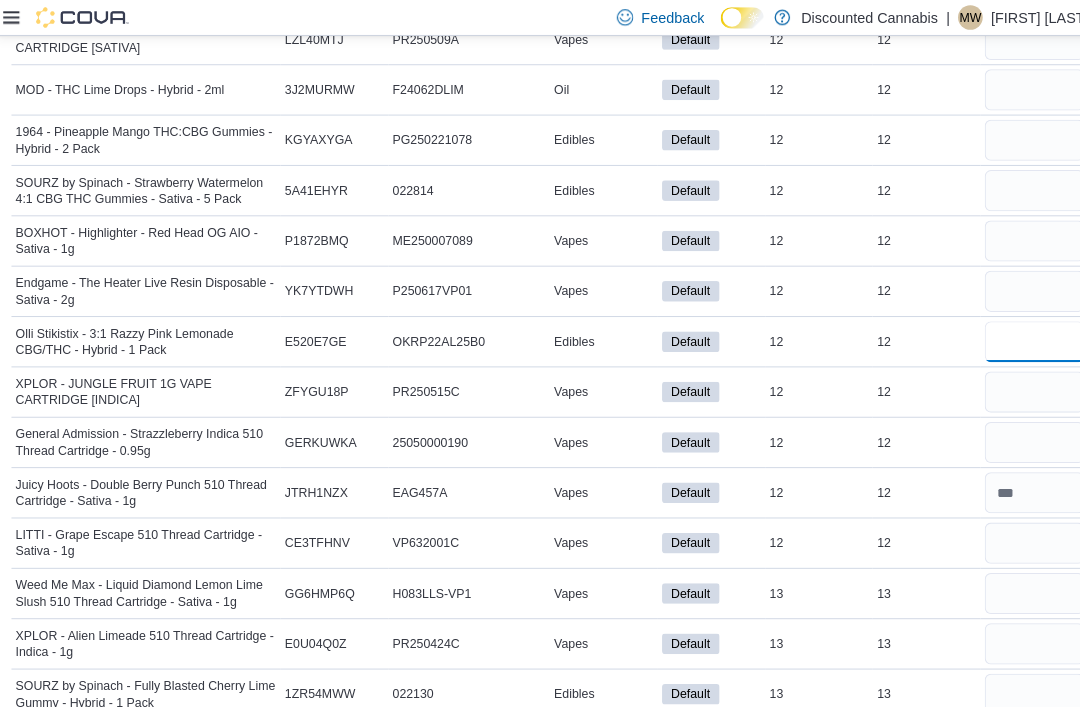 type on "**" 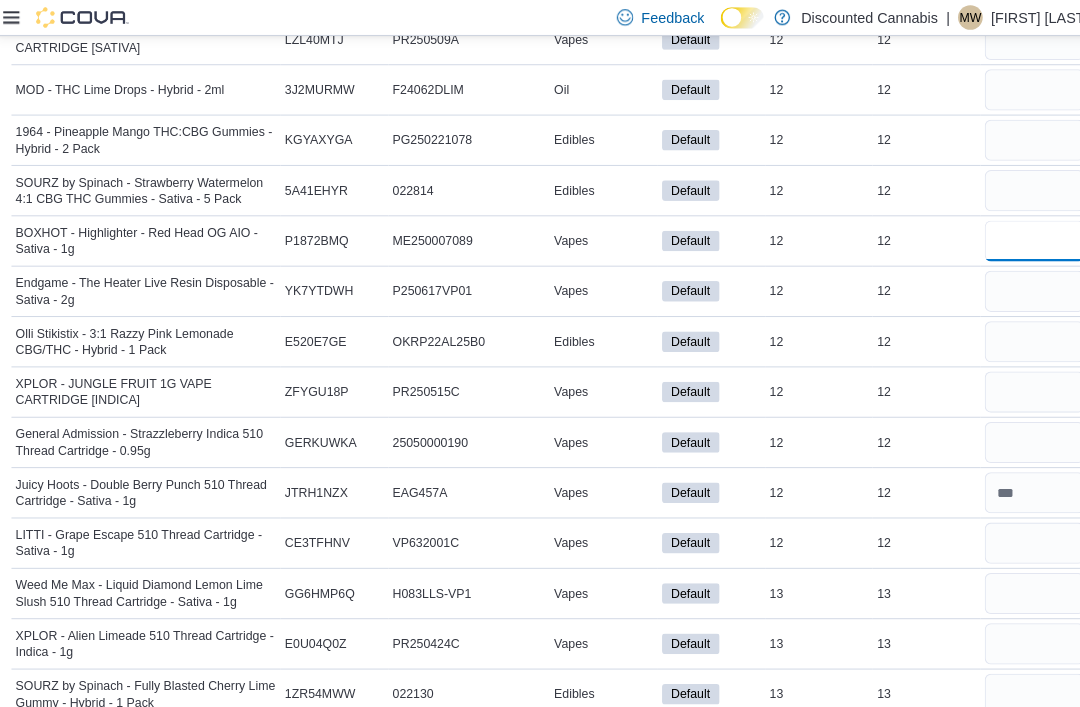 click at bounding box center (1011, 234) 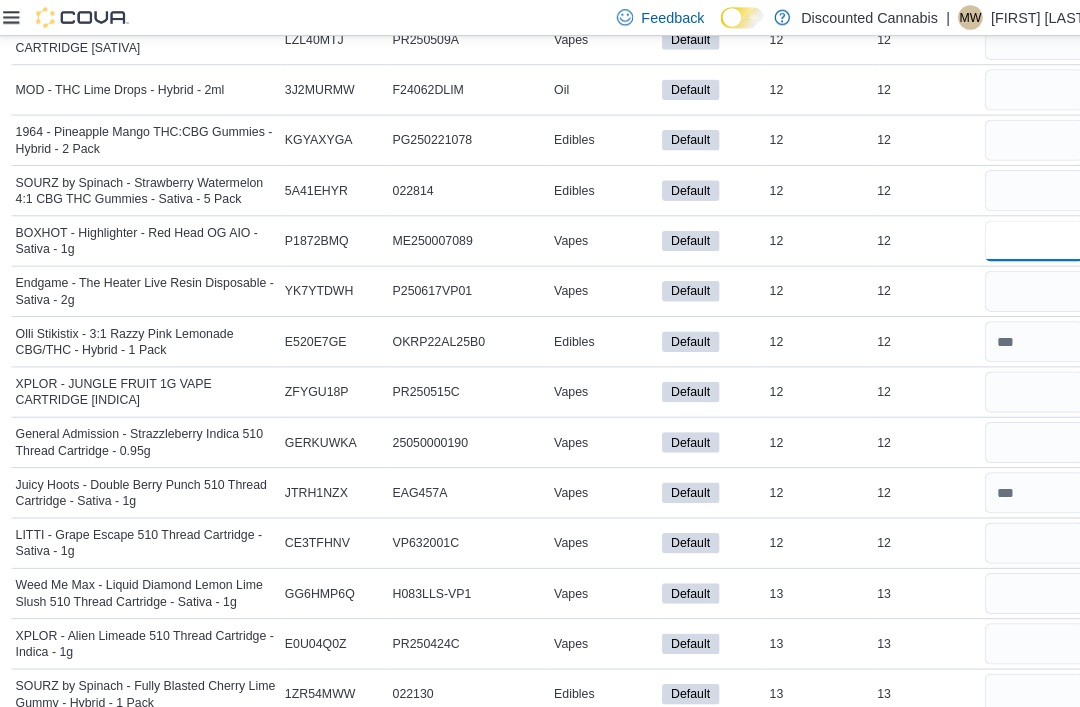 type 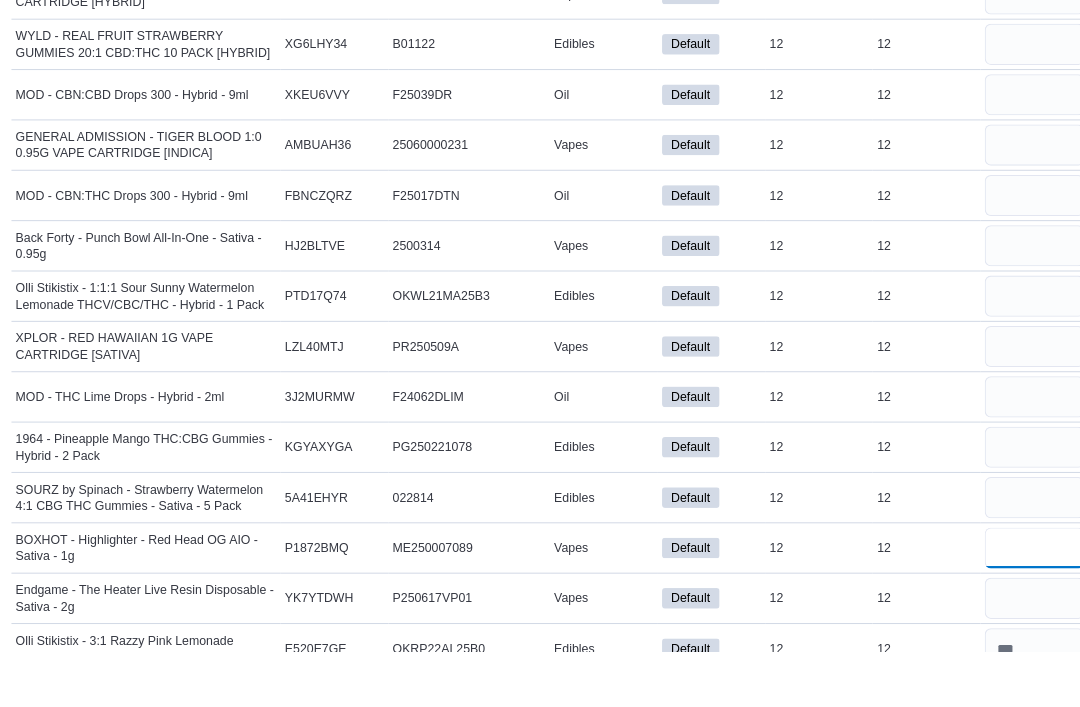 scroll, scrollTop: 14792, scrollLeft: 0, axis: vertical 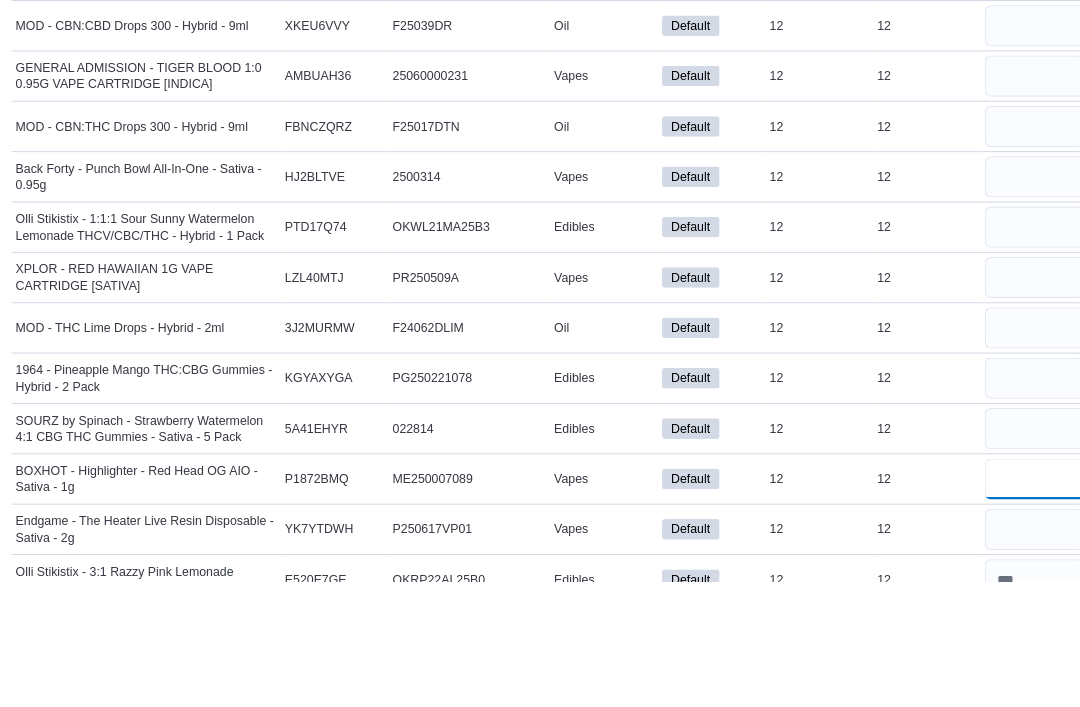 type on "**" 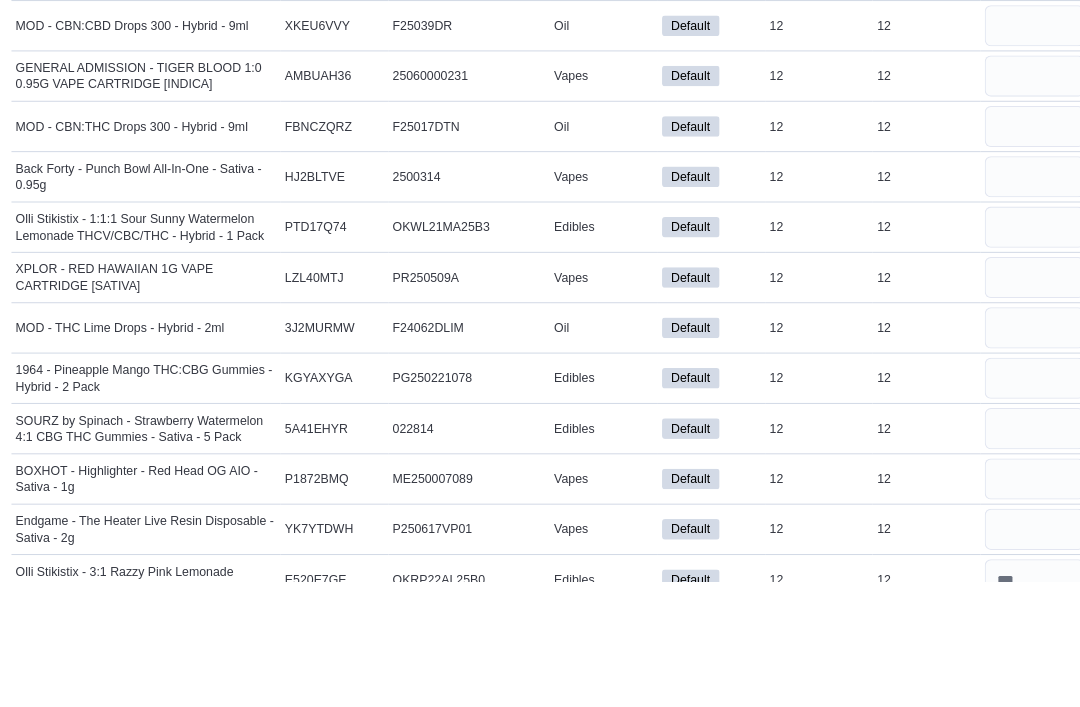 click at bounding box center (1011, 412) 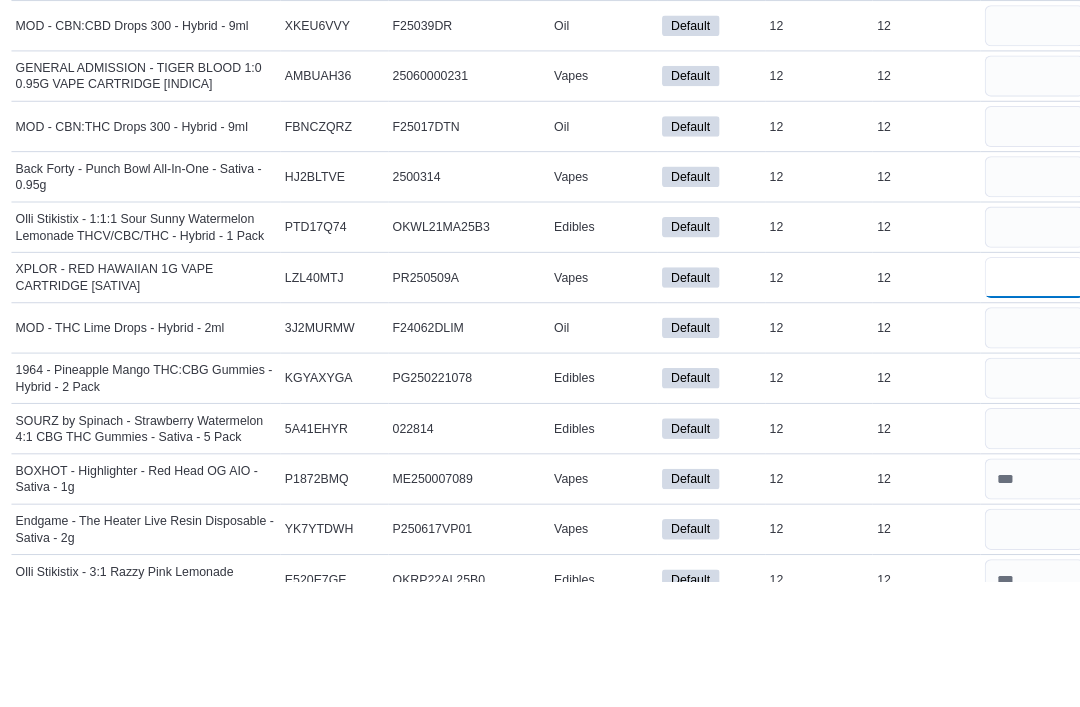 type 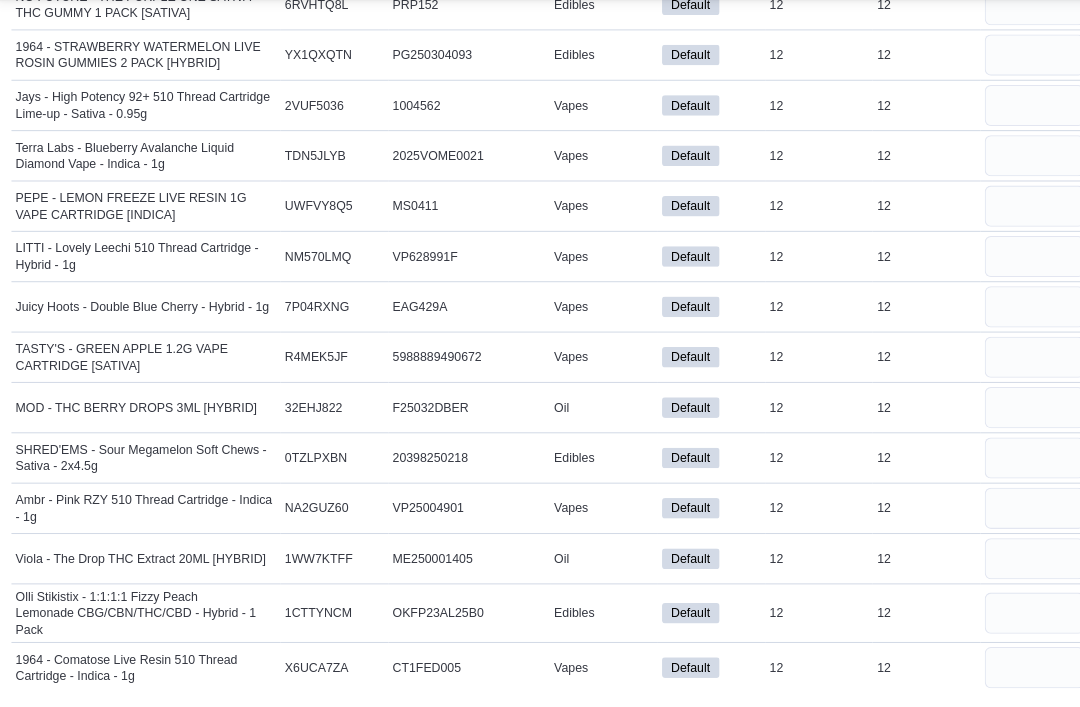 scroll, scrollTop: 14126, scrollLeft: 0, axis: vertical 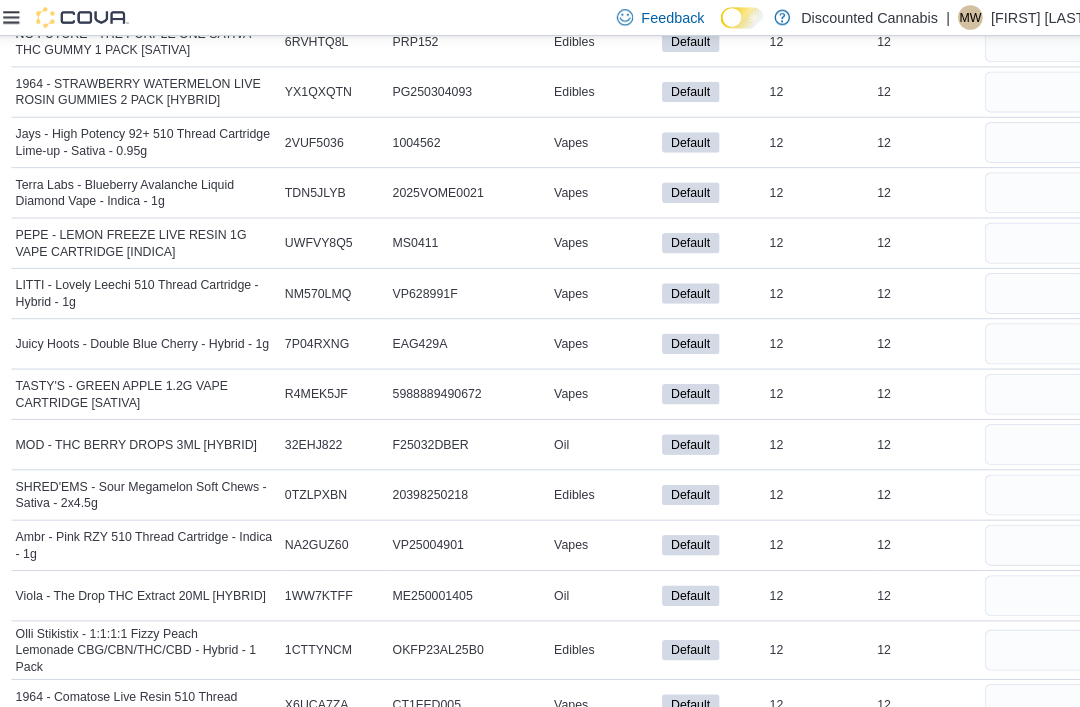 type on "**" 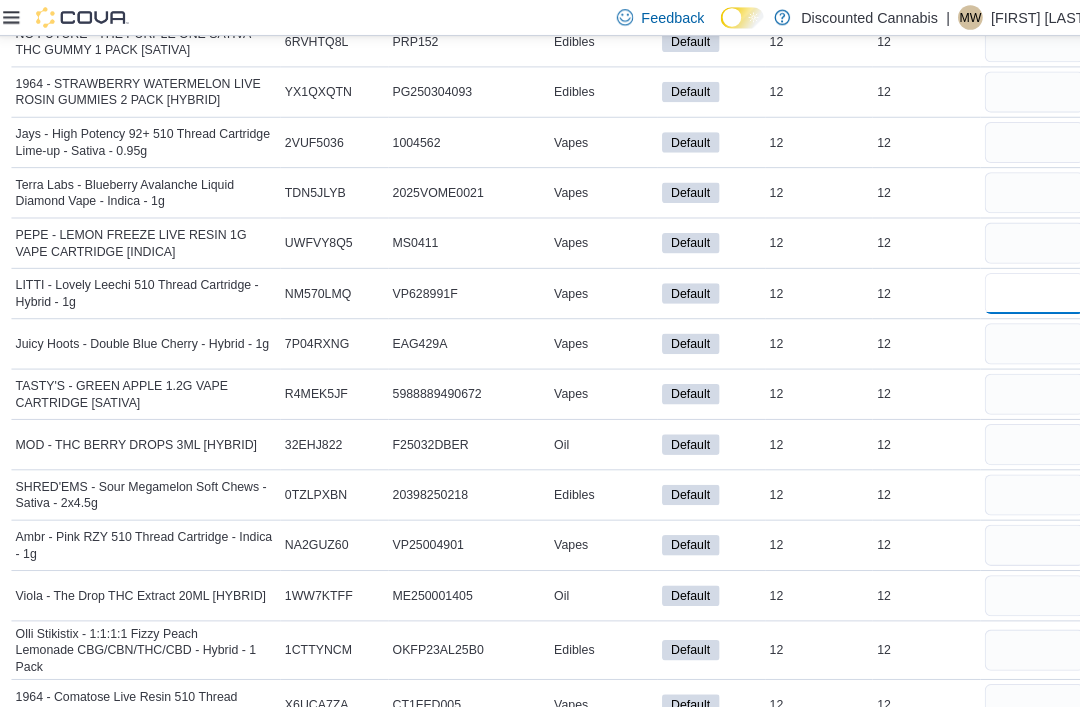 type 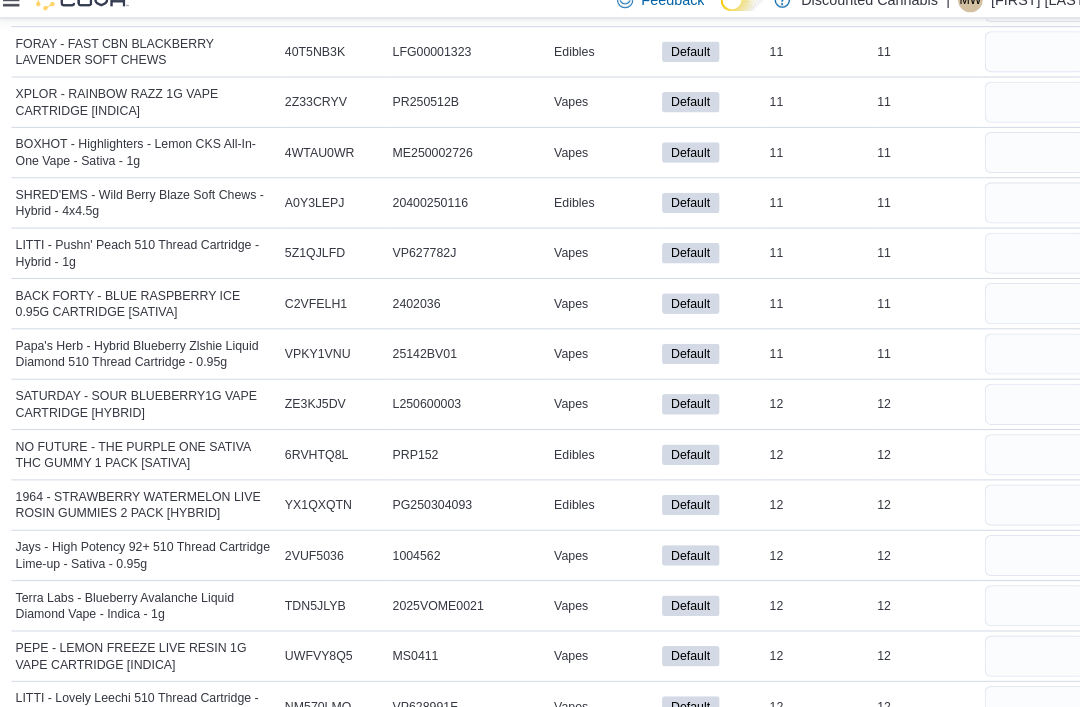 scroll, scrollTop: 13328, scrollLeft: 0, axis: vertical 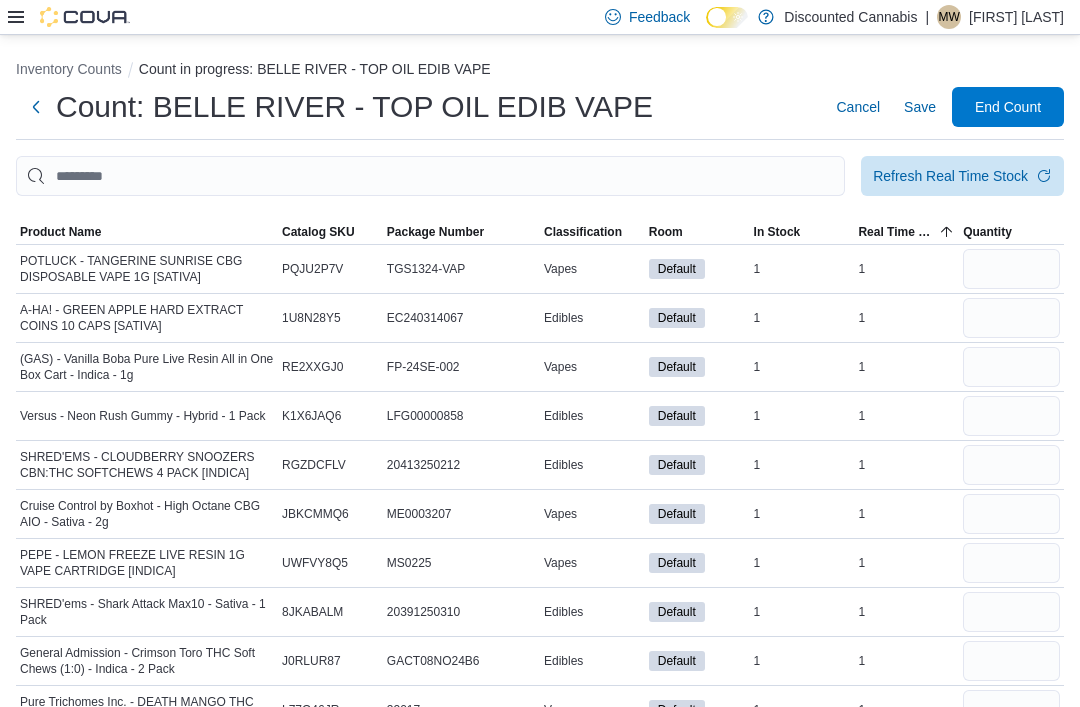 type on "**" 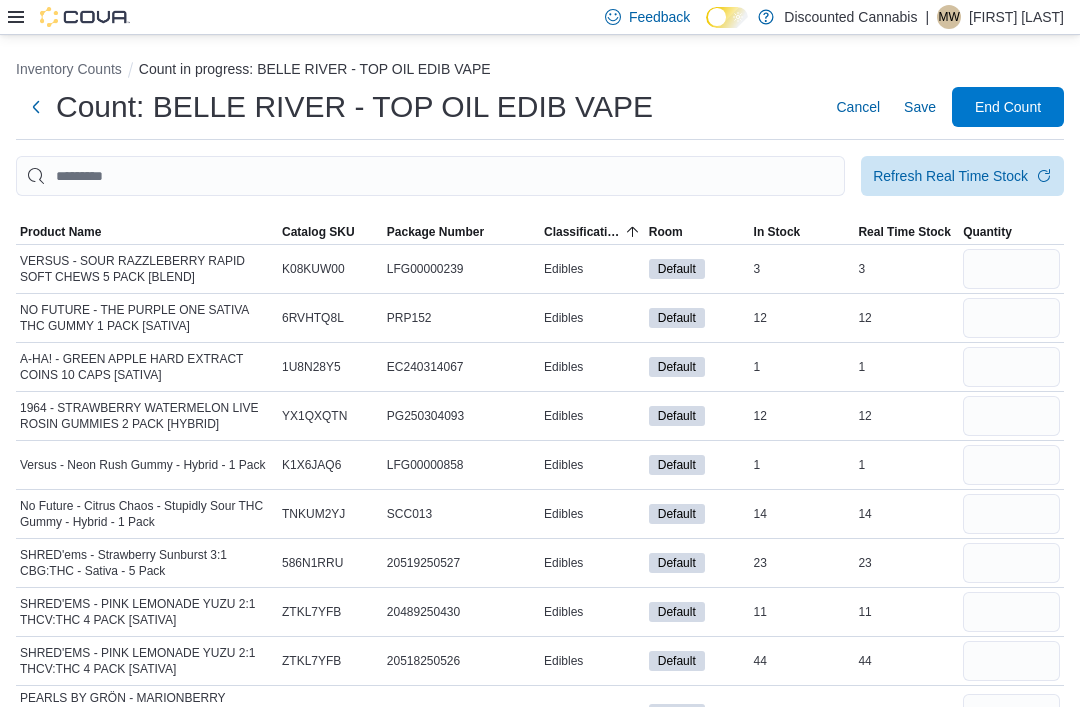 click on "Classification" at bounding box center [592, 232] 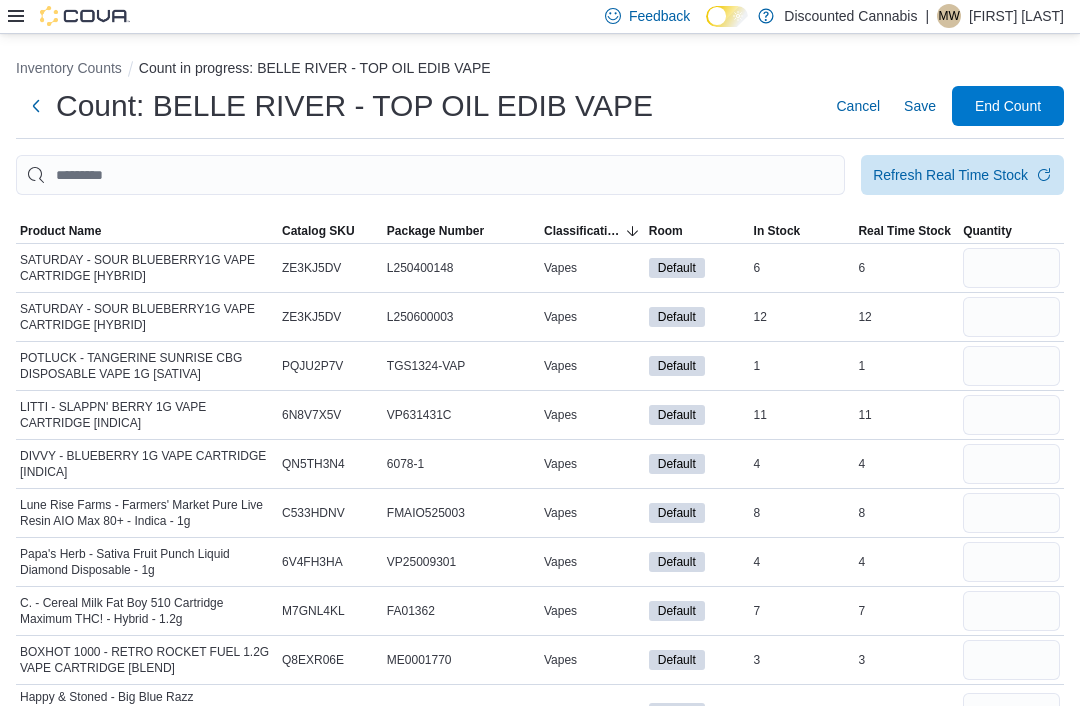 scroll, scrollTop: 3, scrollLeft: 0, axis: vertical 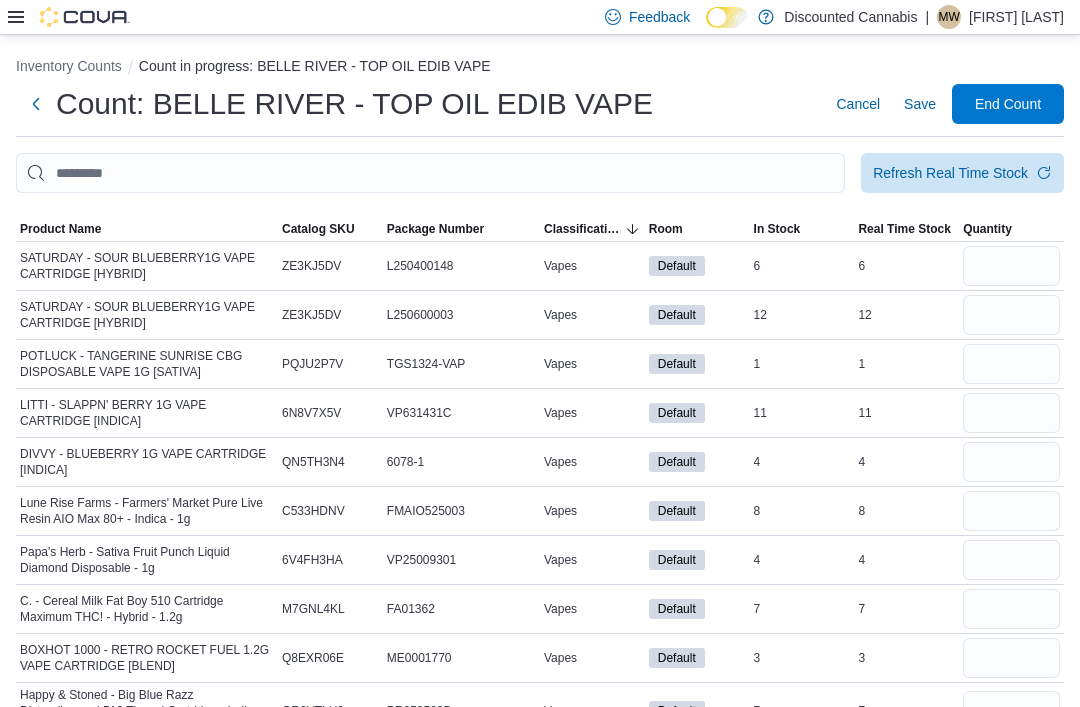 click on "Classification" at bounding box center (592, 229) 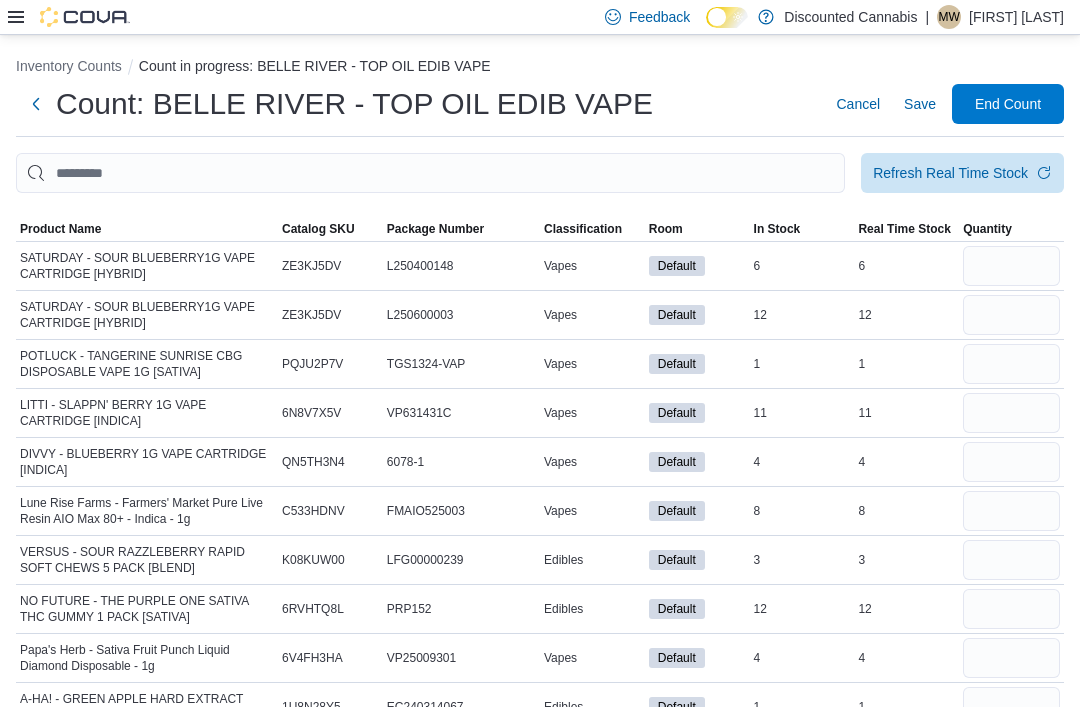 click on "Classification" at bounding box center (583, 229) 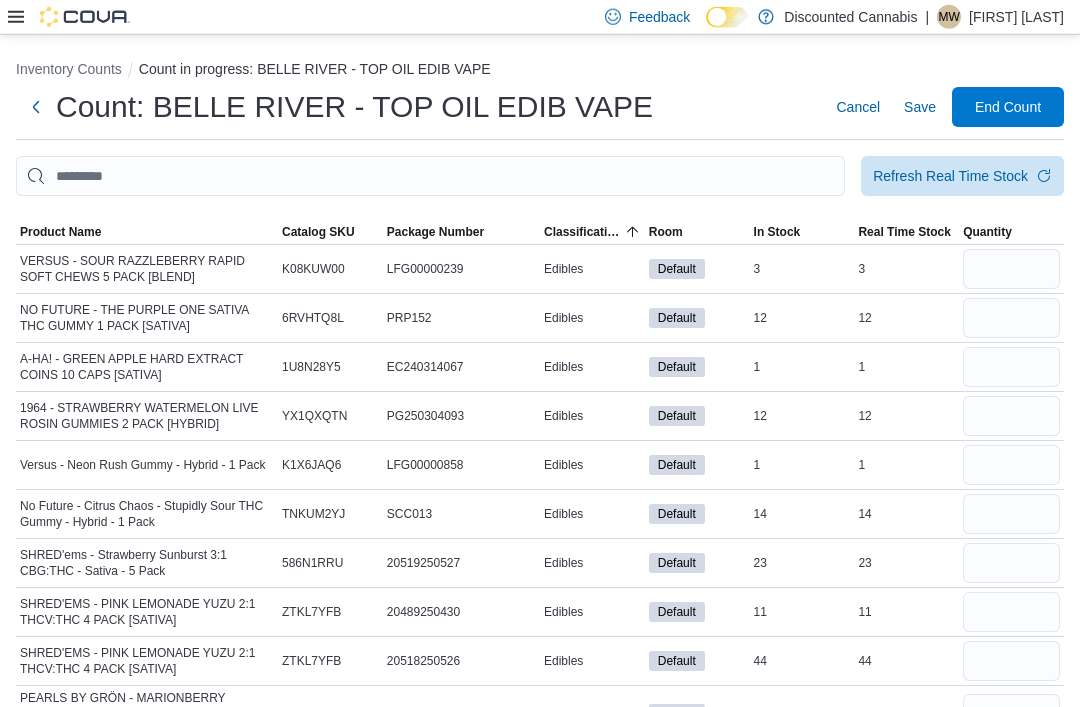 scroll, scrollTop: 37, scrollLeft: 0, axis: vertical 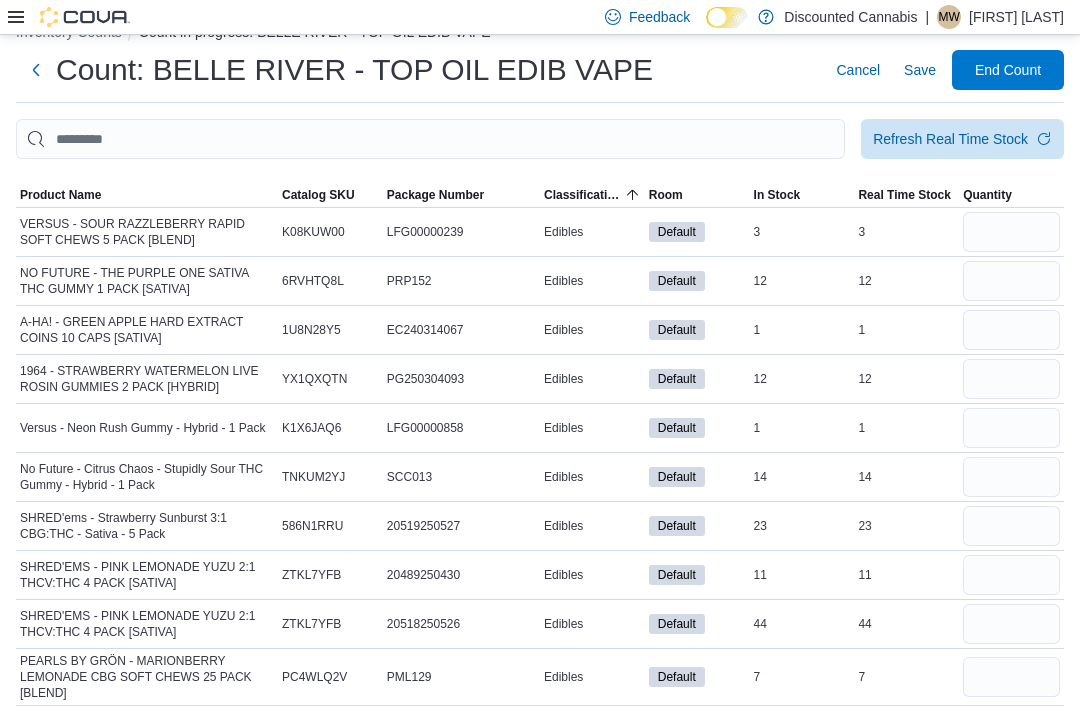 click on "Product Name" at bounding box center (60, 195) 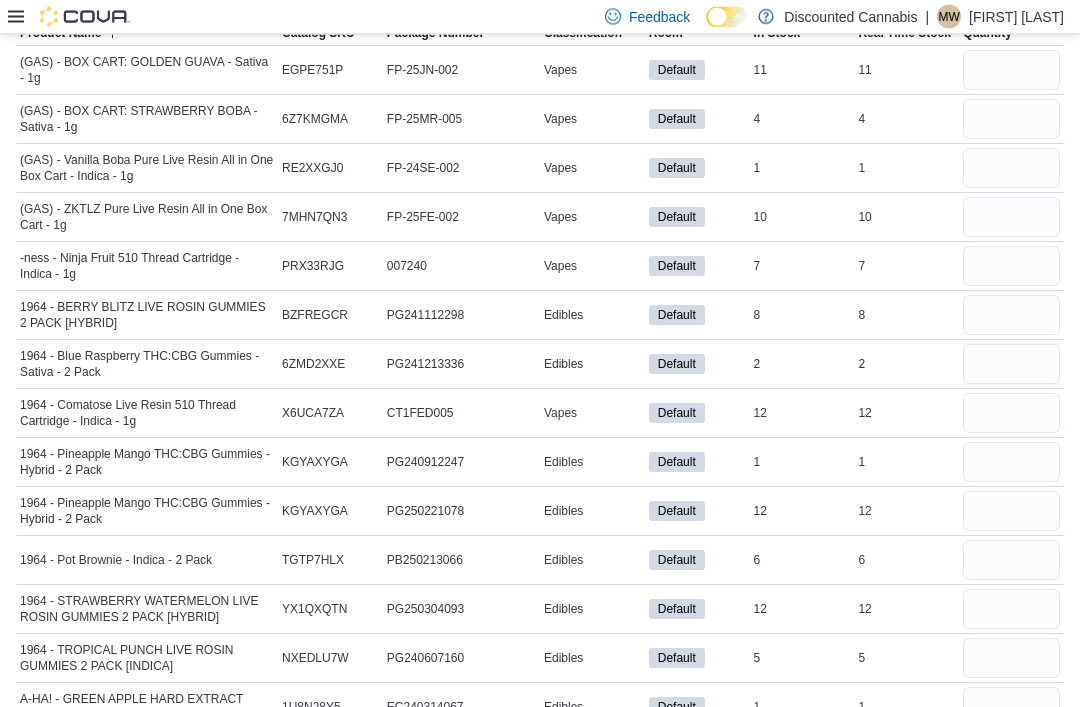scroll, scrollTop: 199, scrollLeft: 0, axis: vertical 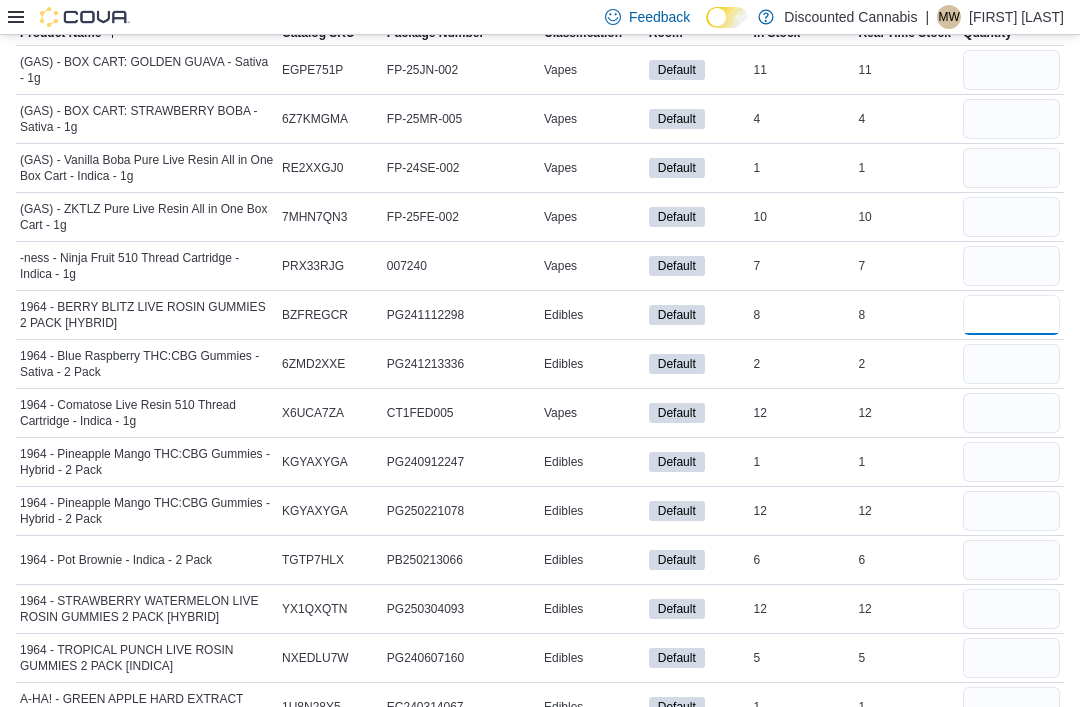 click at bounding box center [1011, 315] 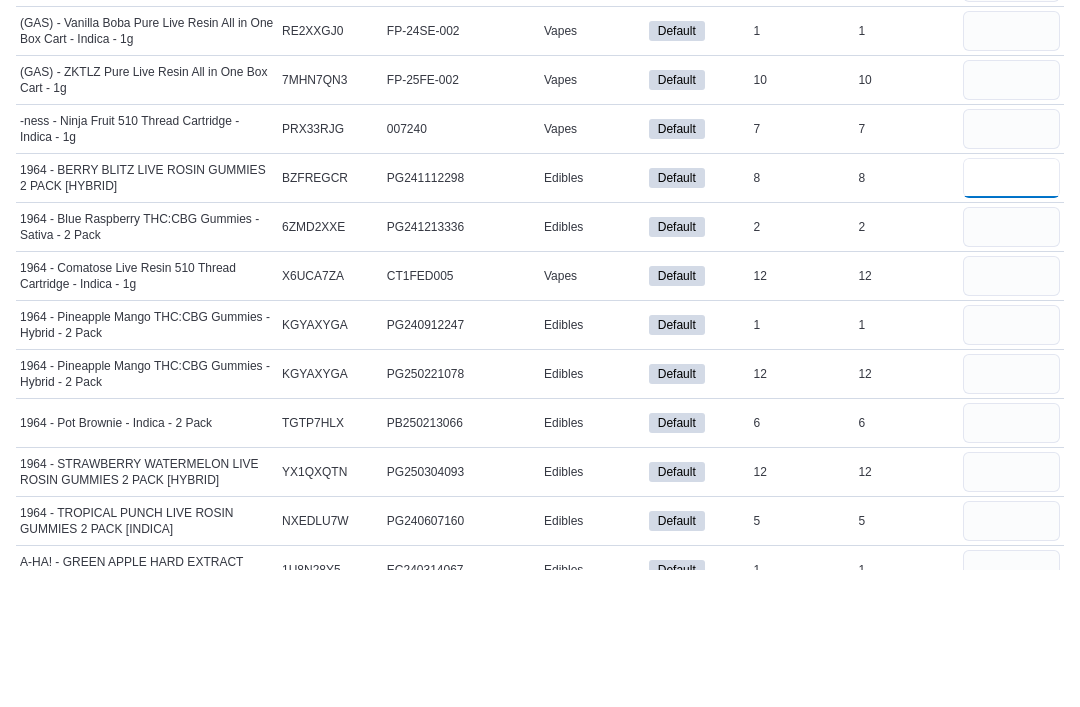 scroll, scrollTop: 0, scrollLeft: 0, axis: both 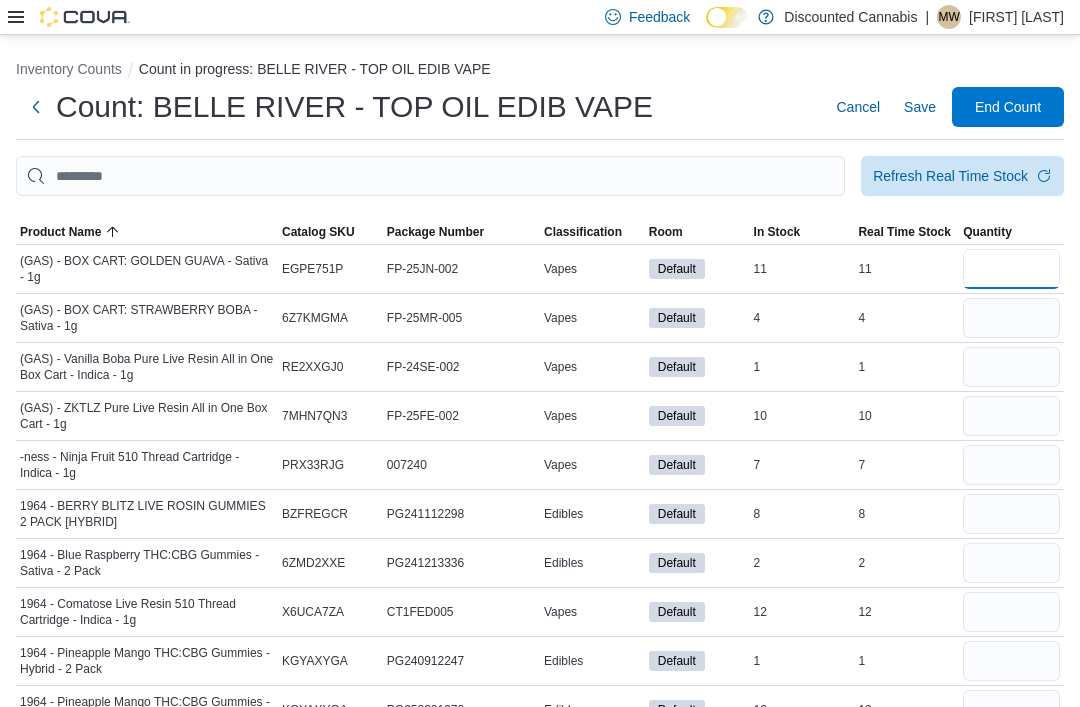 click at bounding box center (1011, 269) 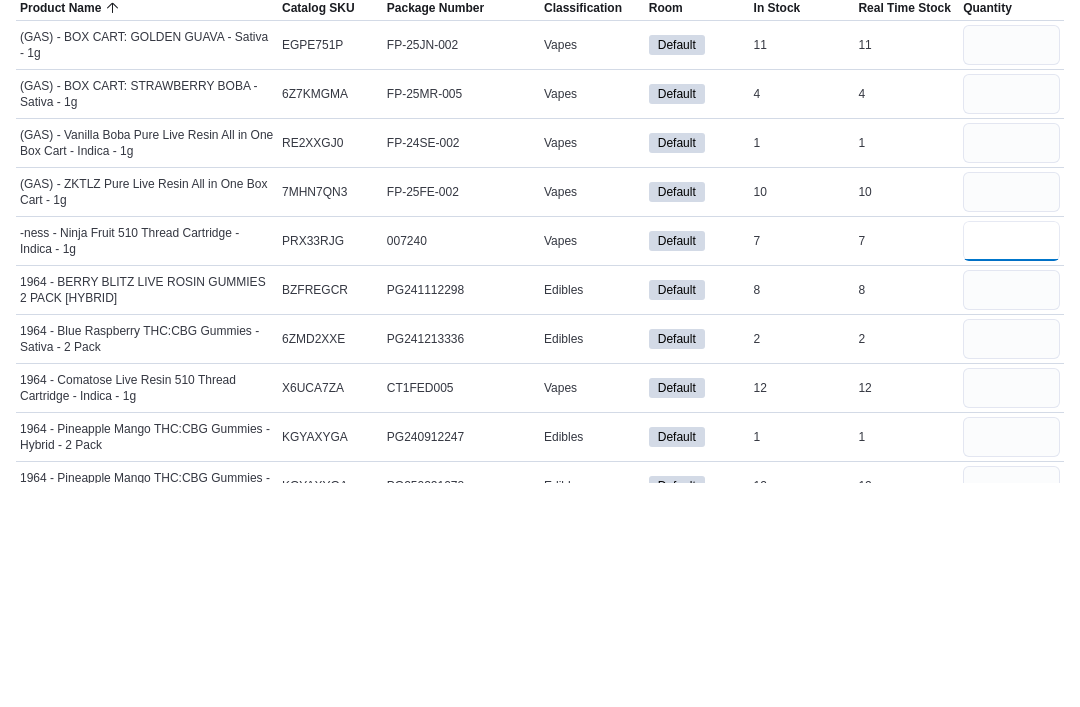 click at bounding box center (1011, 465) 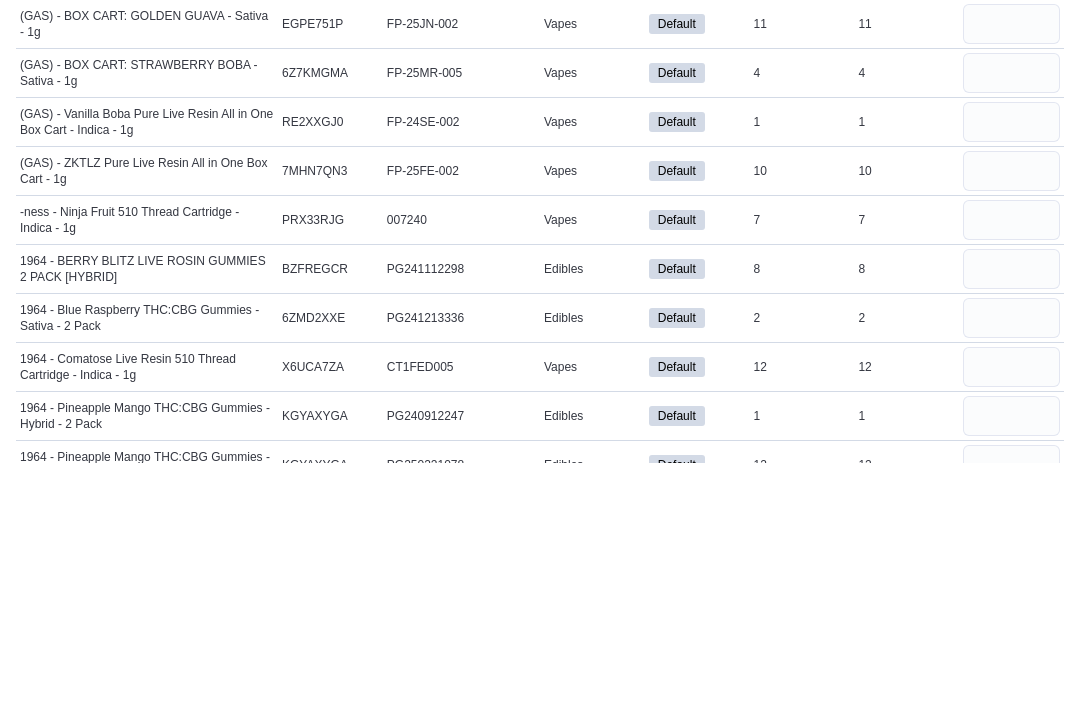 click at bounding box center (1011, 465) 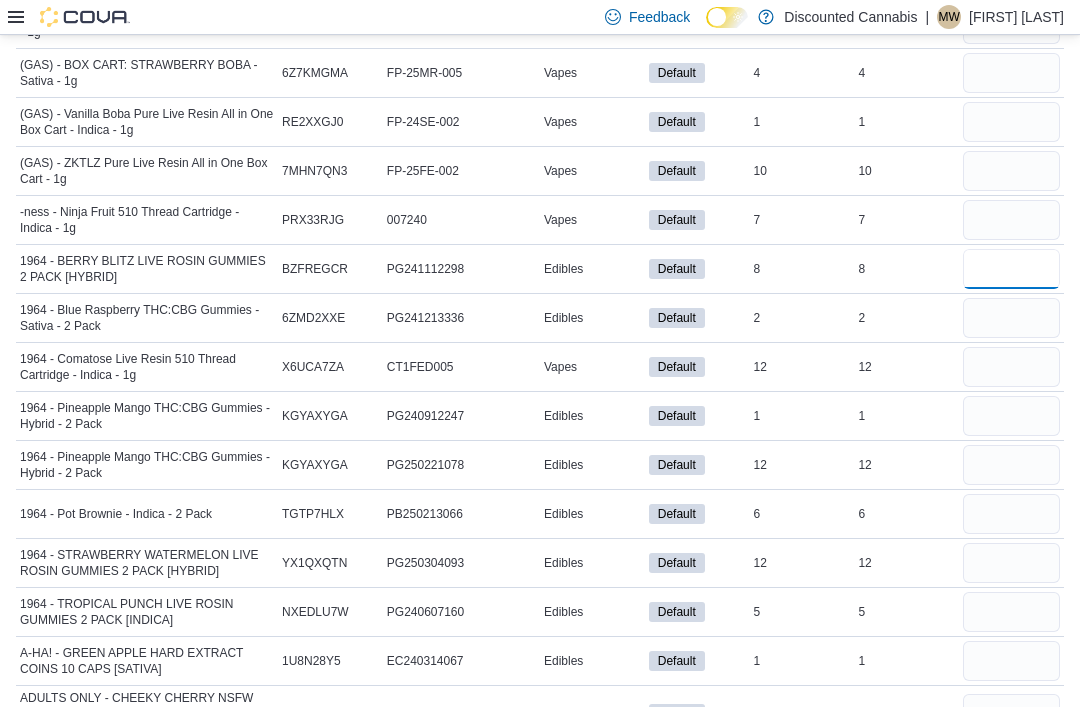 click at bounding box center [1011, 269] 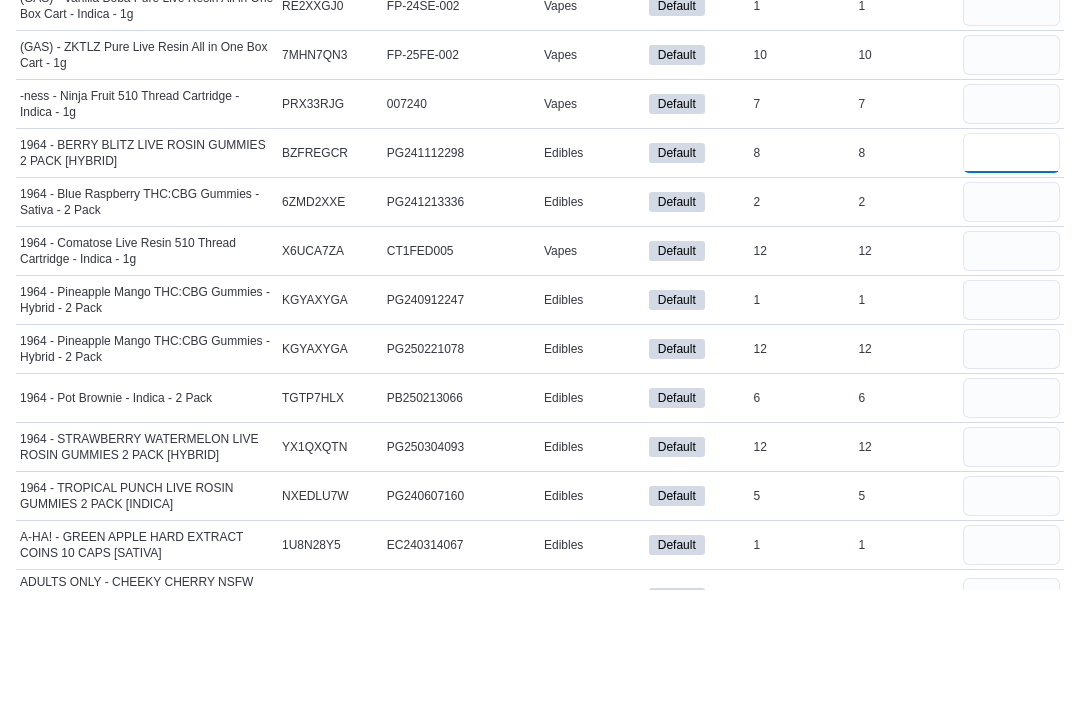 type on "*" 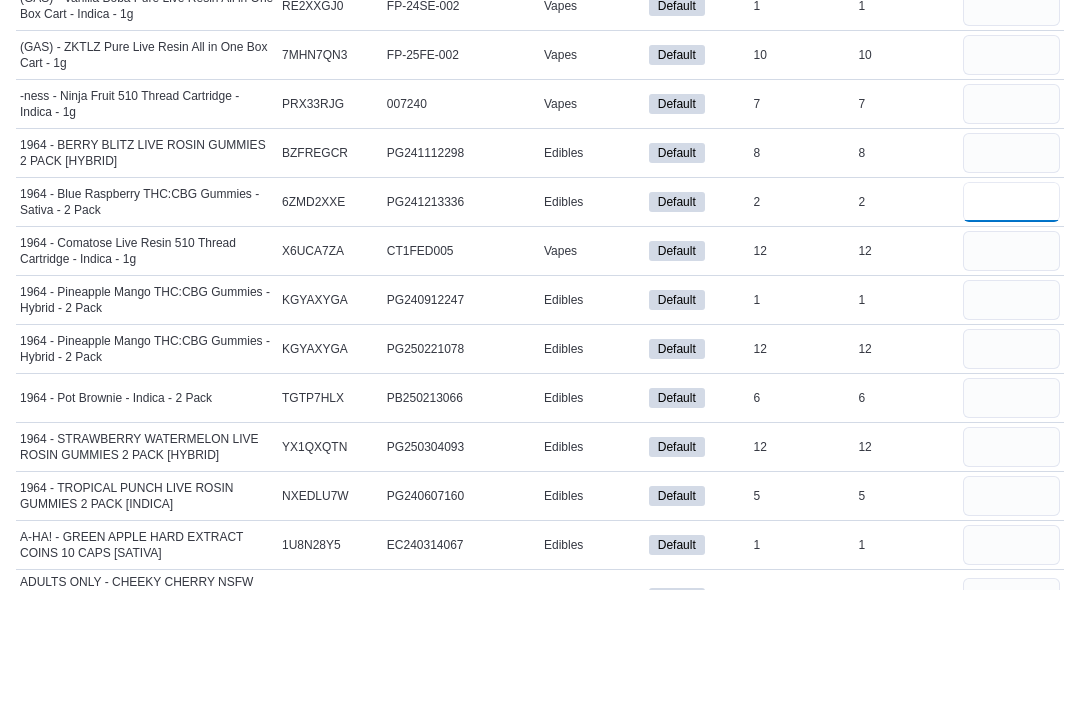 click at bounding box center (1011, 319) 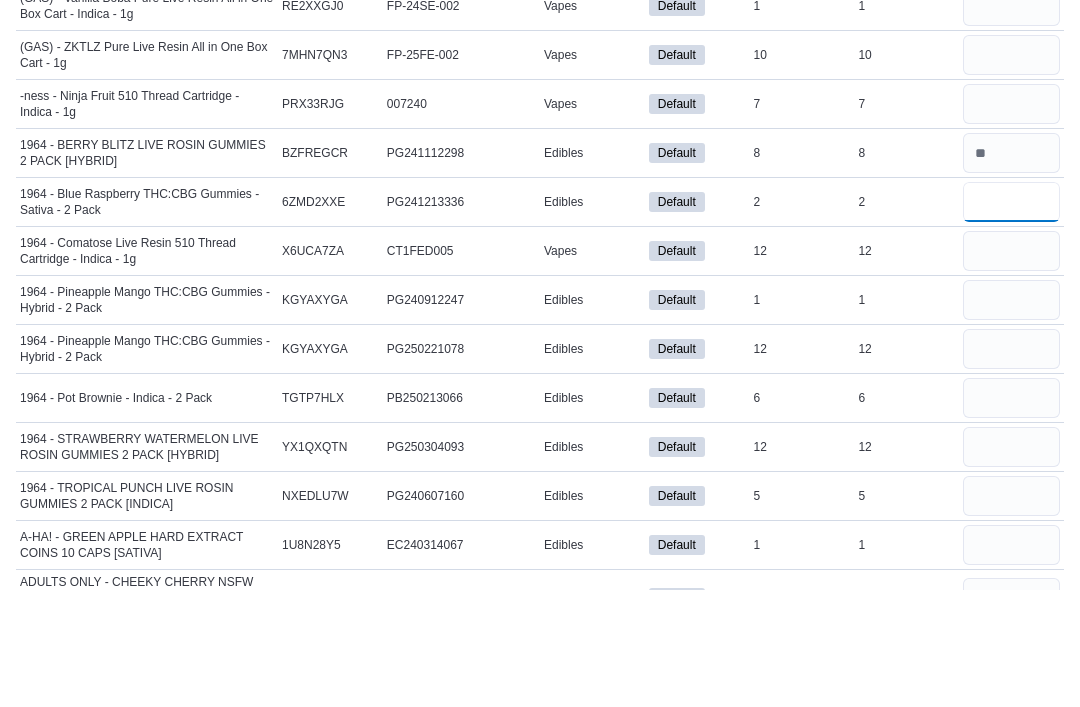 type 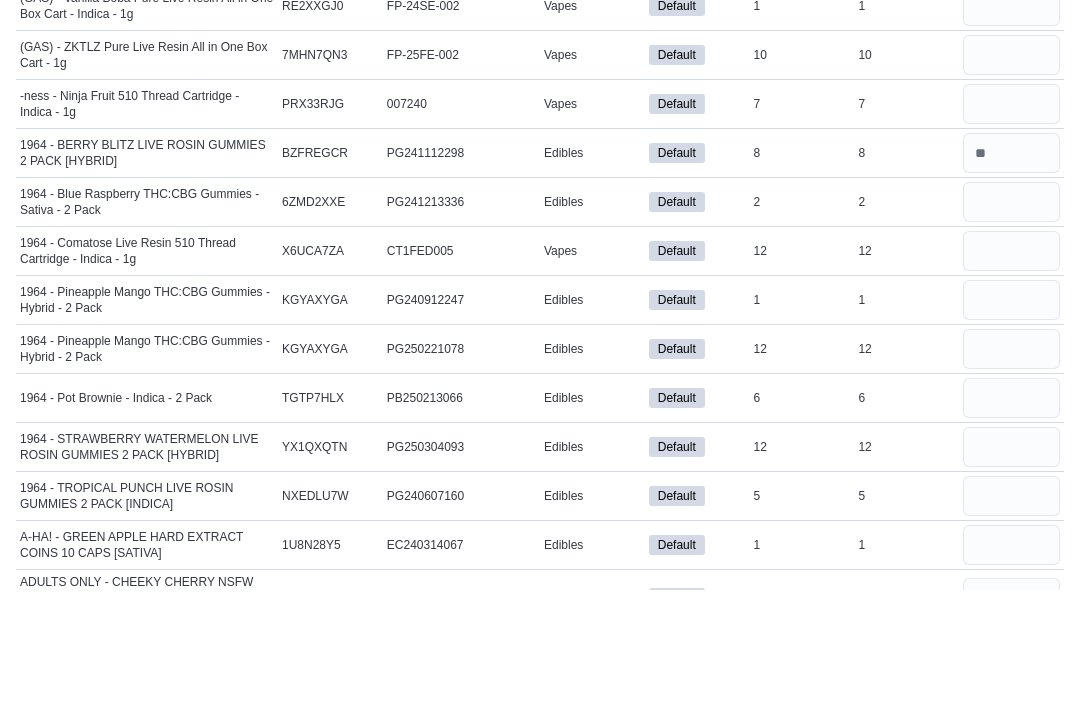 click at bounding box center (1011, 368) 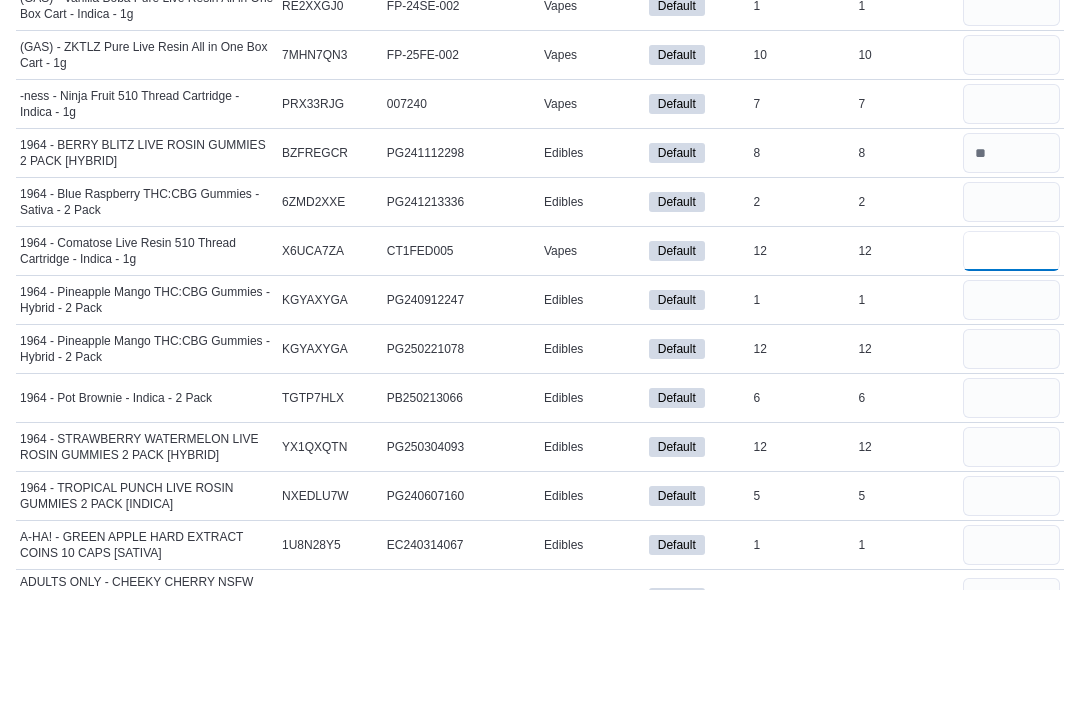 type 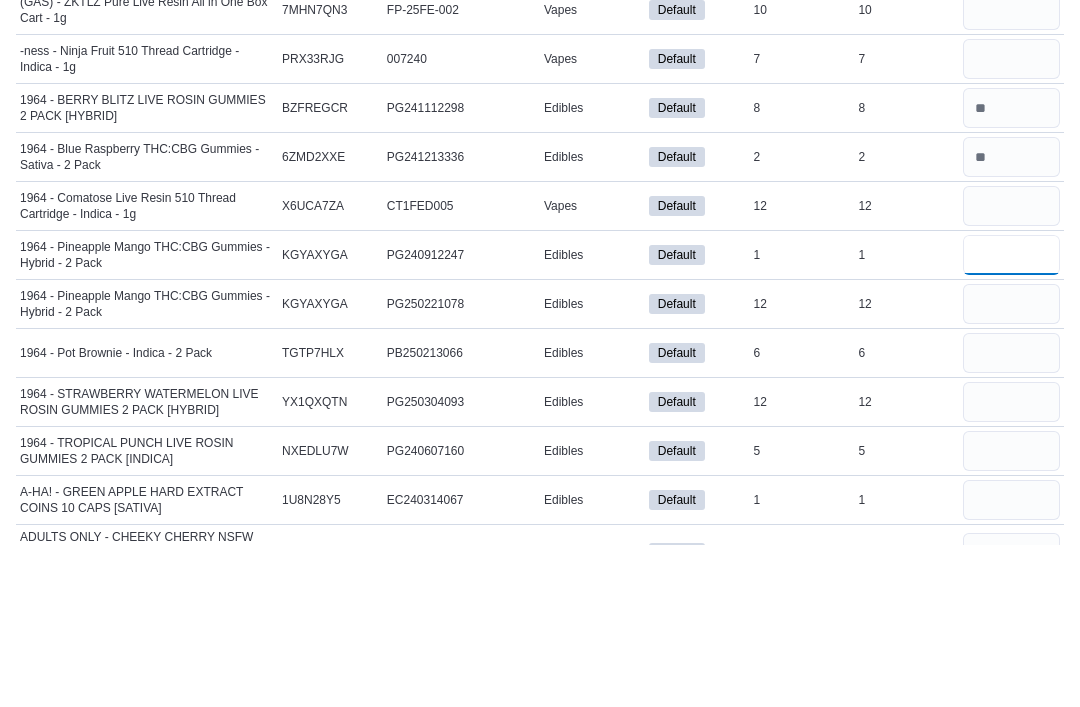 click at bounding box center (1011, 417) 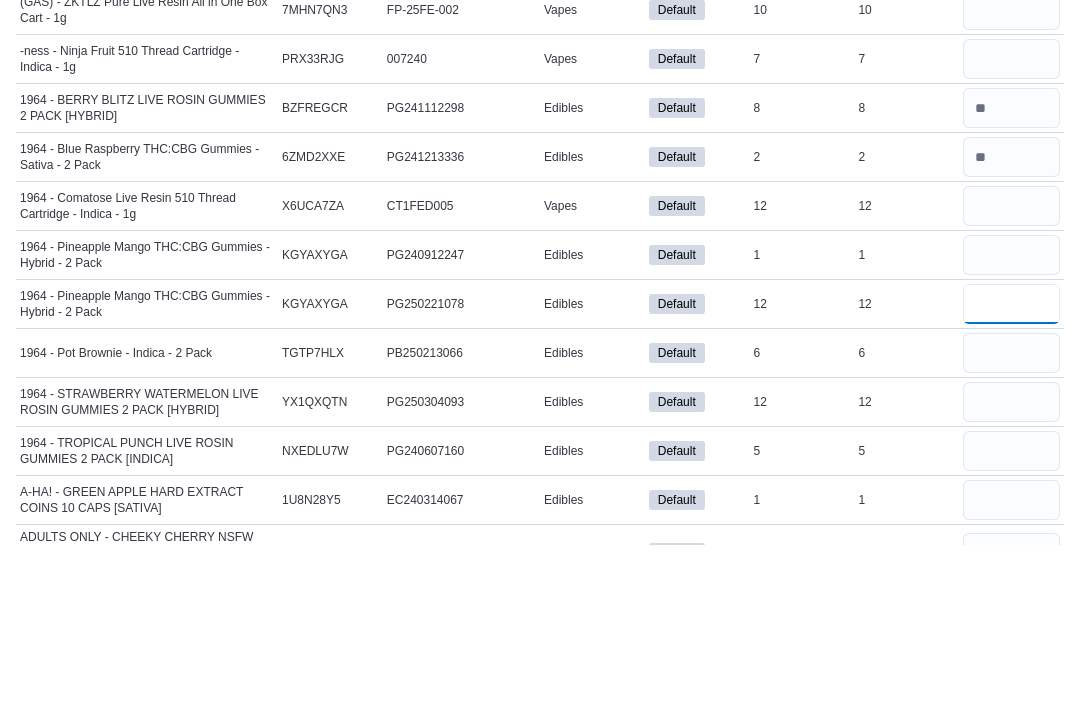 click at bounding box center (1011, 466) 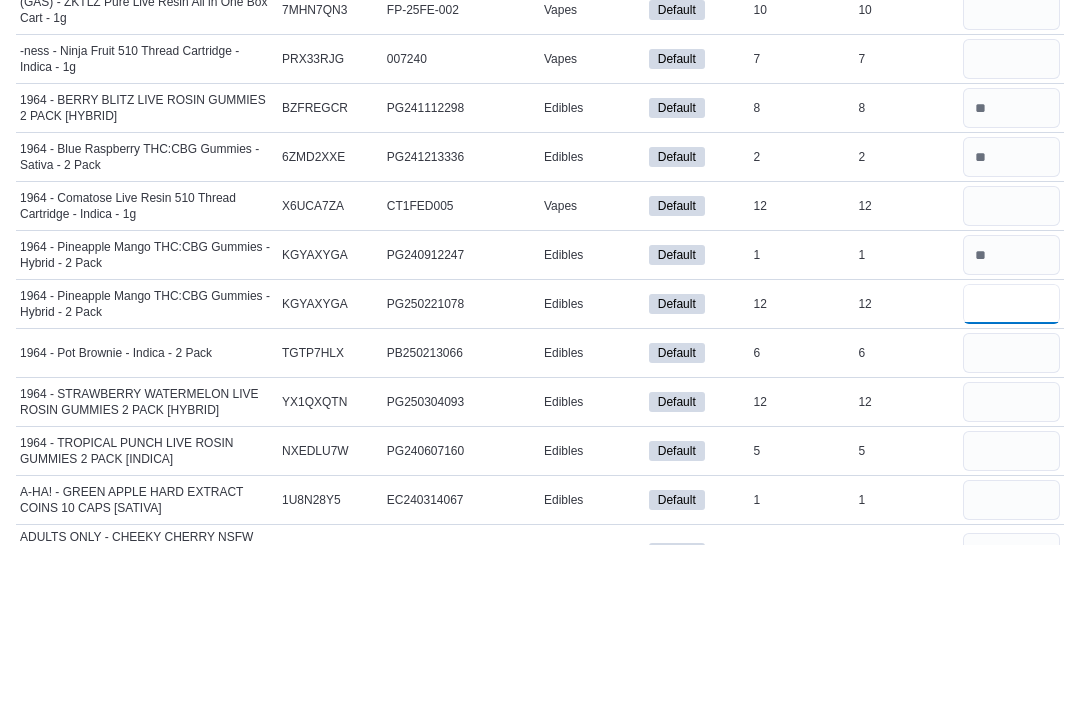type 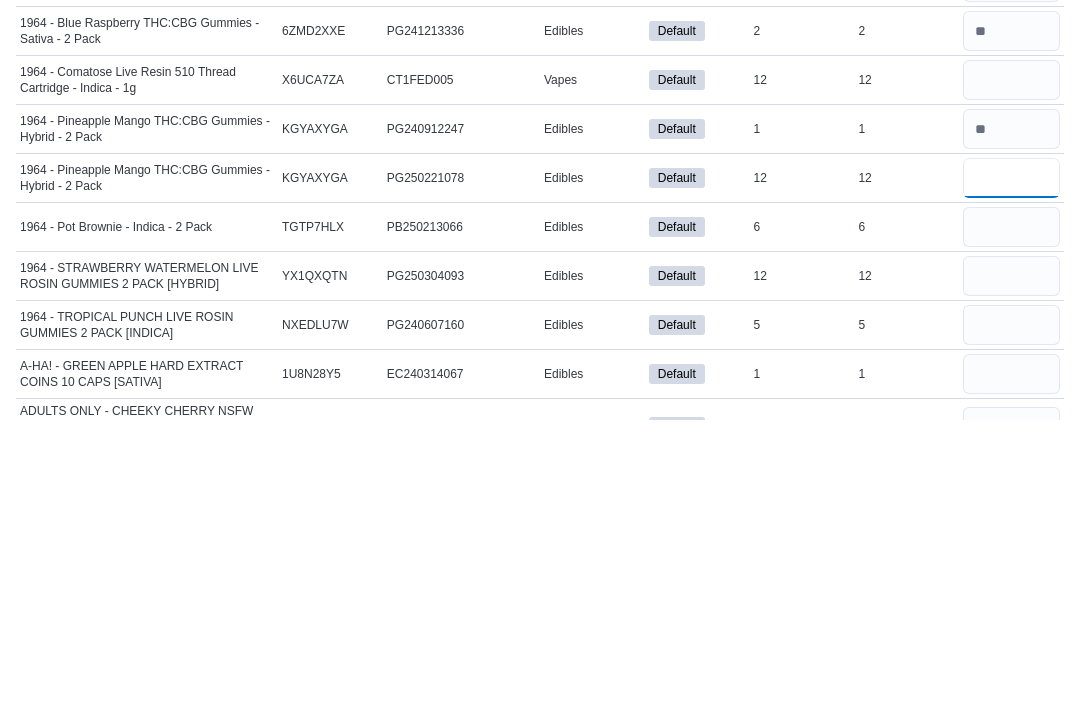 type on "**" 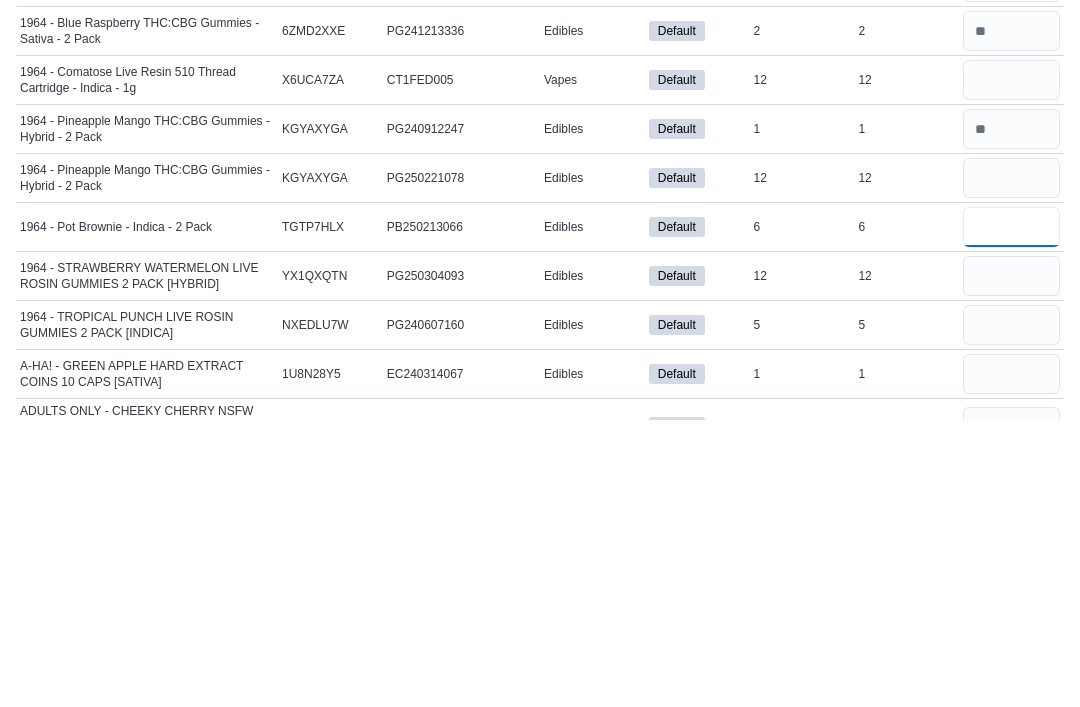 click at bounding box center [1011, 515] 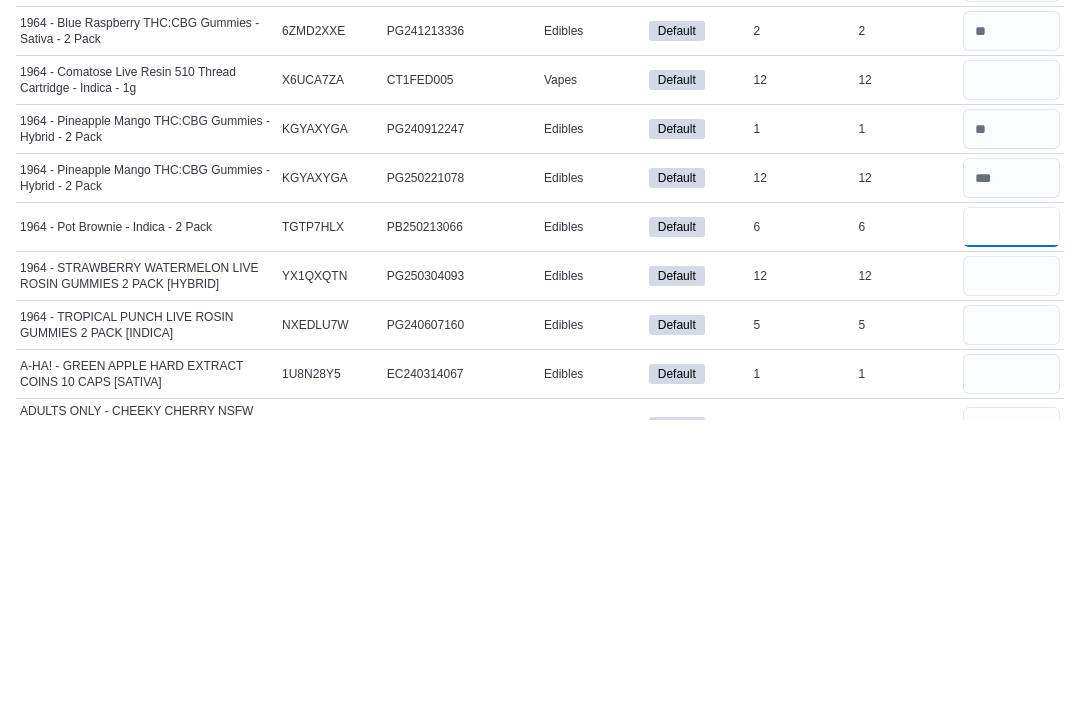 type 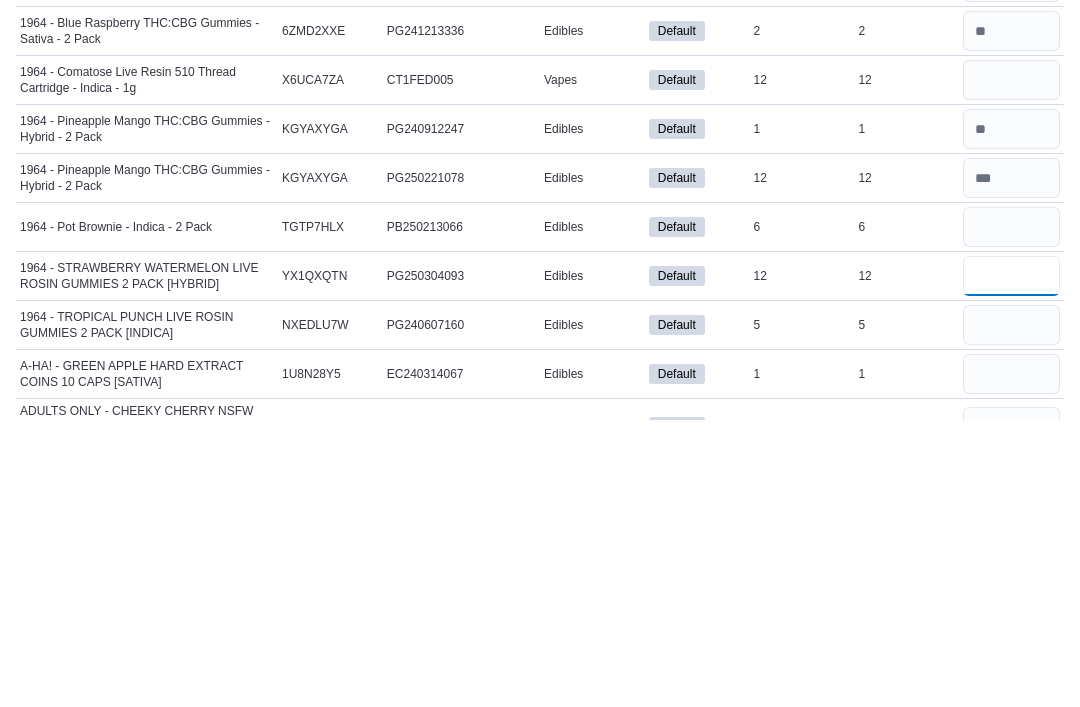 click at bounding box center (1011, 564) 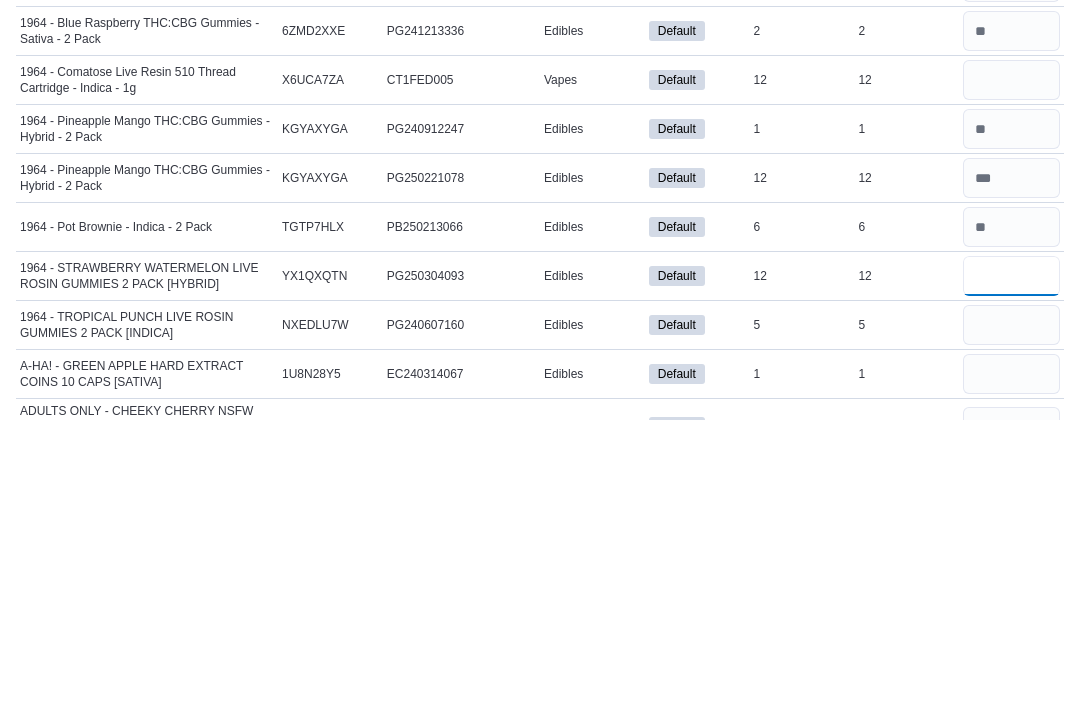 type 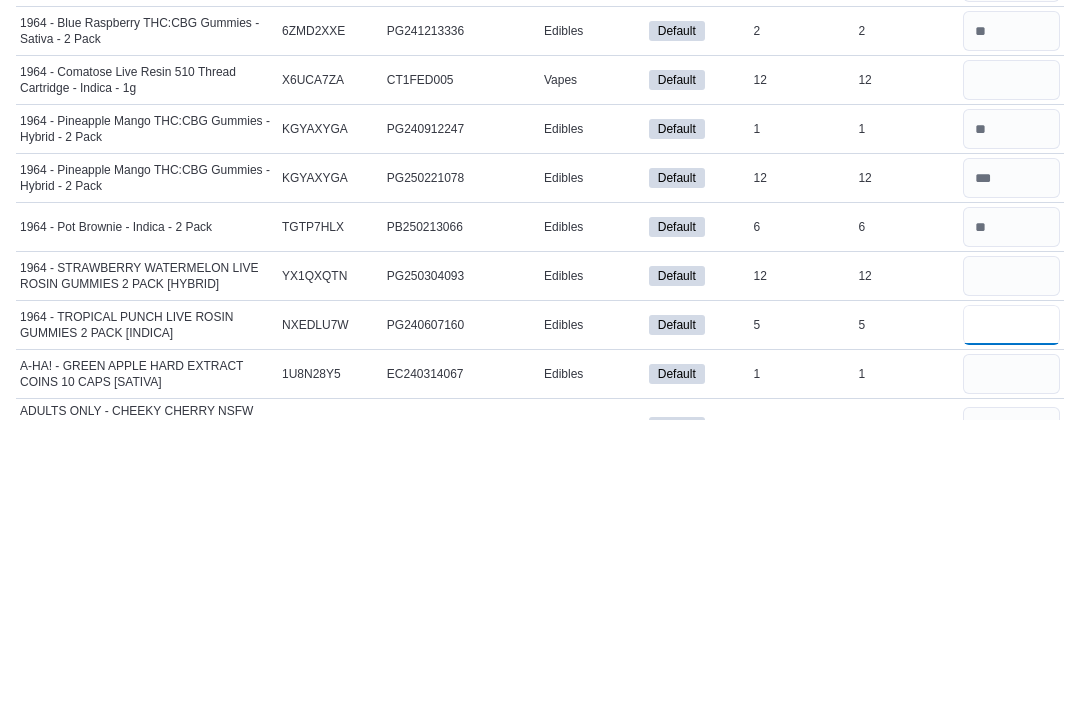 click at bounding box center (1011, 613) 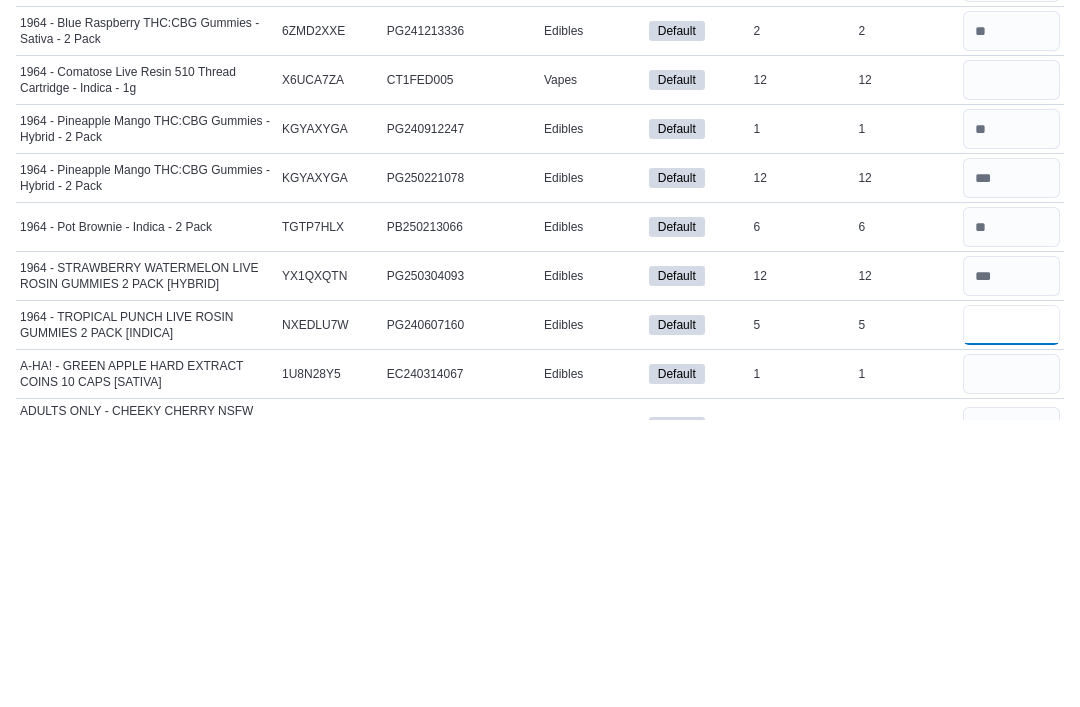 type 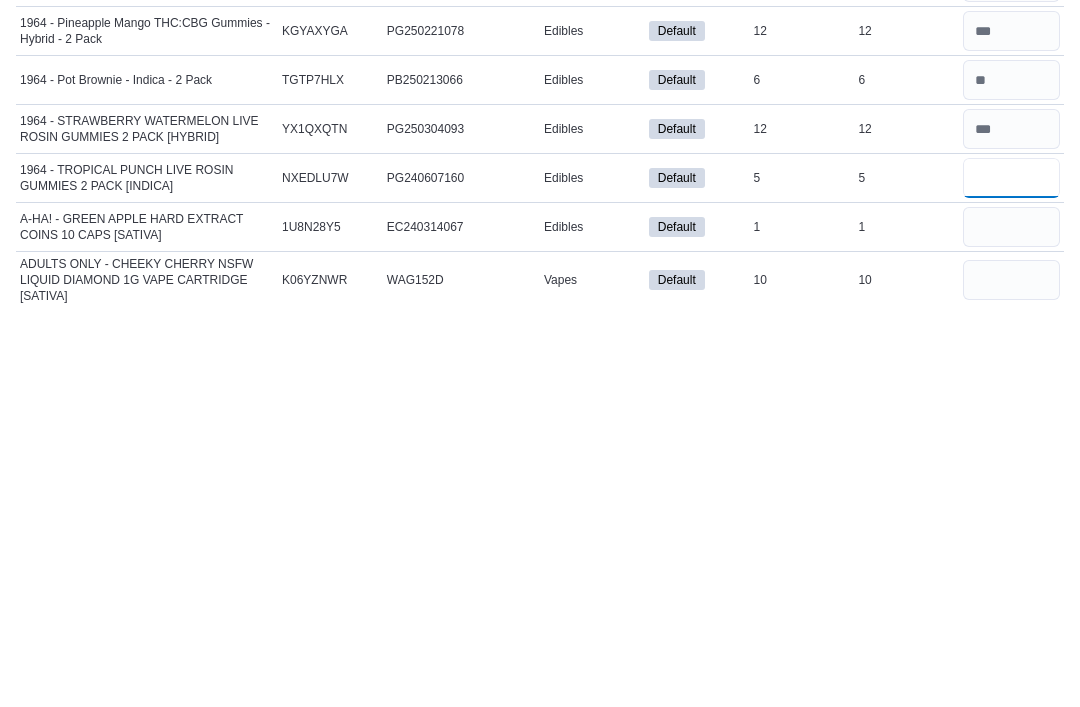 scroll, scrollTop: 278, scrollLeft: 0, axis: vertical 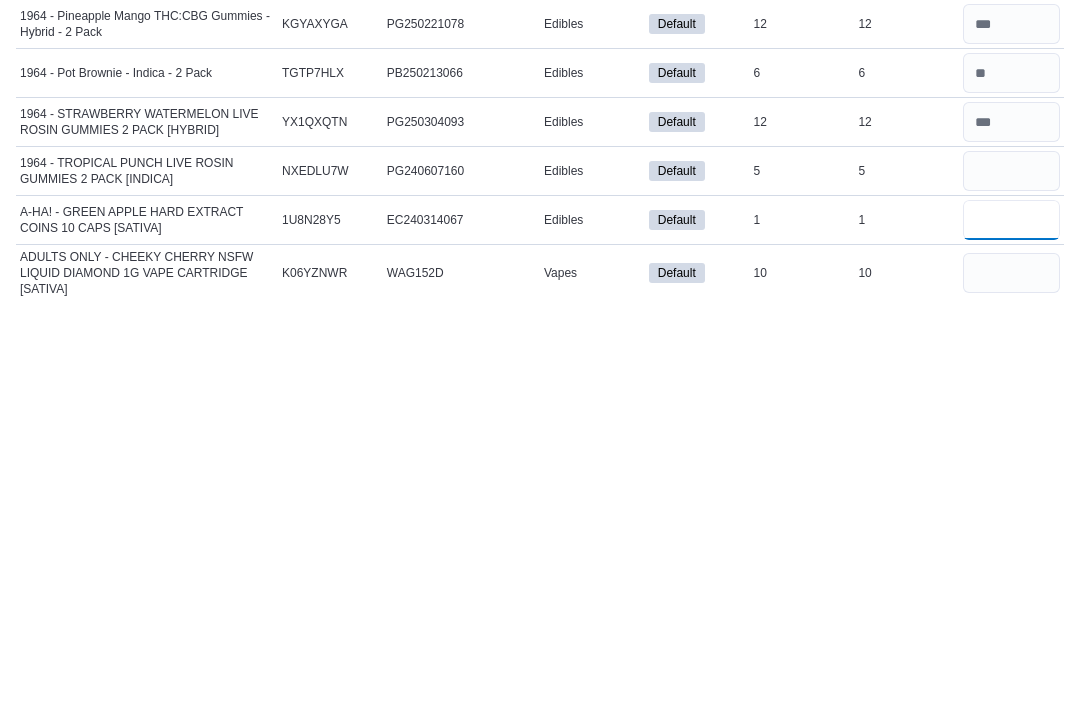 click at bounding box center [1011, 628] 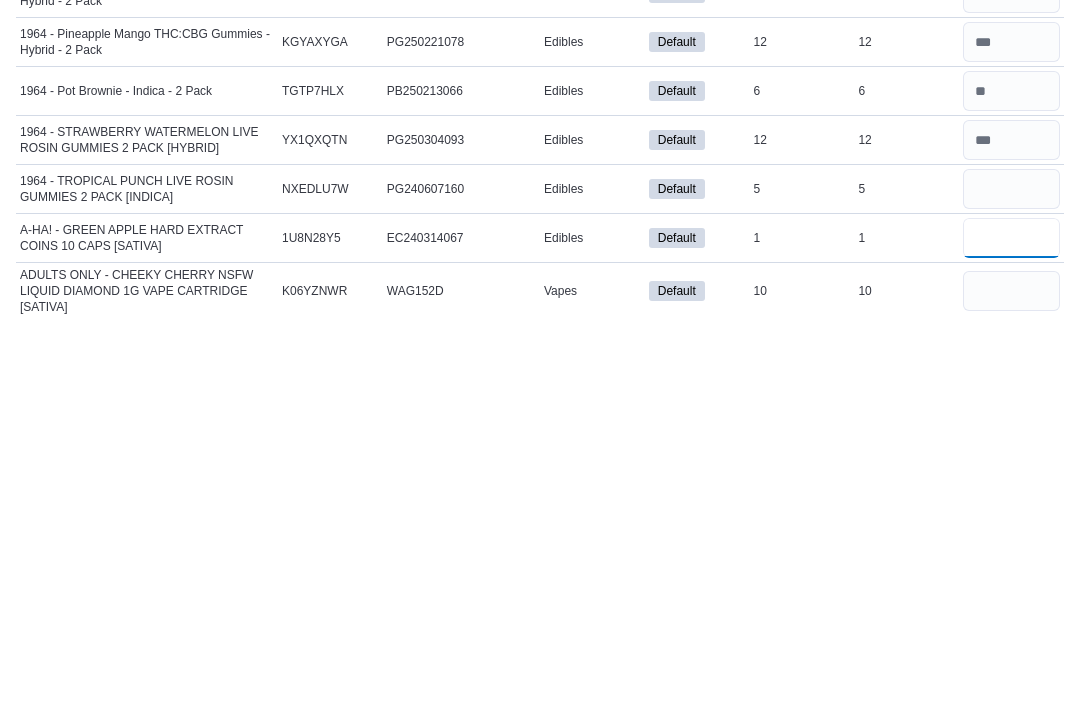 type on "*" 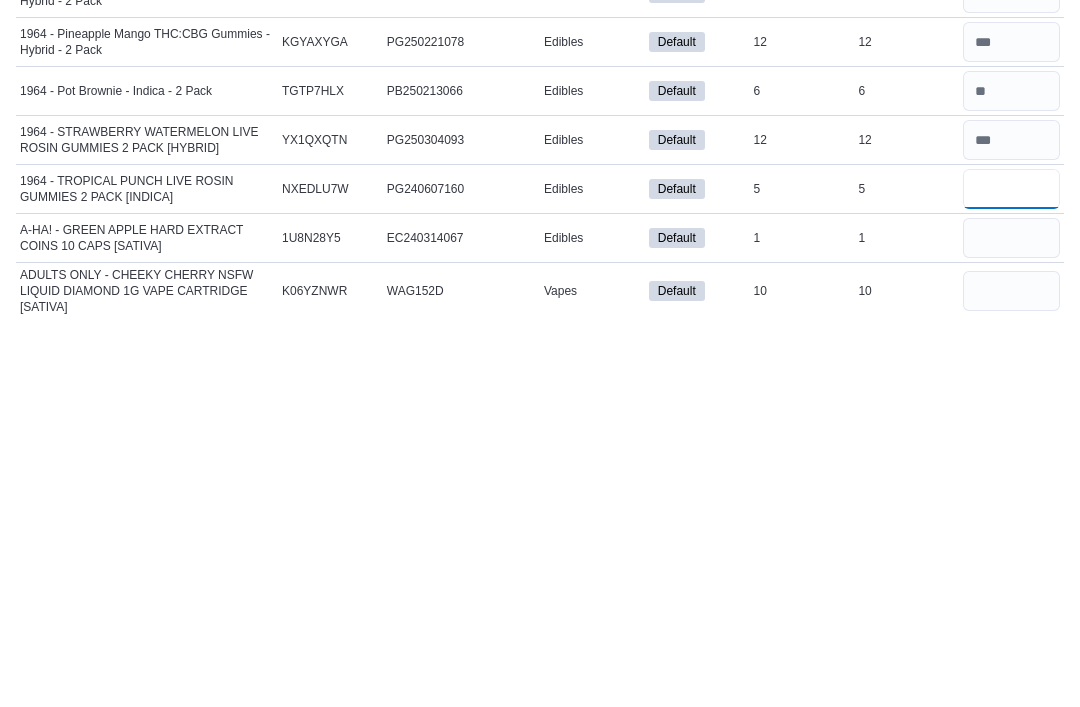 click at bounding box center (1011, 579) 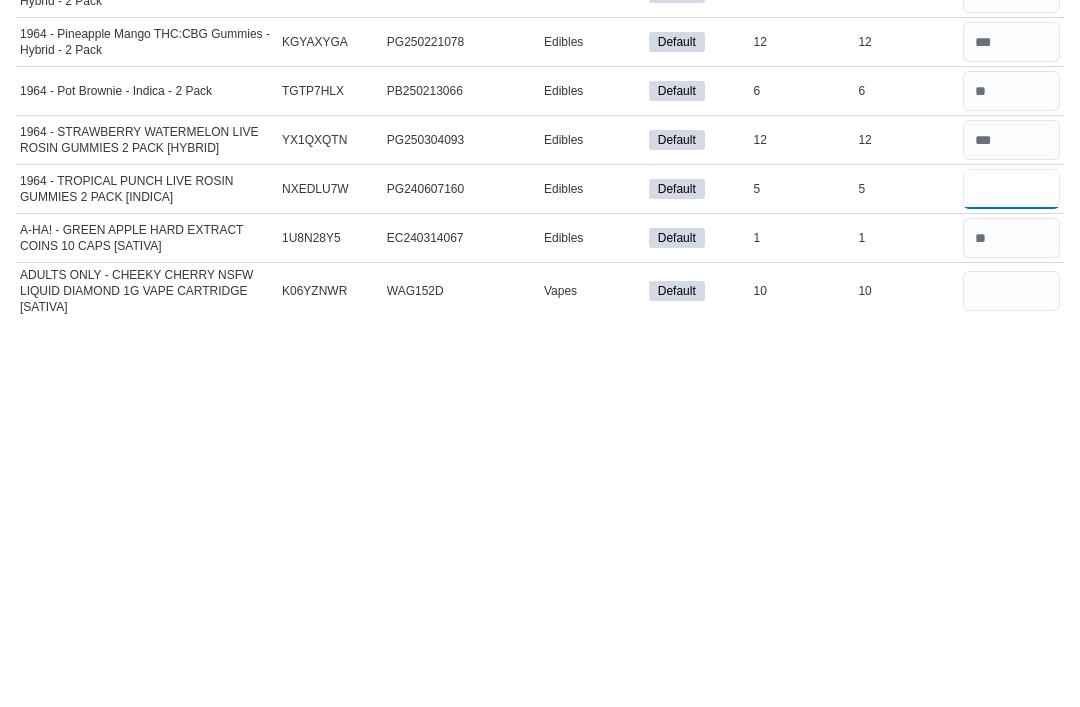 type 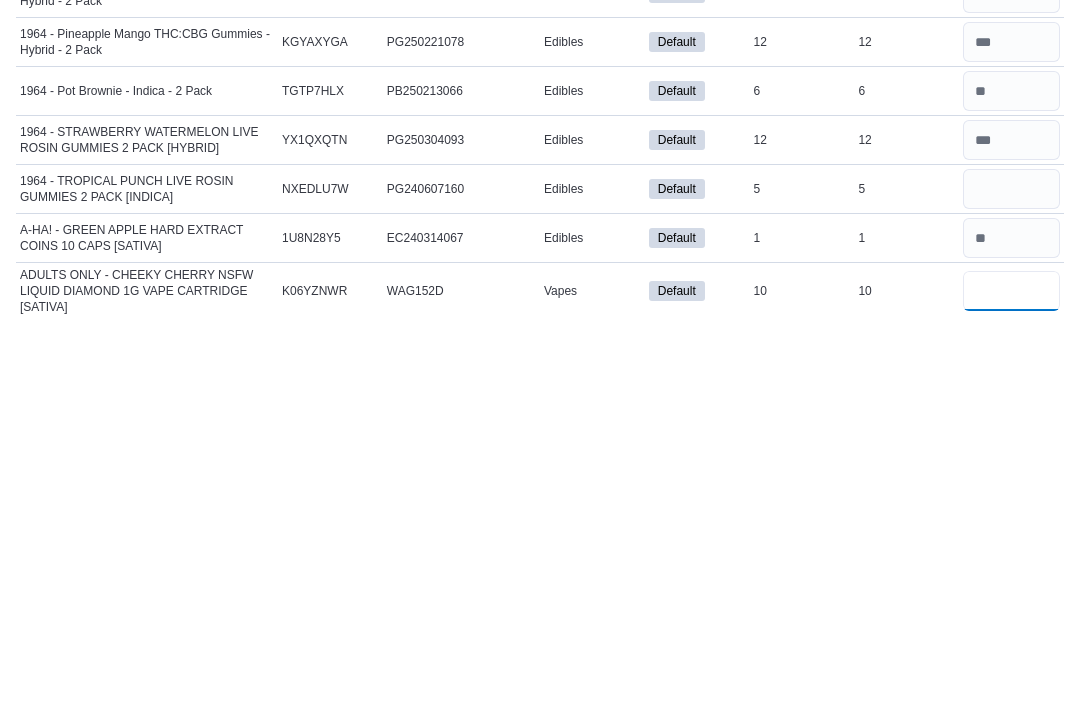 click at bounding box center (1011, 681) 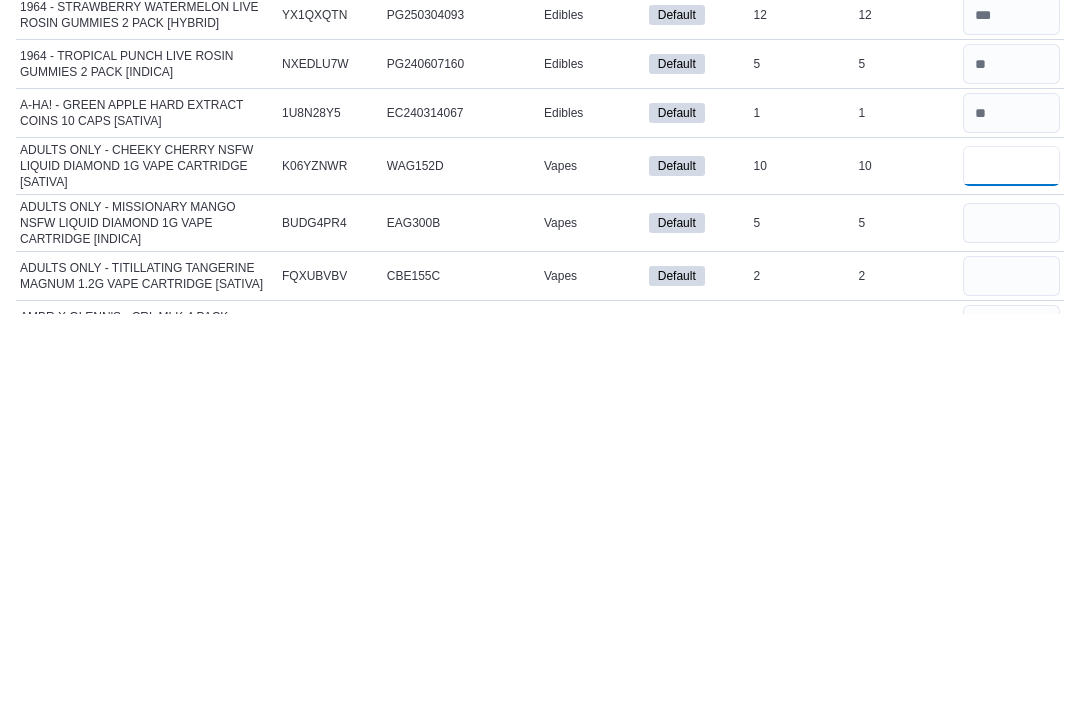 scroll, scrollTop: 402, scrollLeft: 0, axis: vertical 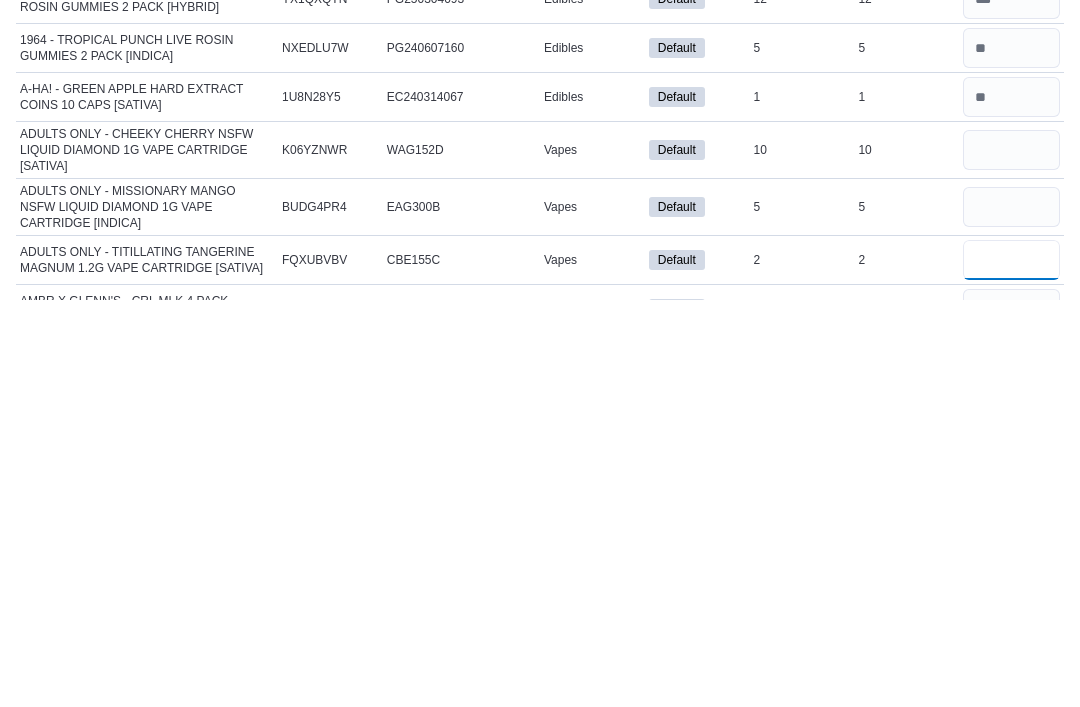click at bounding box center (1011, 667) 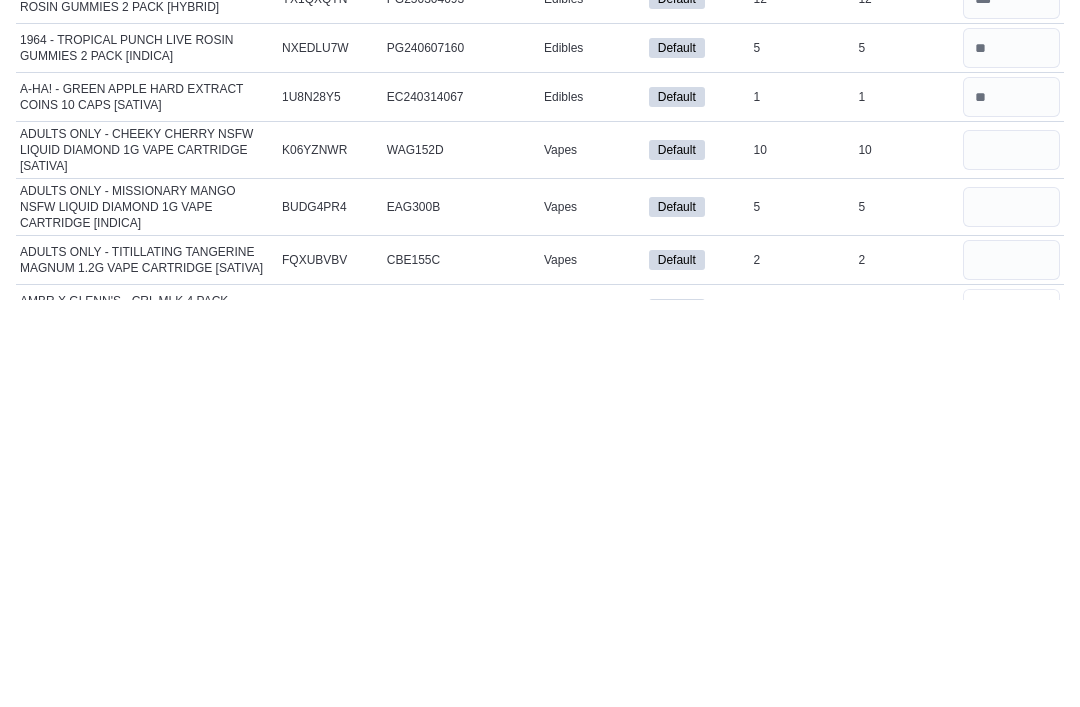 click at bounding box center [1011, 716] 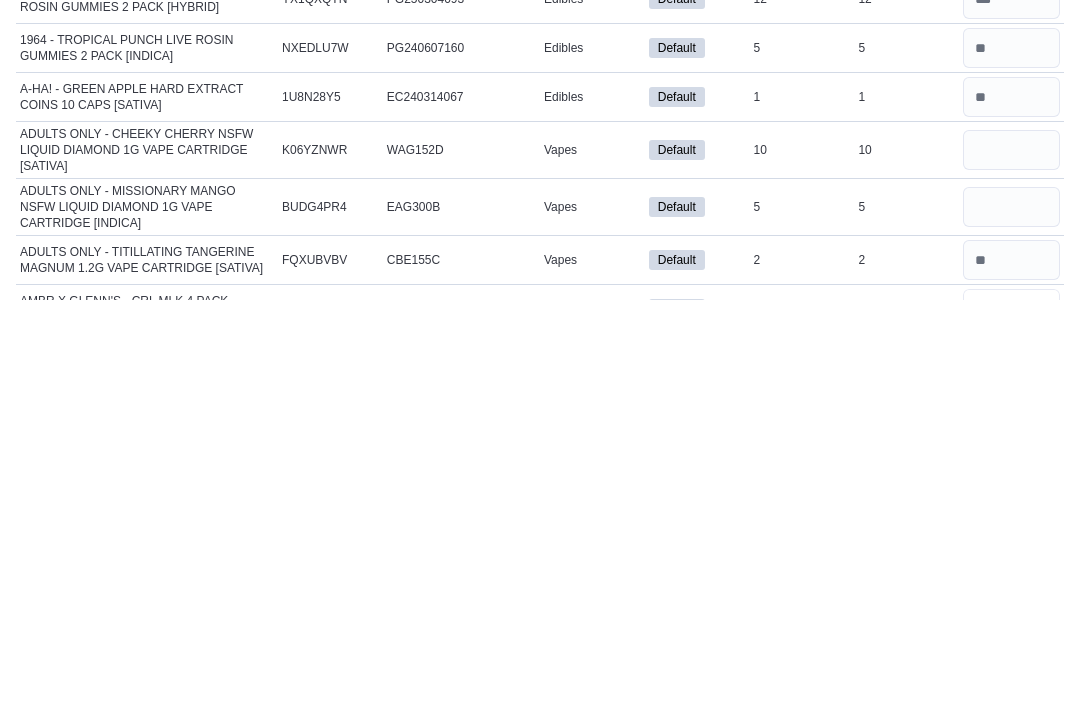 scroll, scrollTop: 532, scrollLeft: 0, axis: vertical 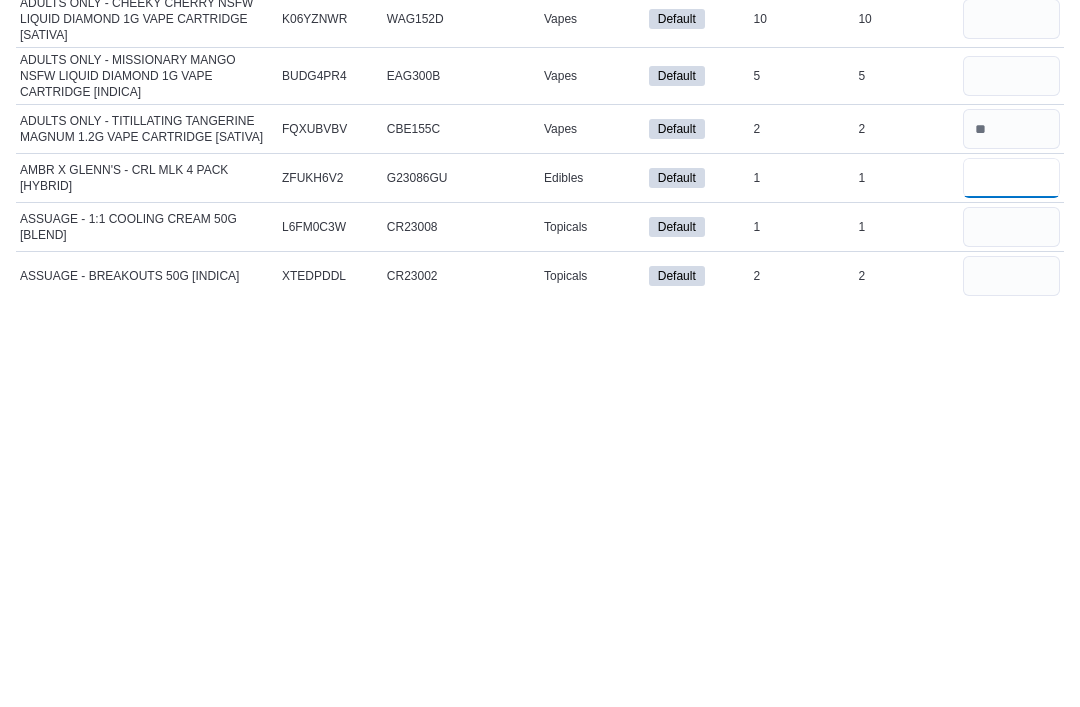 type on "*" 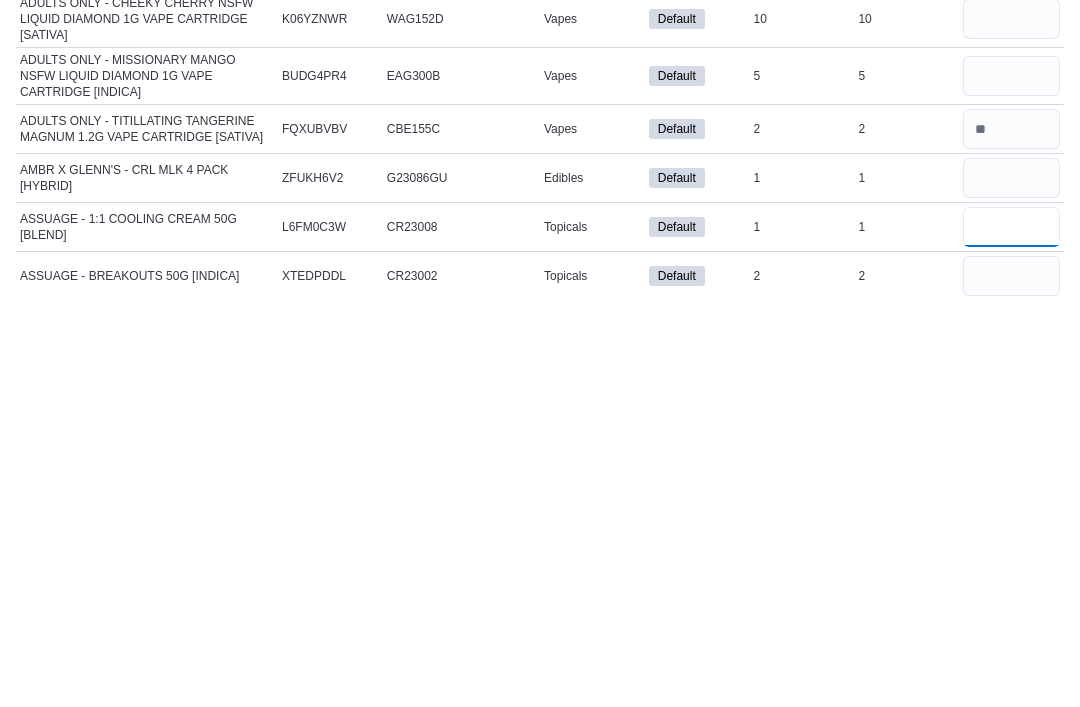 click at bounding box center (1011, 635) 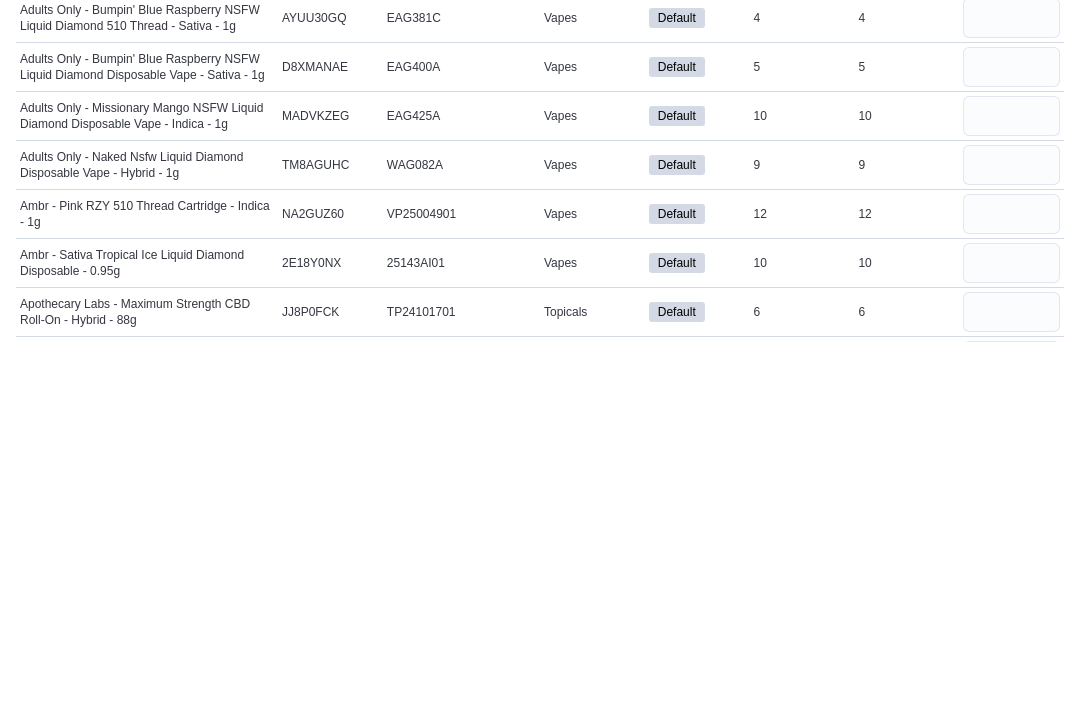 scroll, scrollTop: 931, scrollLeft: 0, axis: vertical 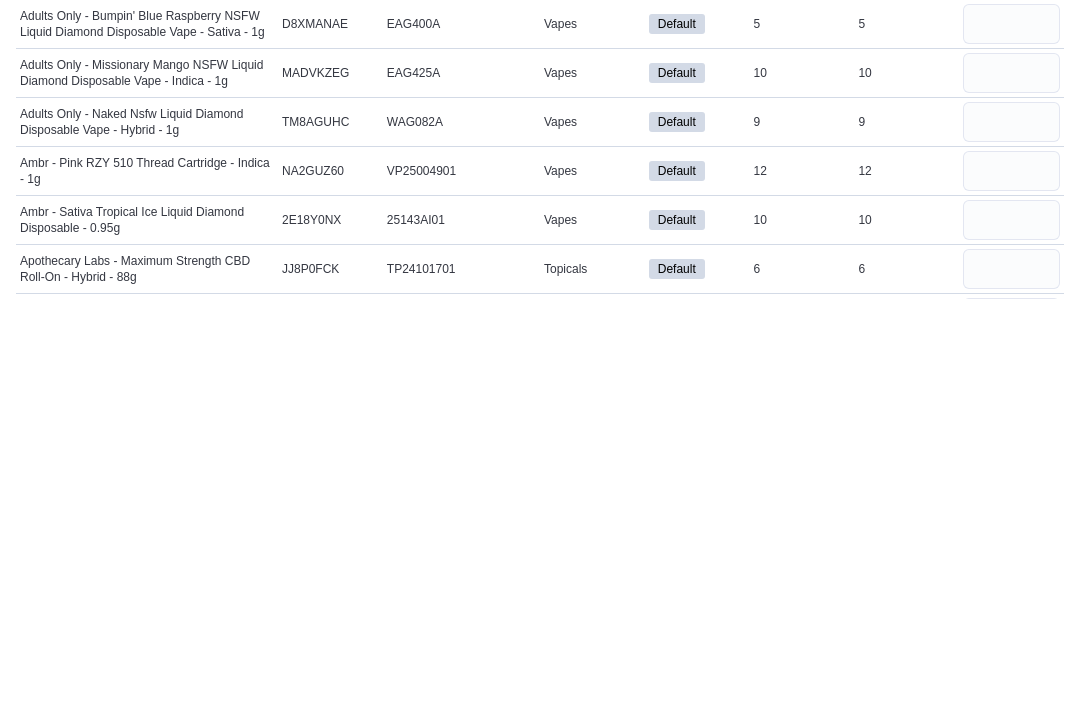 click on "Default" at bounding box center [697, 628] 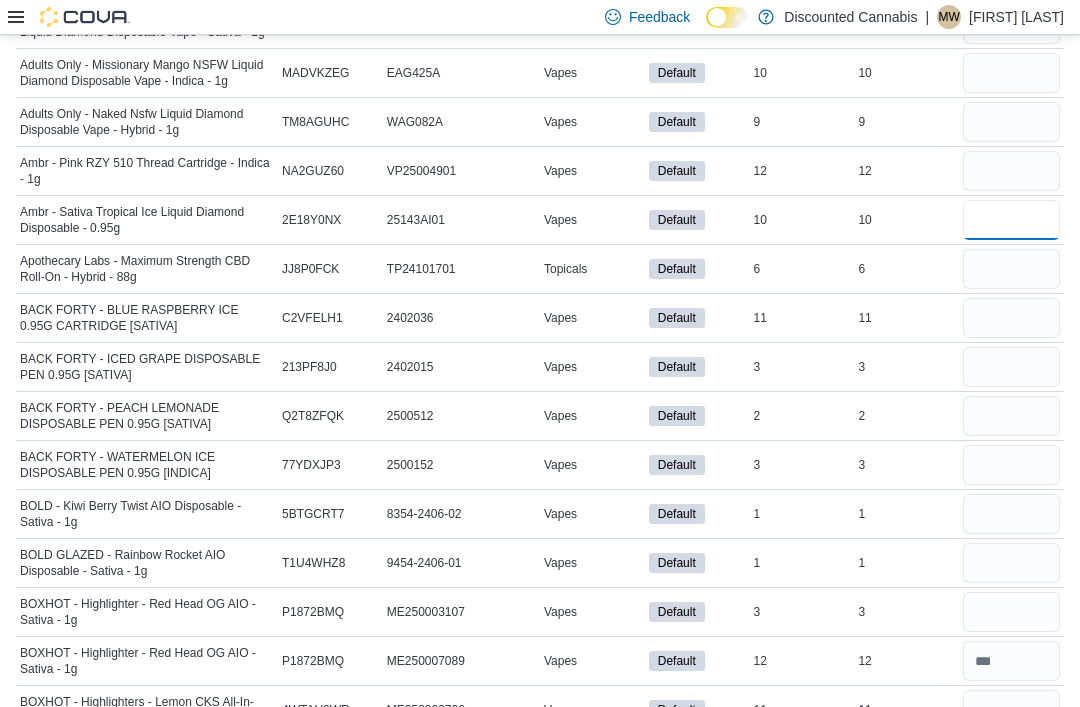 click at bounding box center [1011, 220] 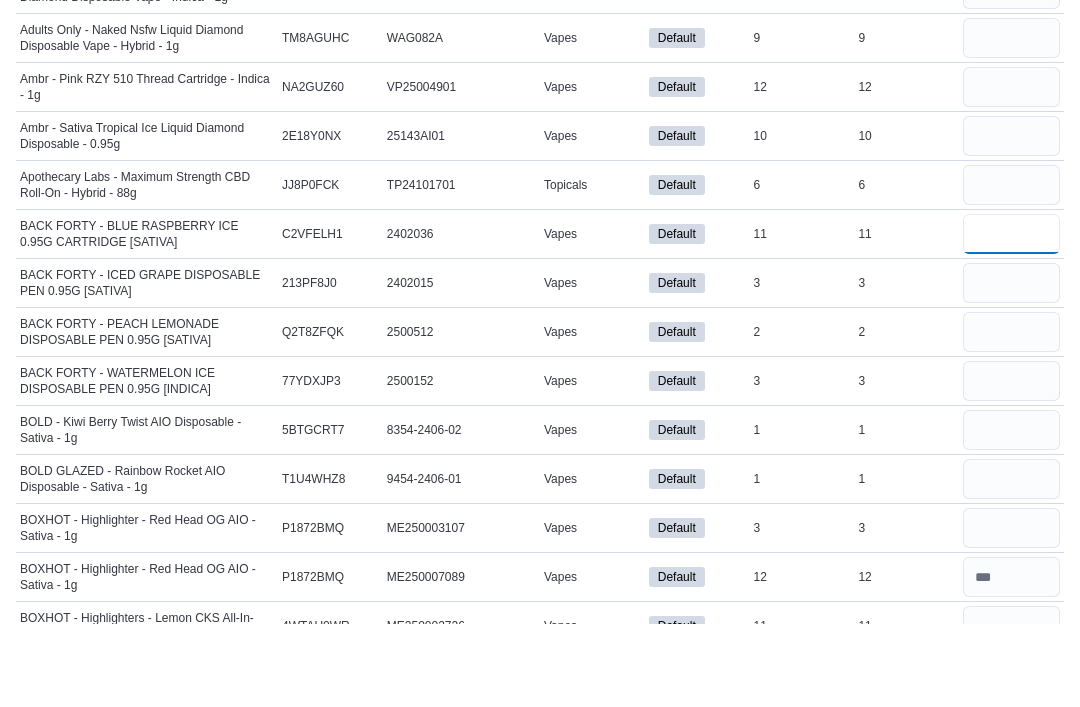 click at bounding box center [1011, 318] 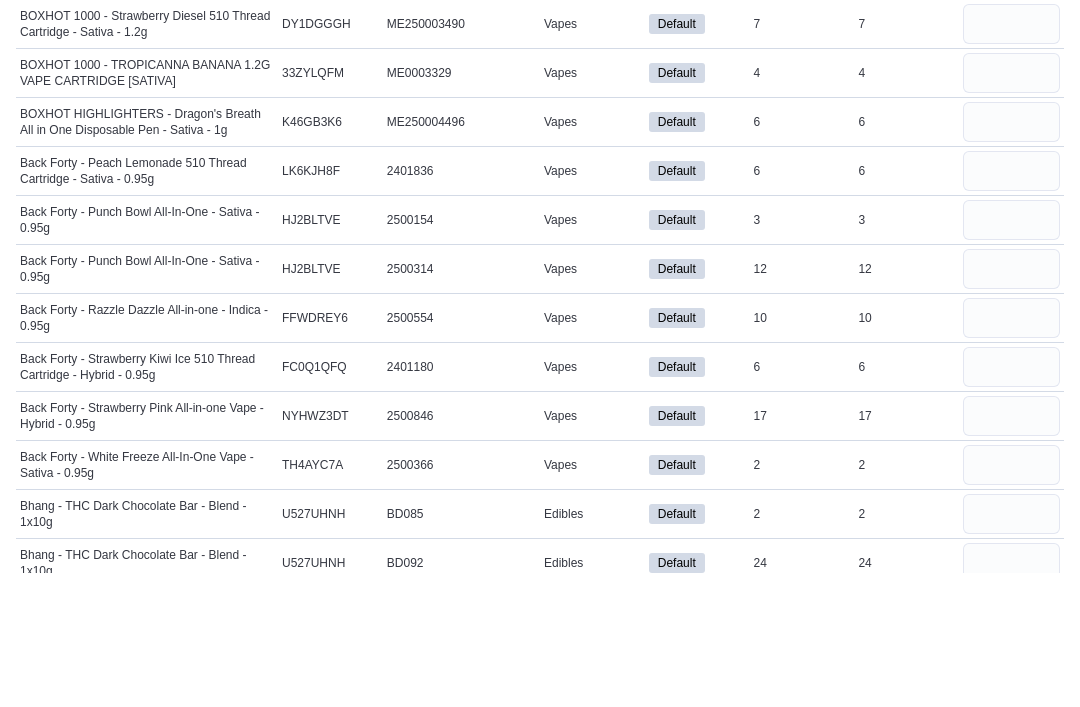 scroll, scrollTop: 2237, scrollLeft: 0, axis: vertical 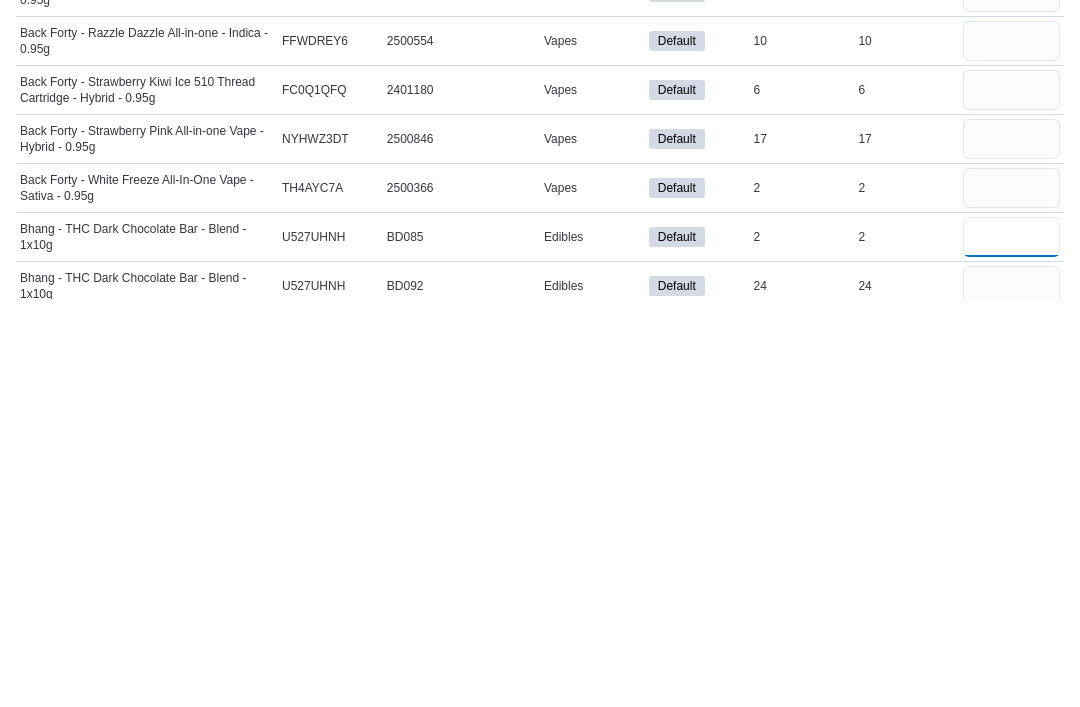 click at bounding box center [1011, 645] 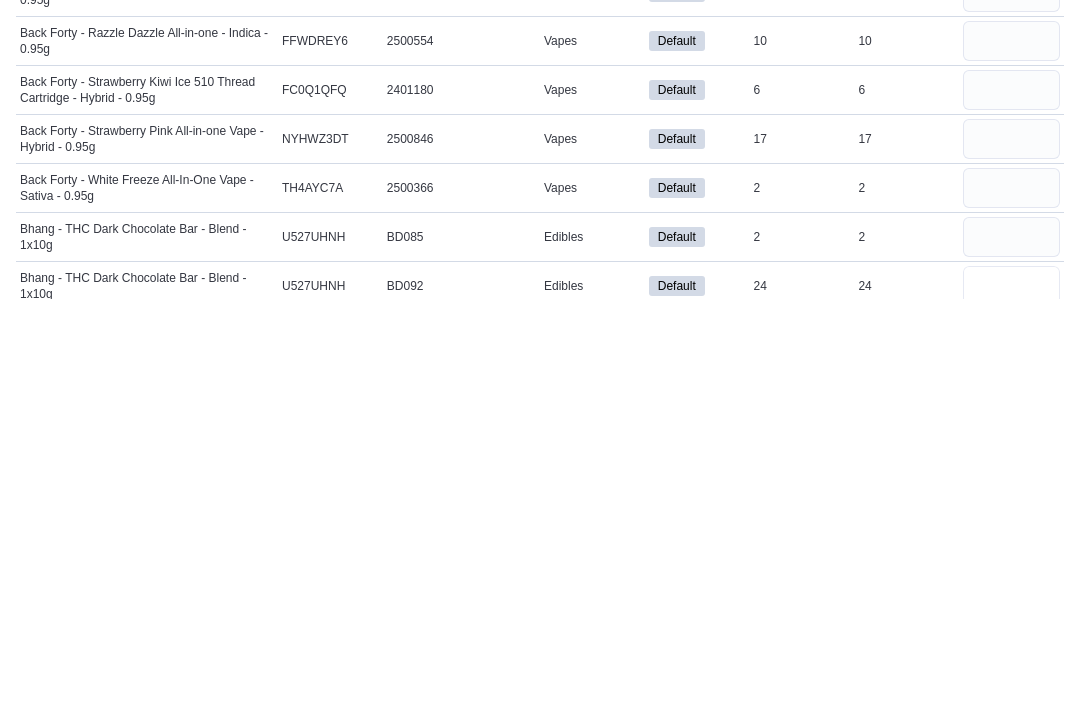click at bounding box center [1011, 694] 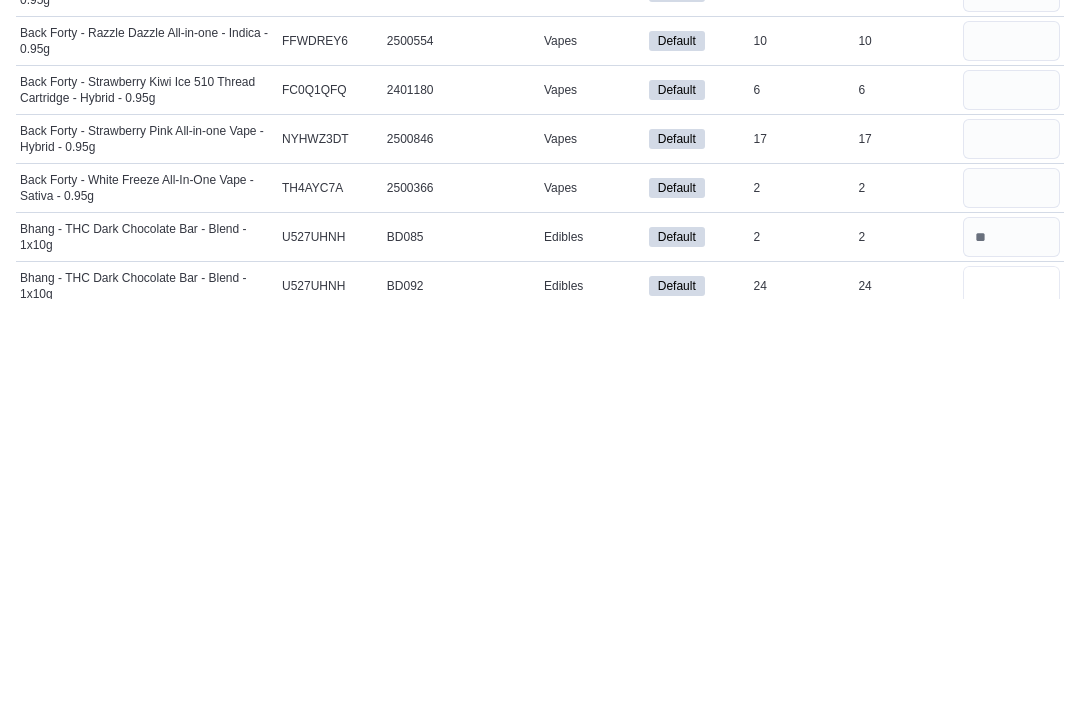 type on "*" 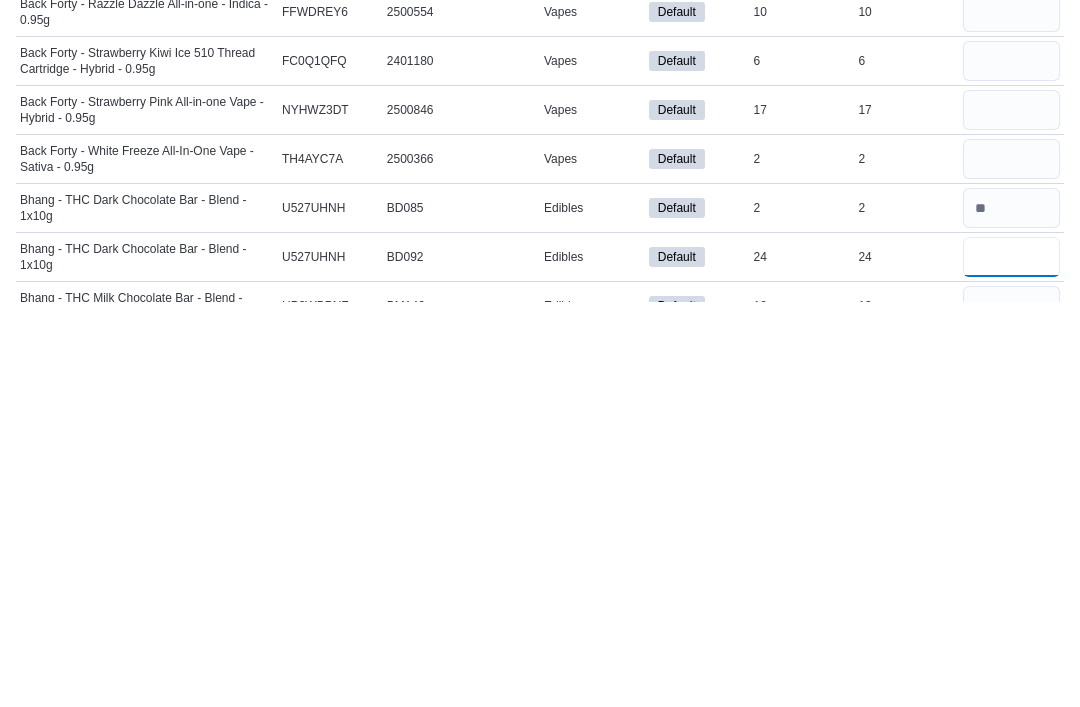 type on "**" 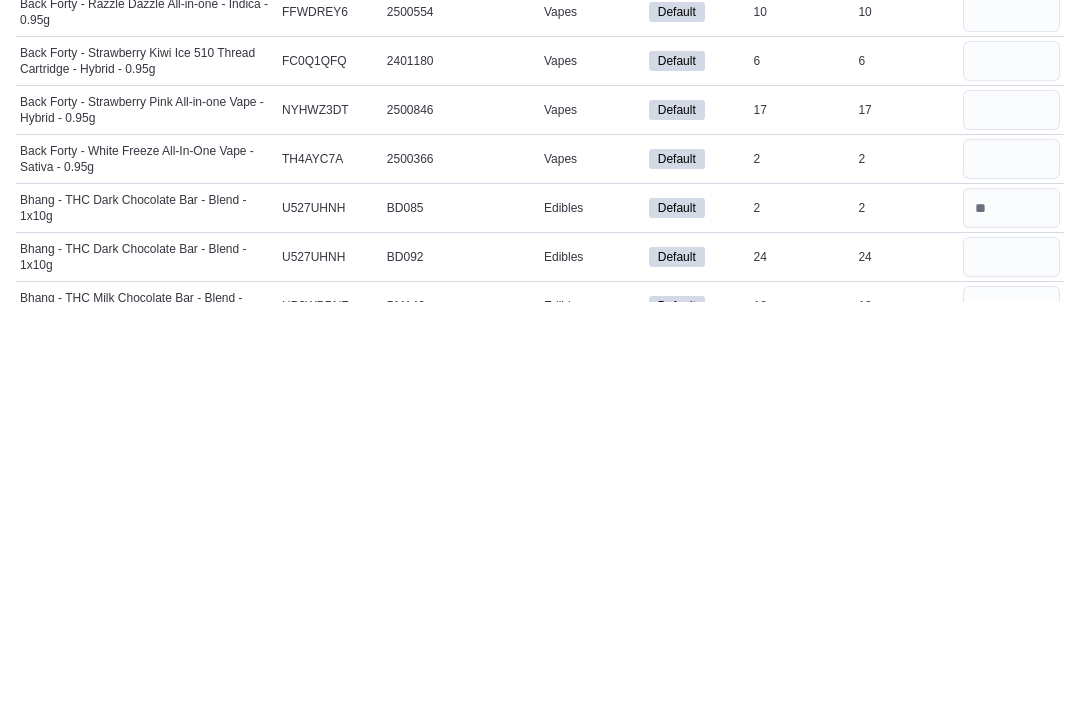 click at bounding box center [1011, 711] 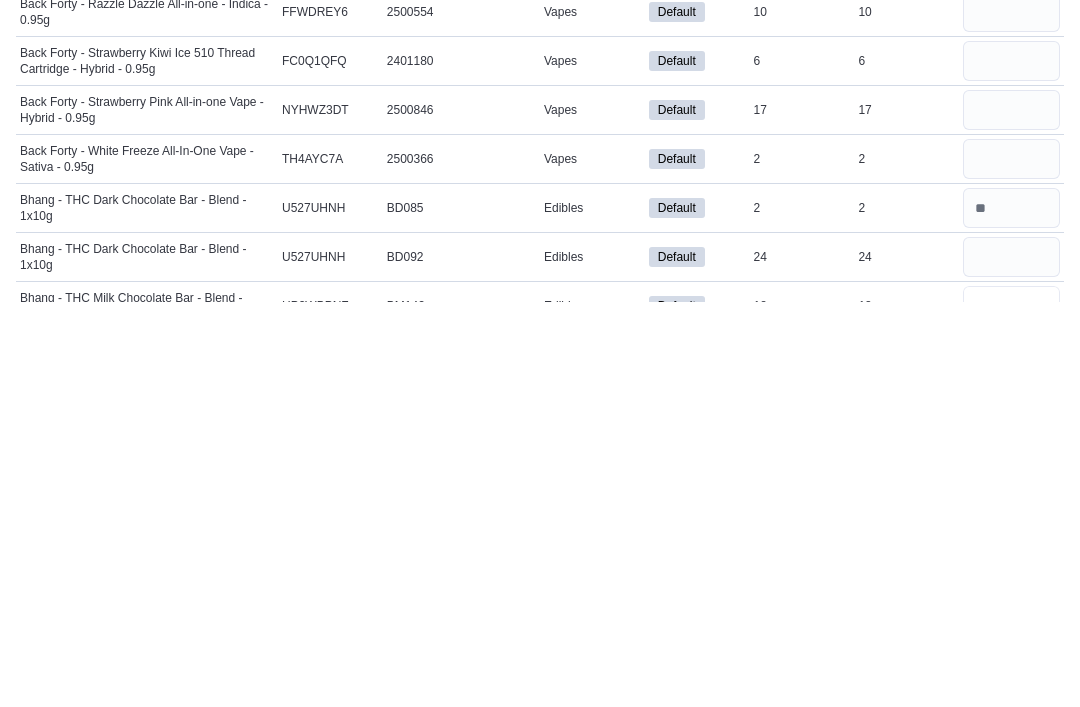 type 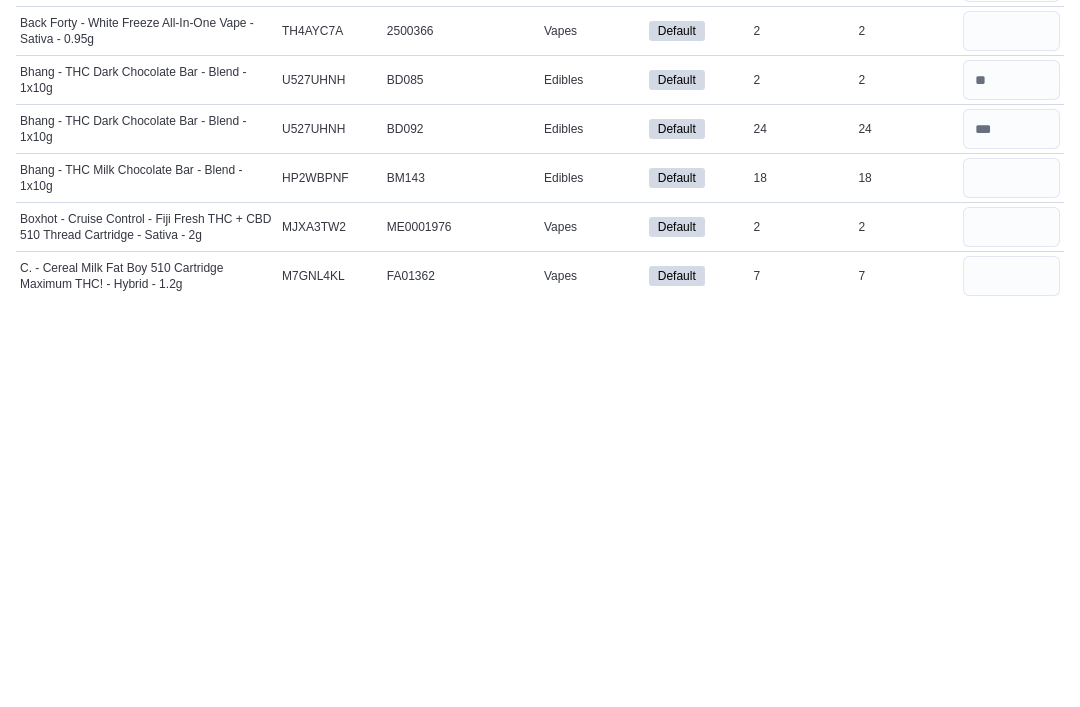 scroll, scrollTop: 2755, scrollLeft: 0, axis: vertical 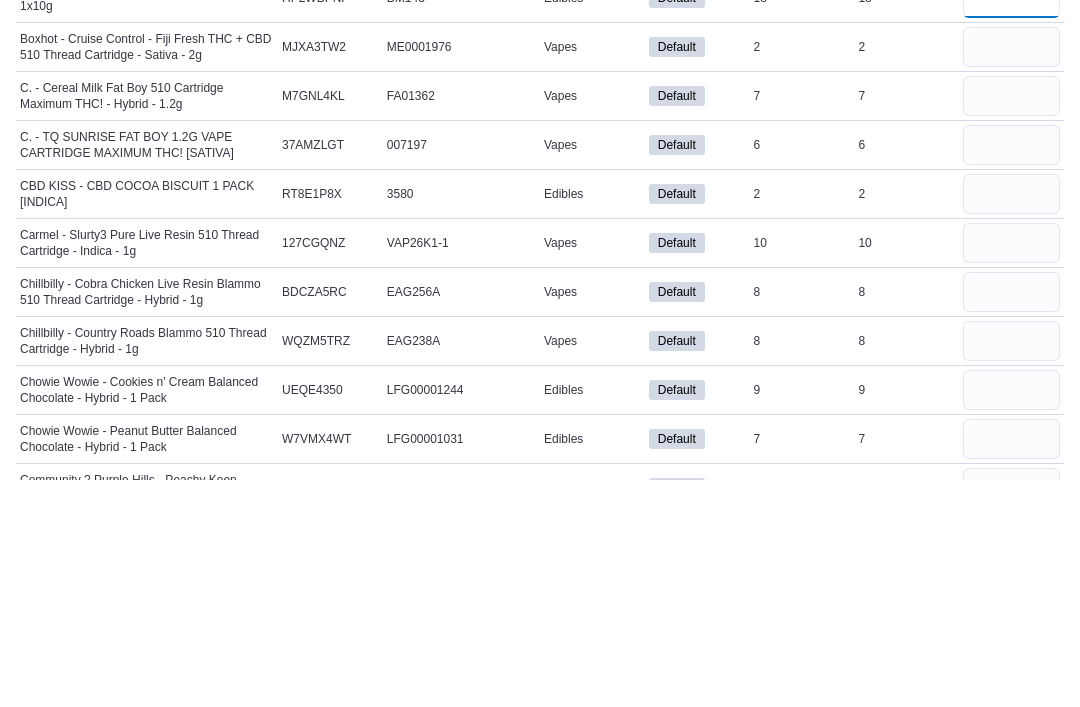 type on "**" 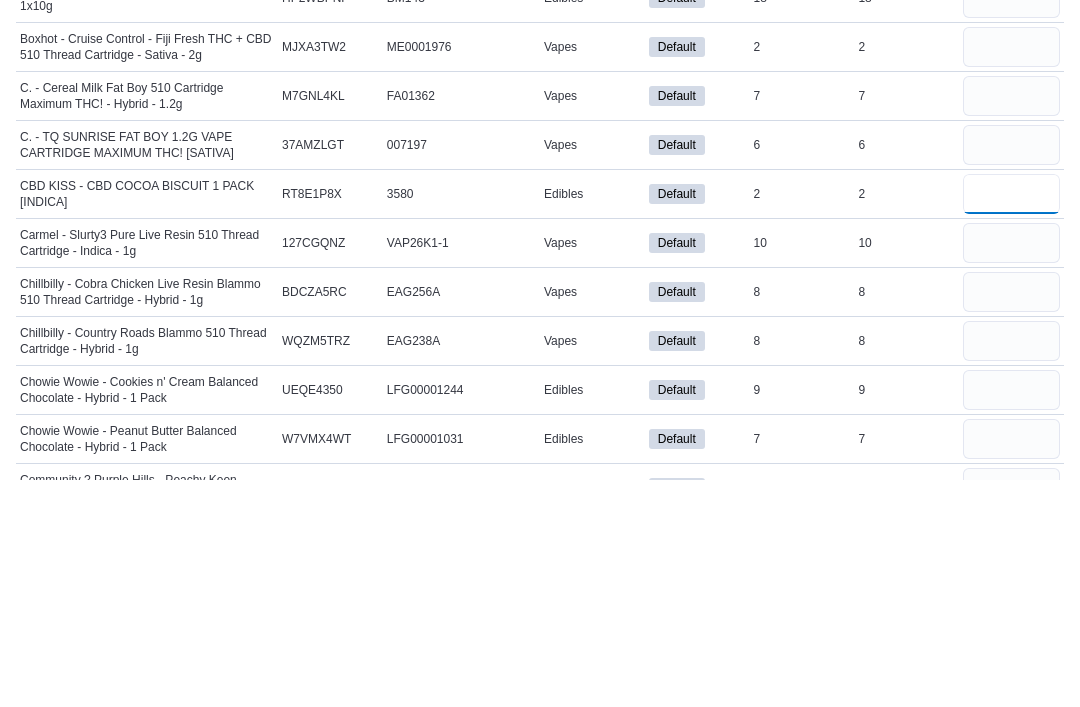 click at bounding box center (1011, 421) 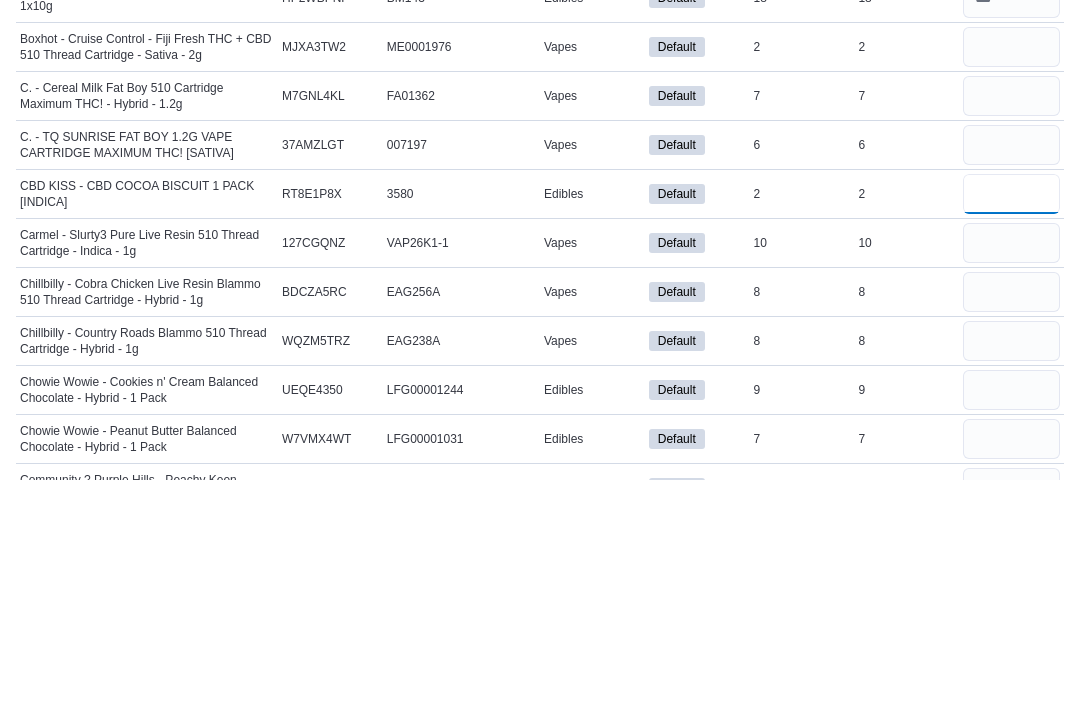 type 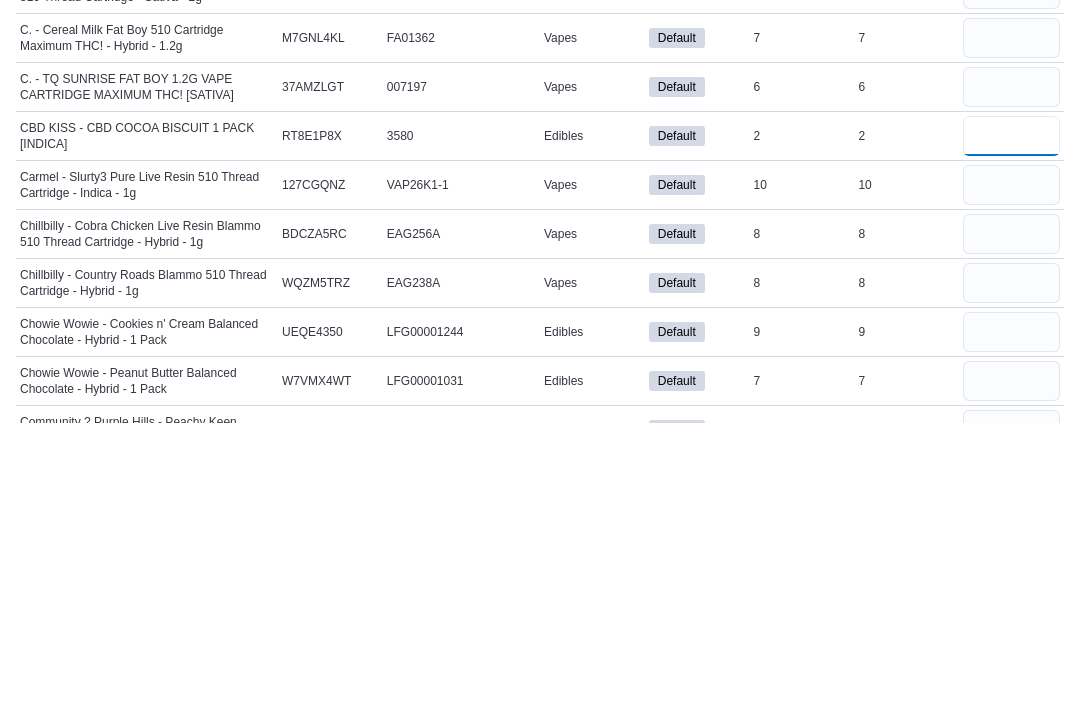 scroll, scrollTop: 2780, scrollLeft: 0, axis: vertical 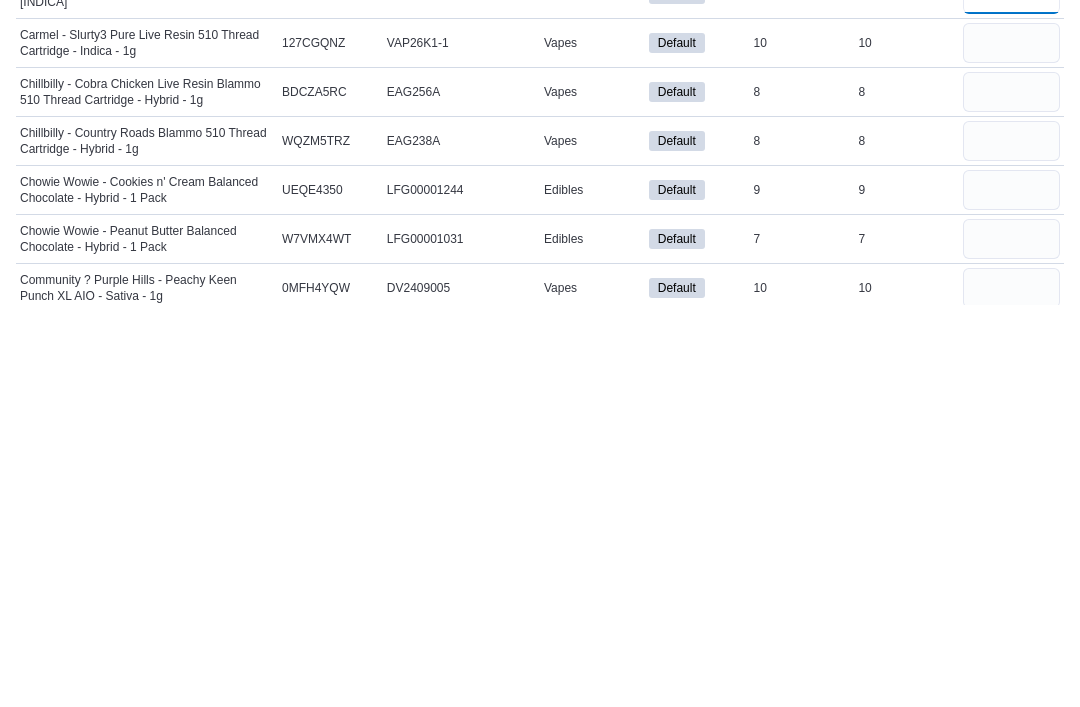 type on "*" 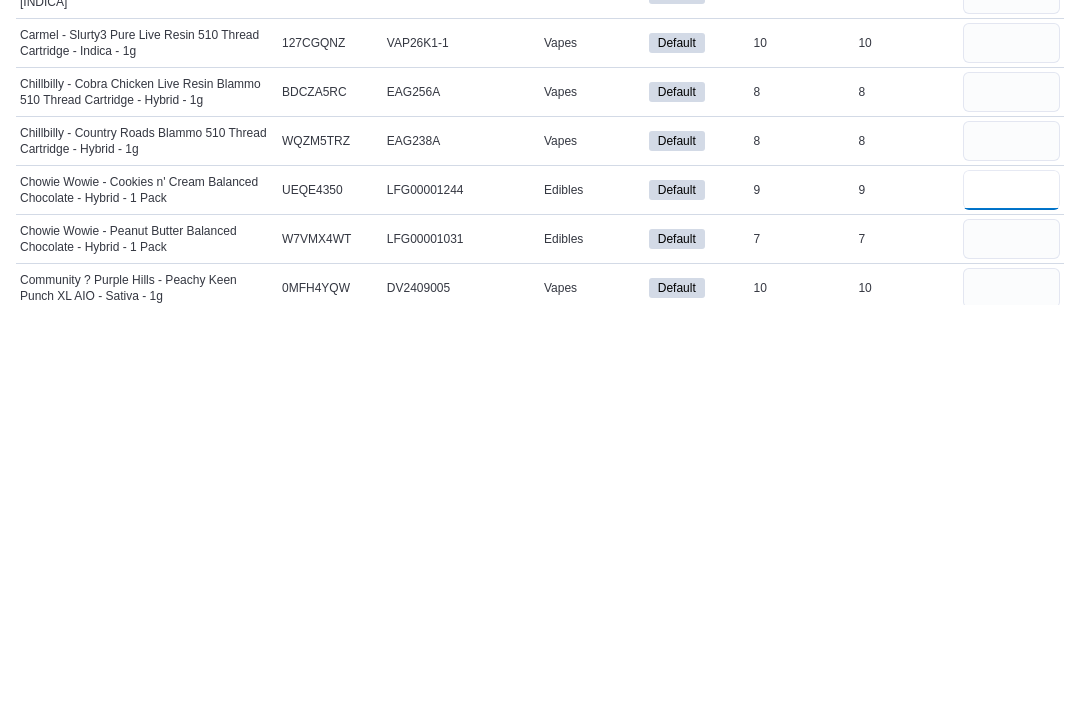 click at bounding box center [1011, 592] 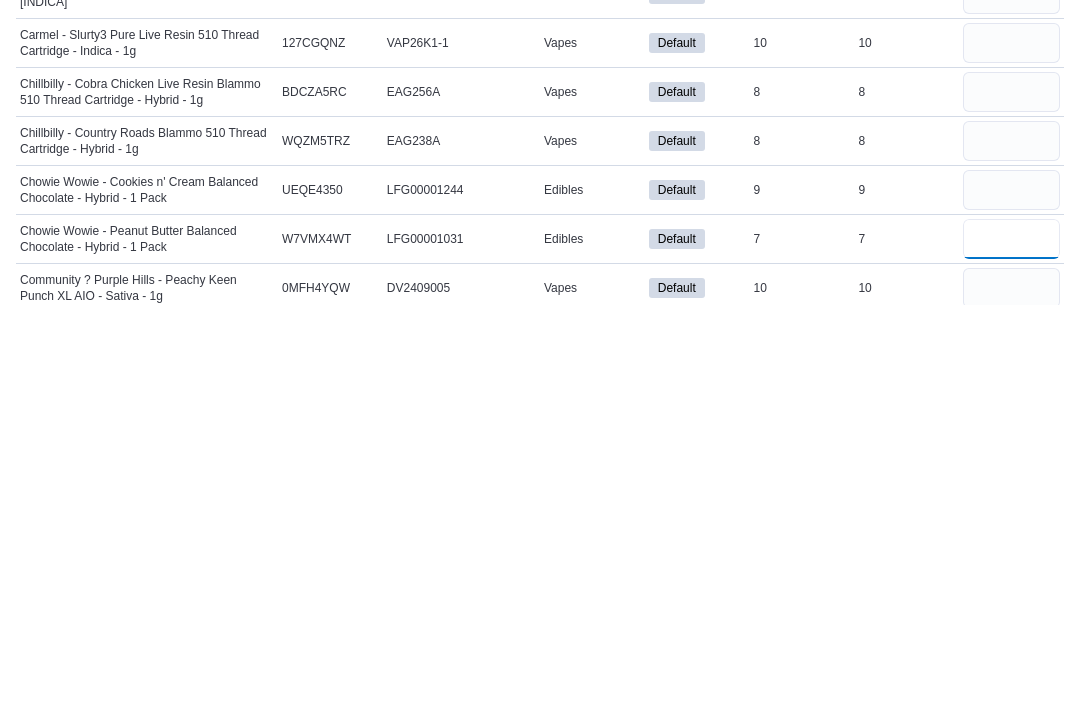 click at bounding box center (1011, 641) 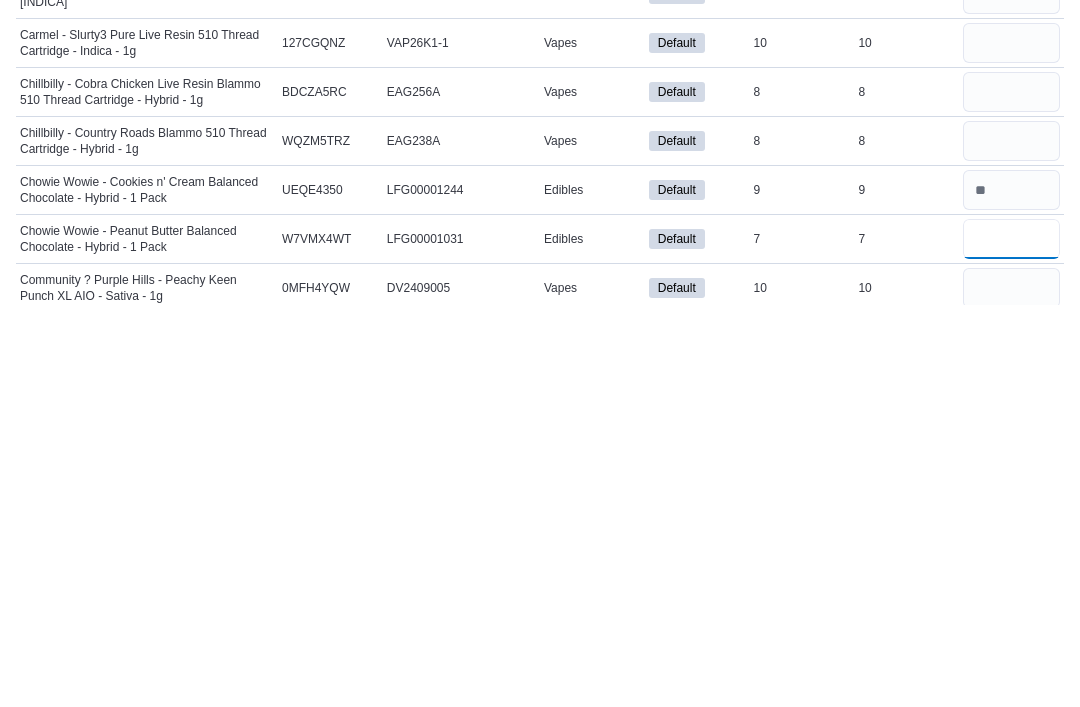 type 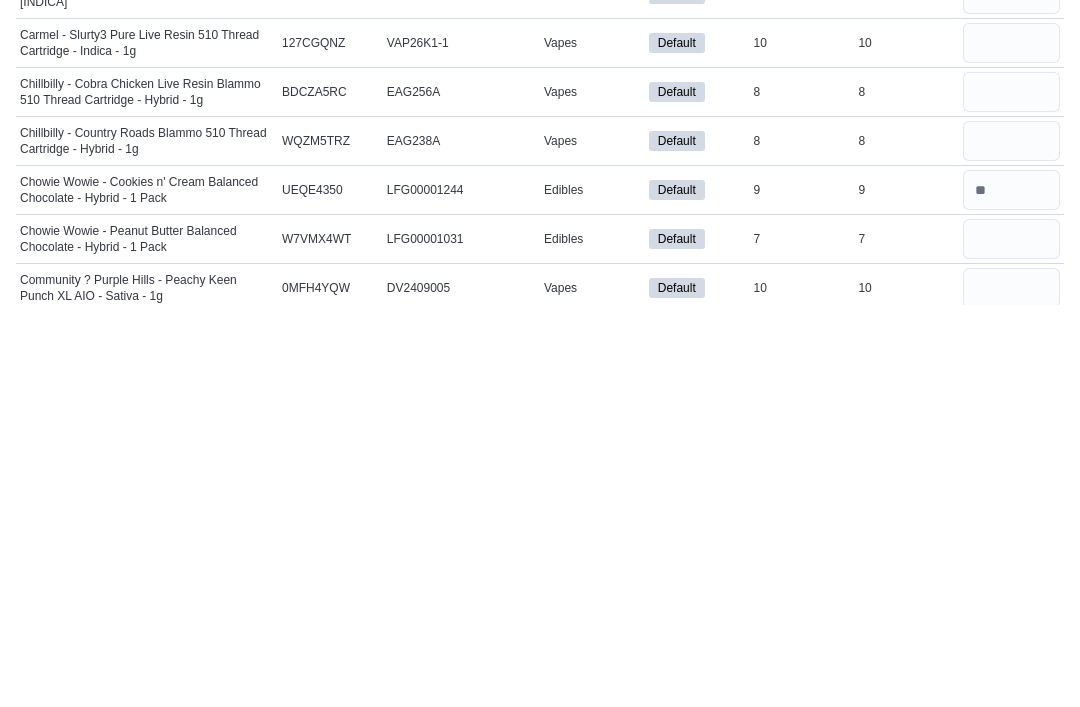 scroll, scrollTop: 3117, scrollLeft: 0, axis: vertical 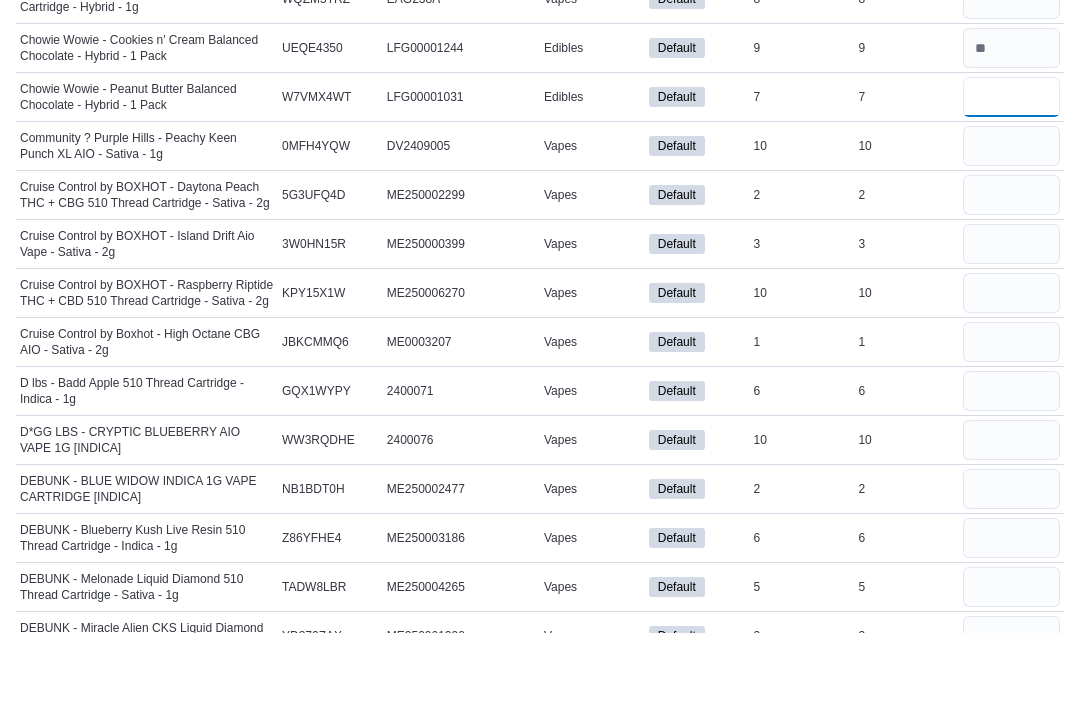 type on "*" 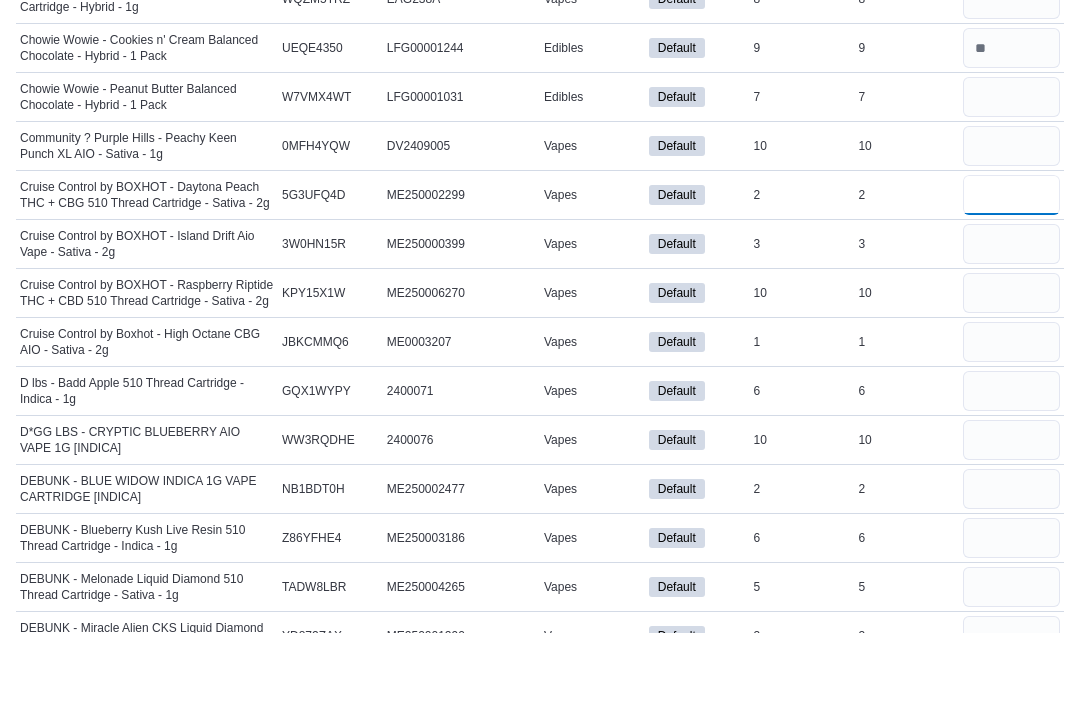 click at bounding box center (1011, 270) 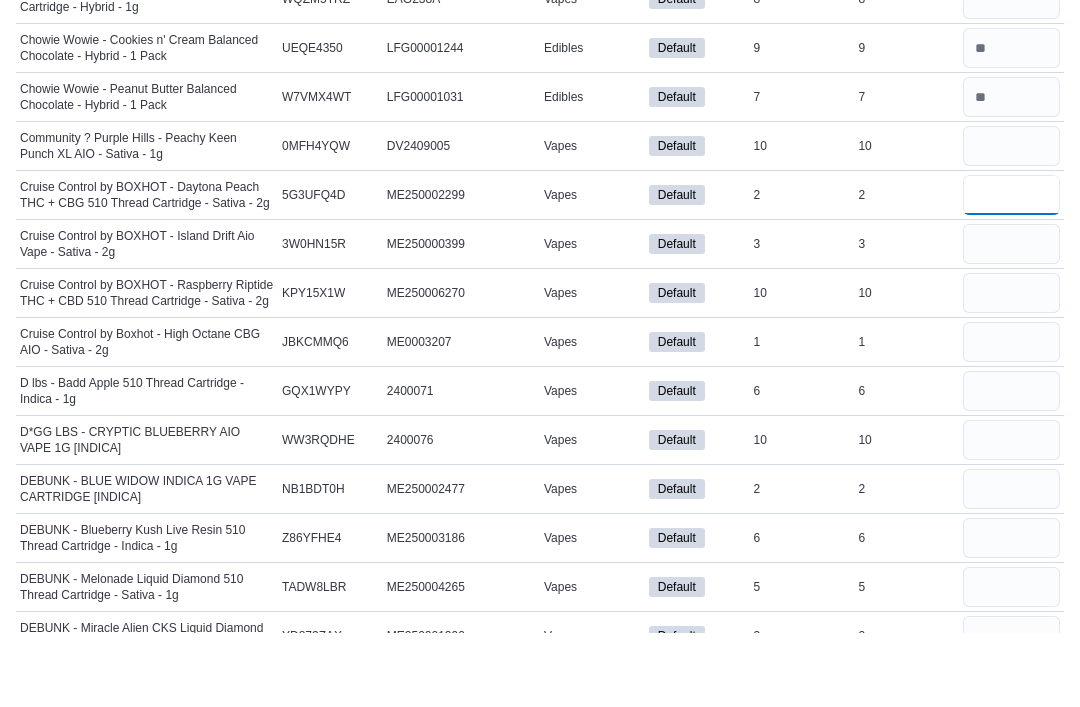 type on "*" 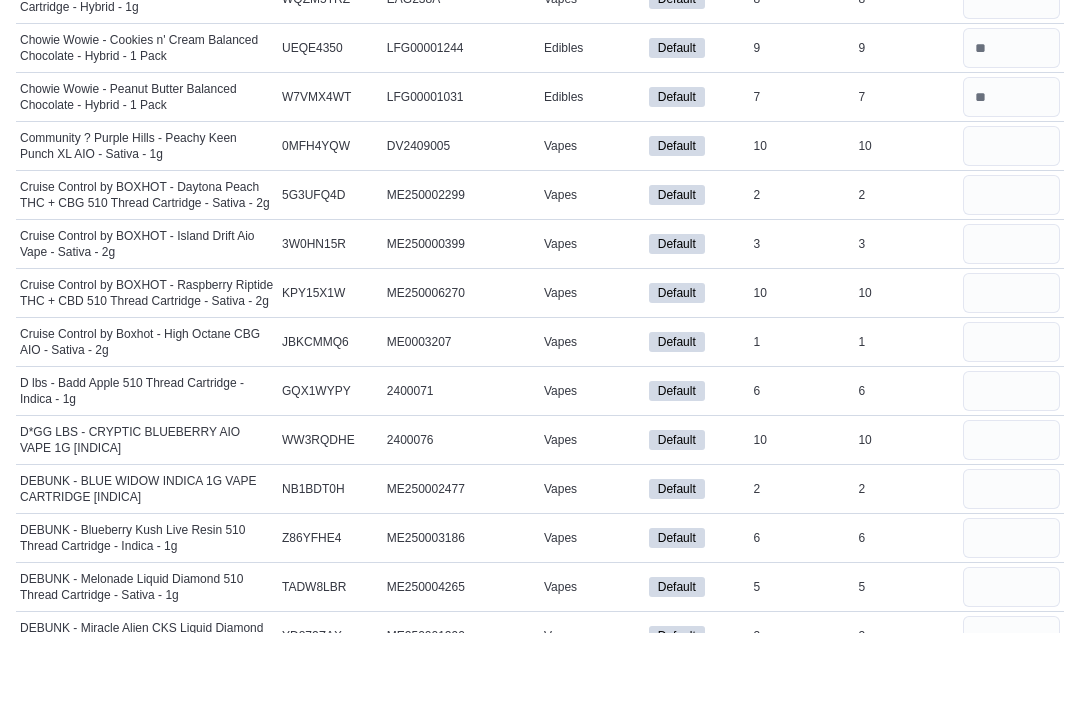 click at bounding box center [1011, 319] 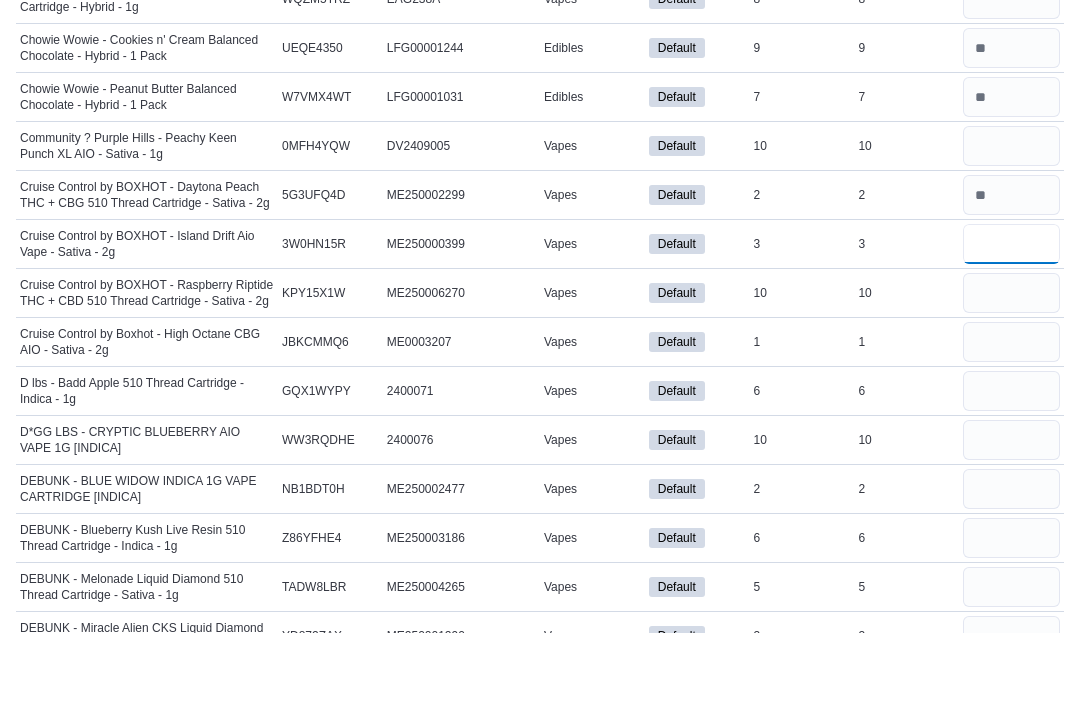 type 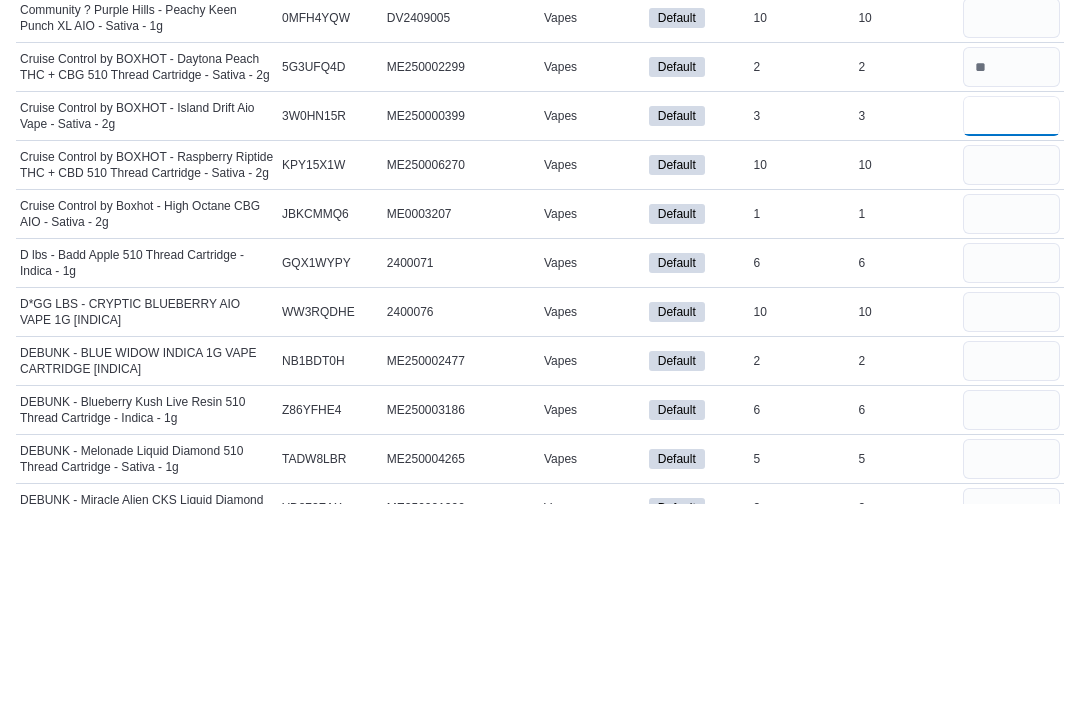 type on "*" 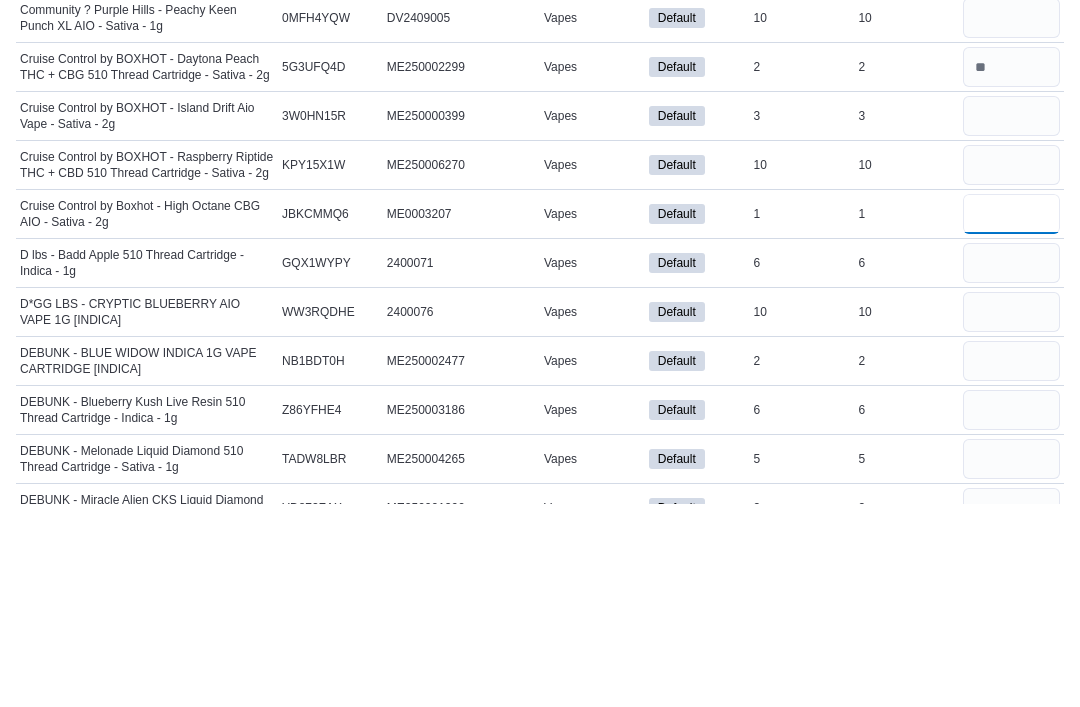 click at bounding box center (1011, 417) 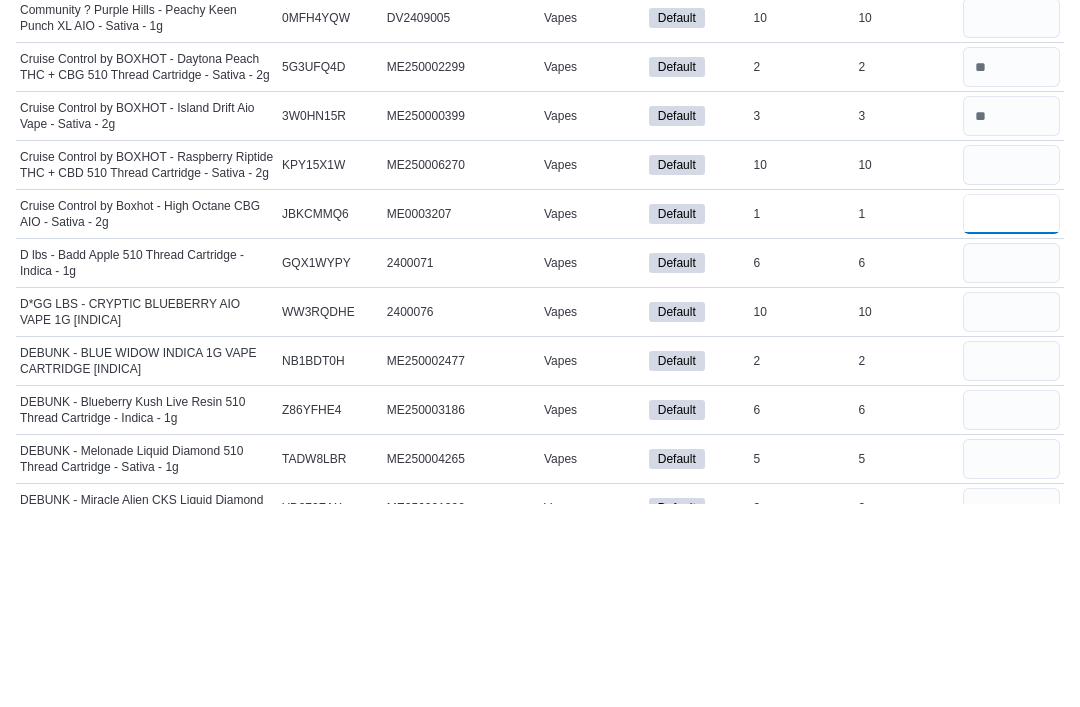 type 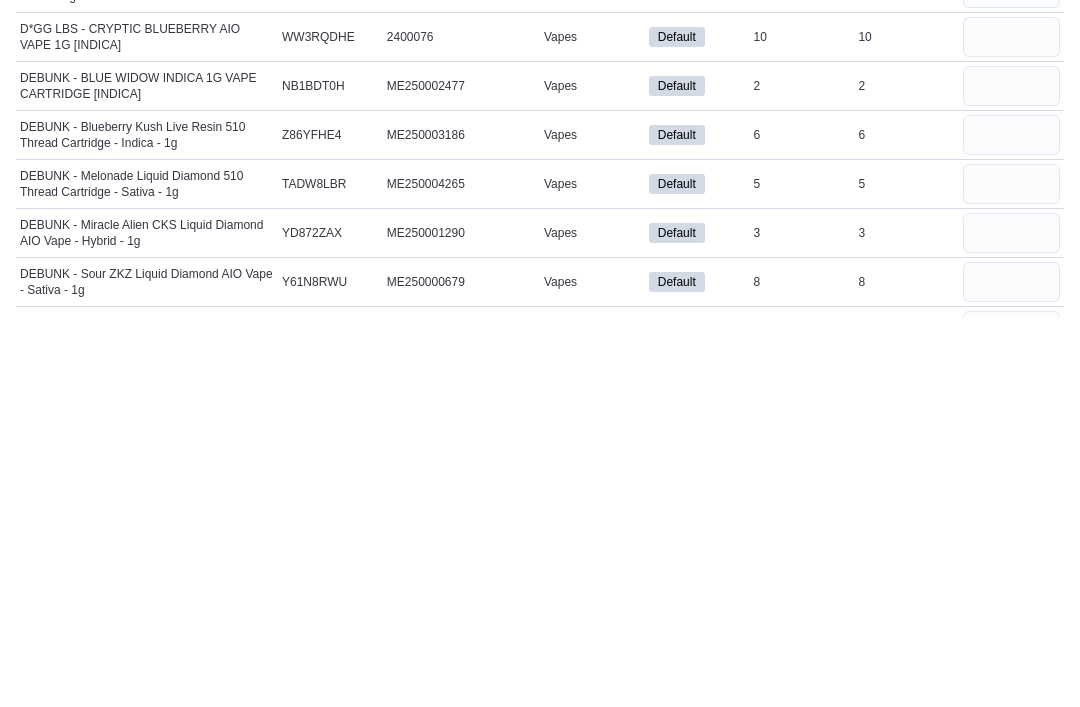 scroll, scrollTop: 3337, scrollLeft: 0, axis: vertical 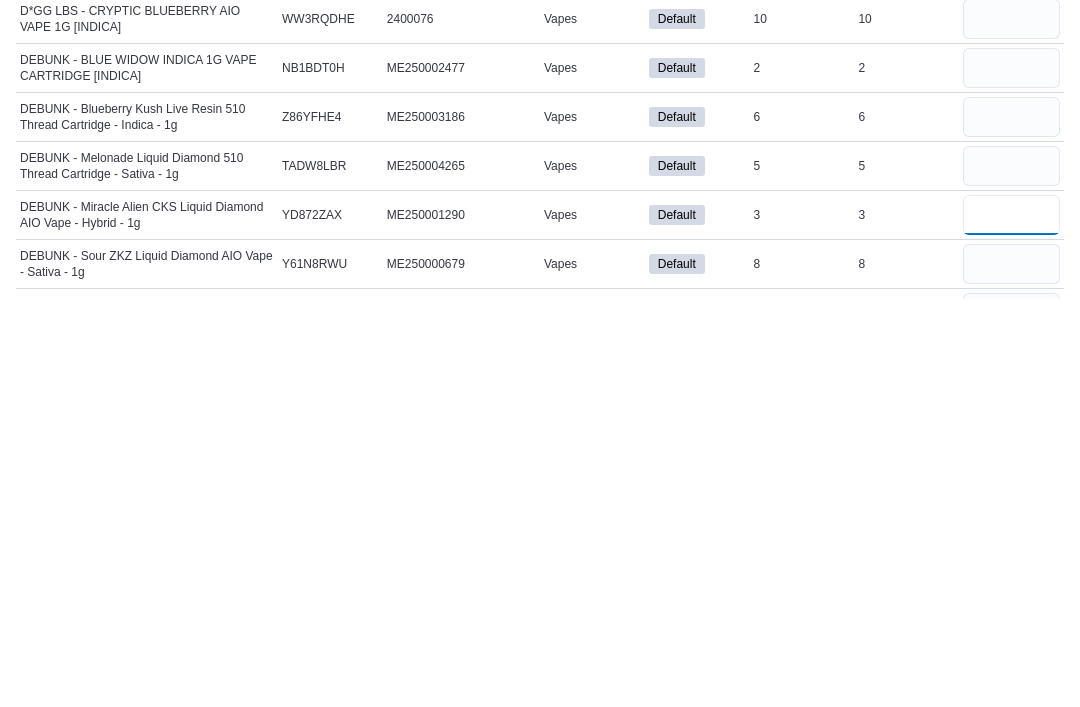 click at bounding box center [1011, 623] 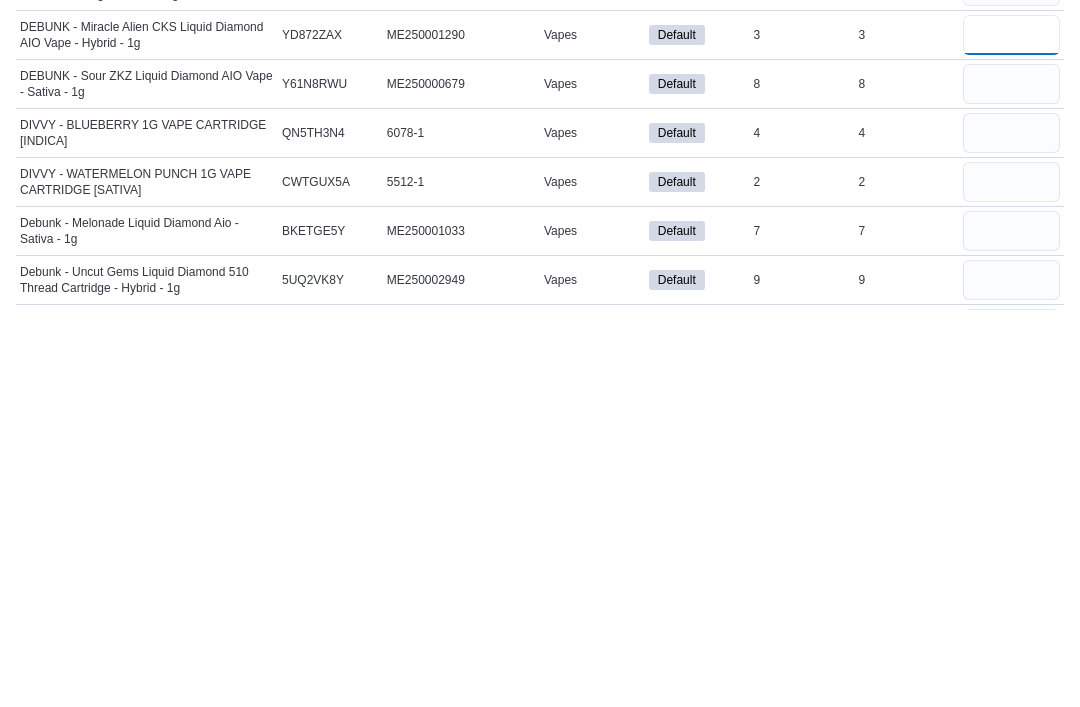 scroll, scrollTop: 3531, scrollLeft: 0, axis: vertical 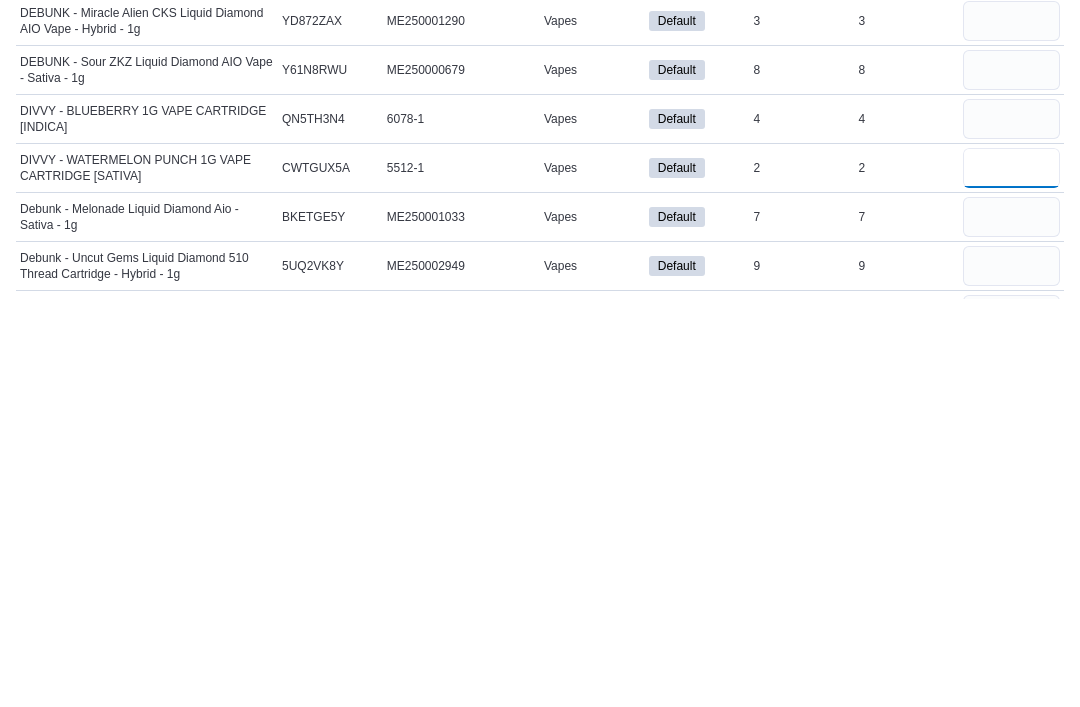click at bounding box center (1011, 576) 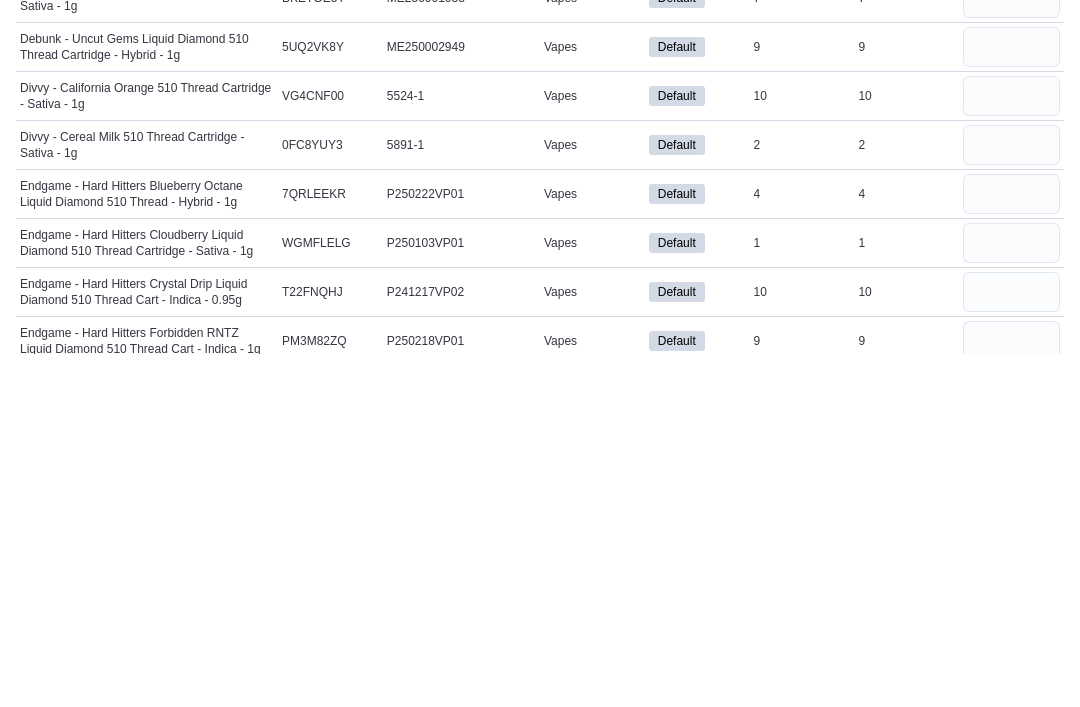 scroll, scrollTop: 3806, scrollLeft: 0, axis: vertical 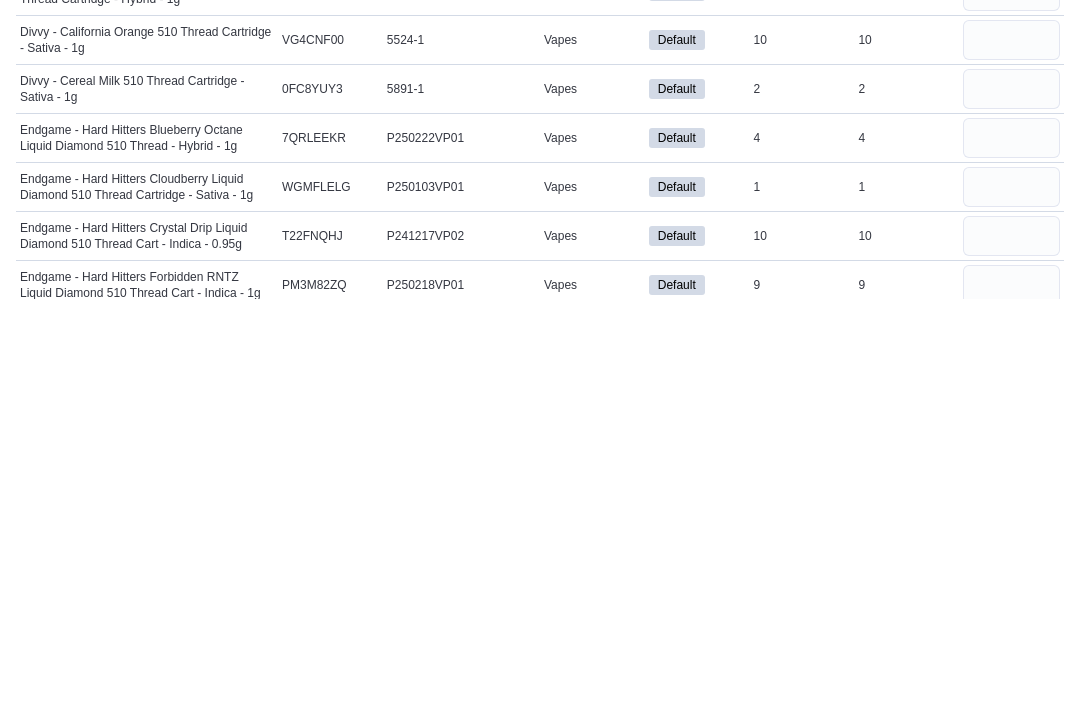 type on "*" 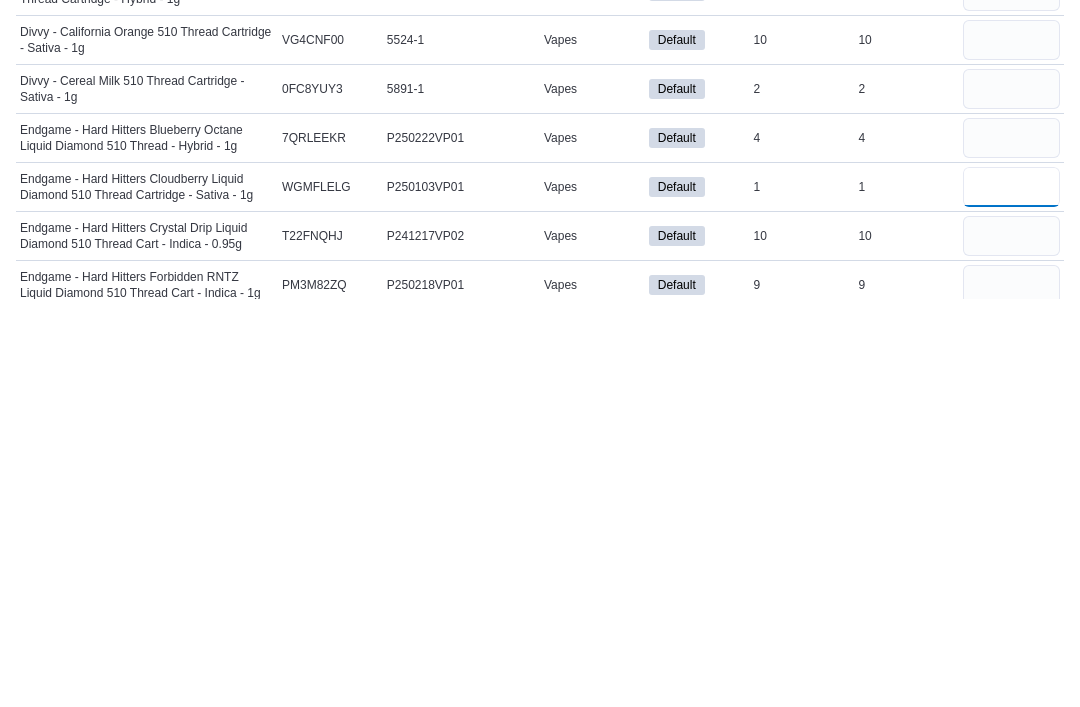 click at bounding box center [1011, 595] 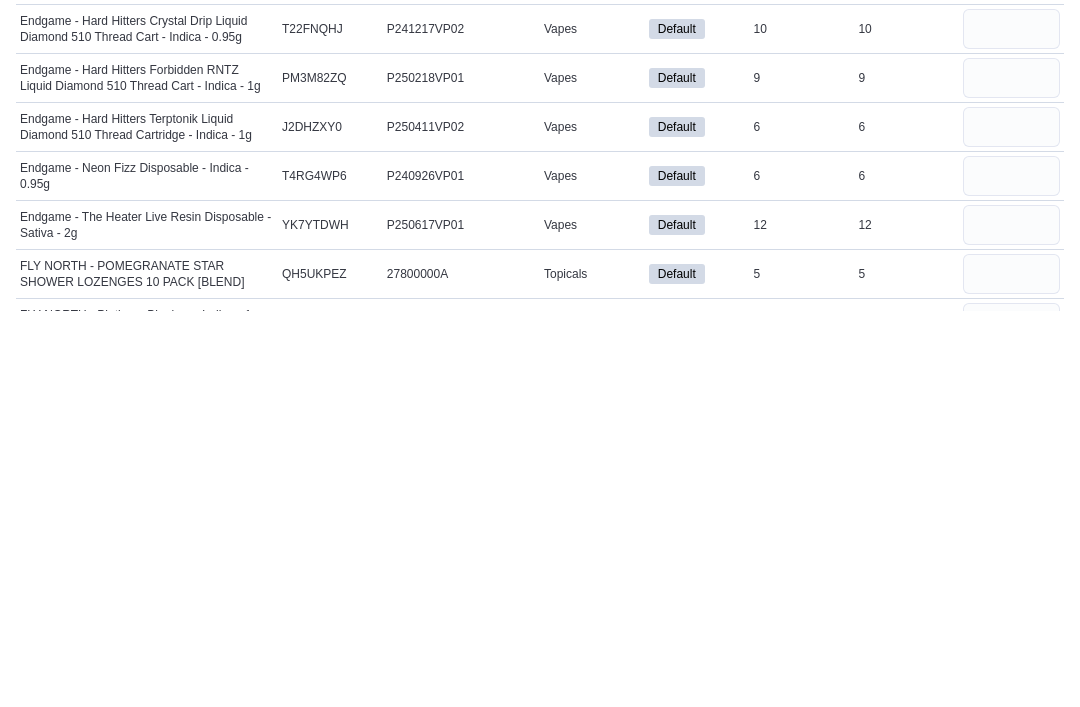 scroll, scrollTop: 4028, scrollLeft: 0, axis: vertical 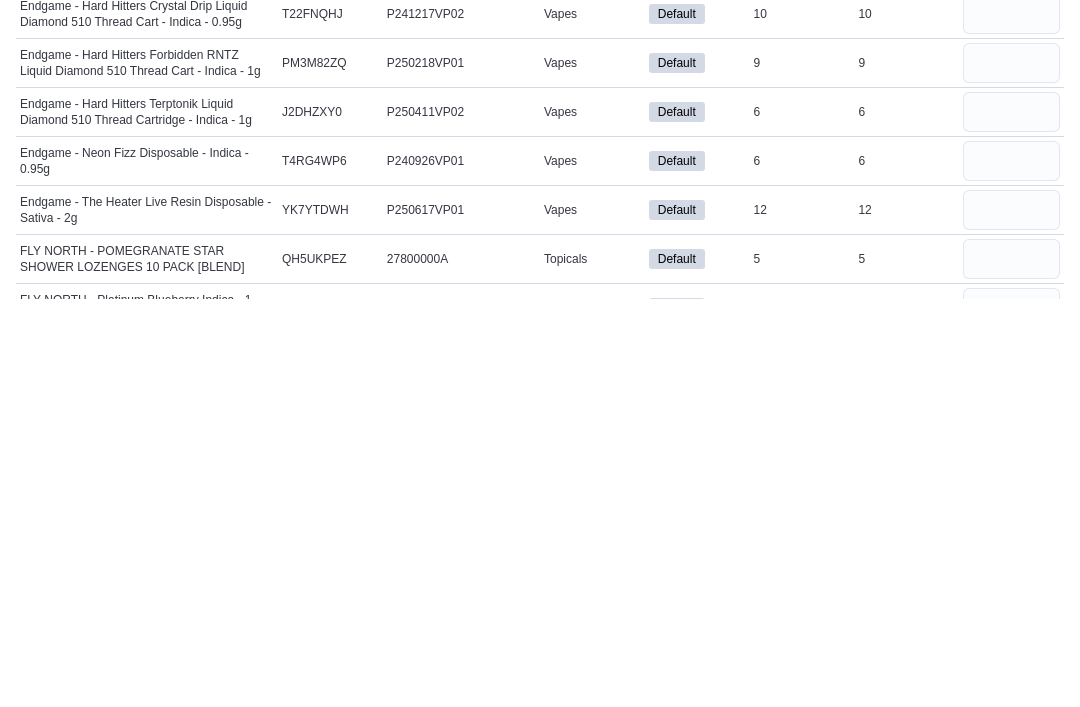 type on "*" 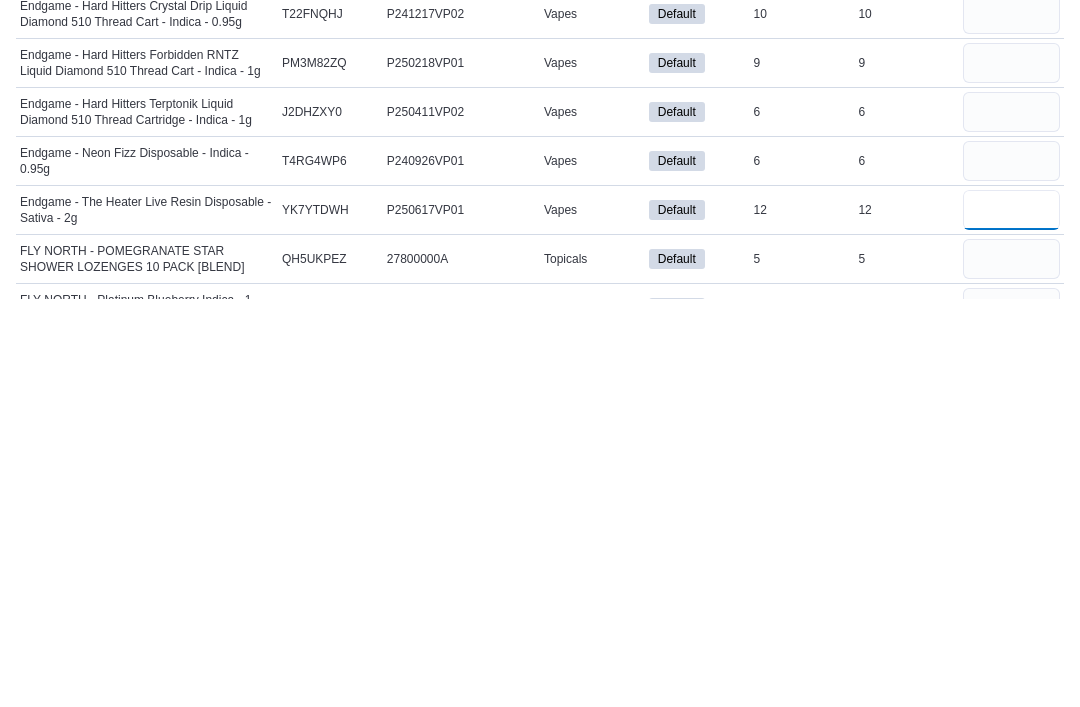 type 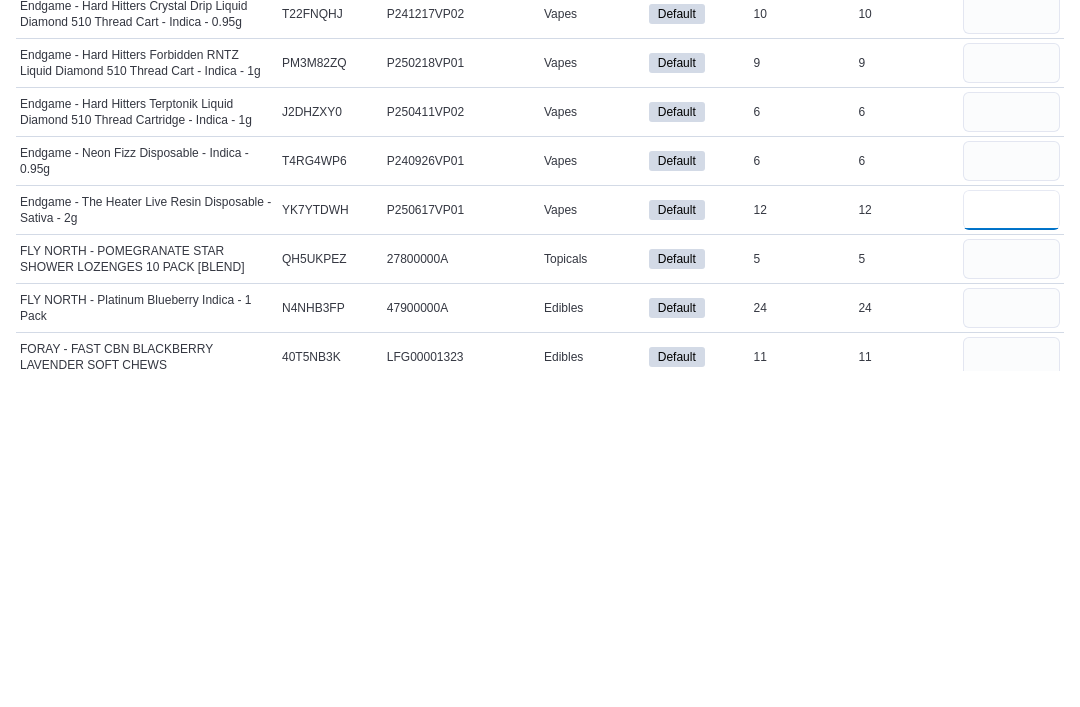 scroll, scrollTop: 4106, scrollLeft: 0, axis: vertical 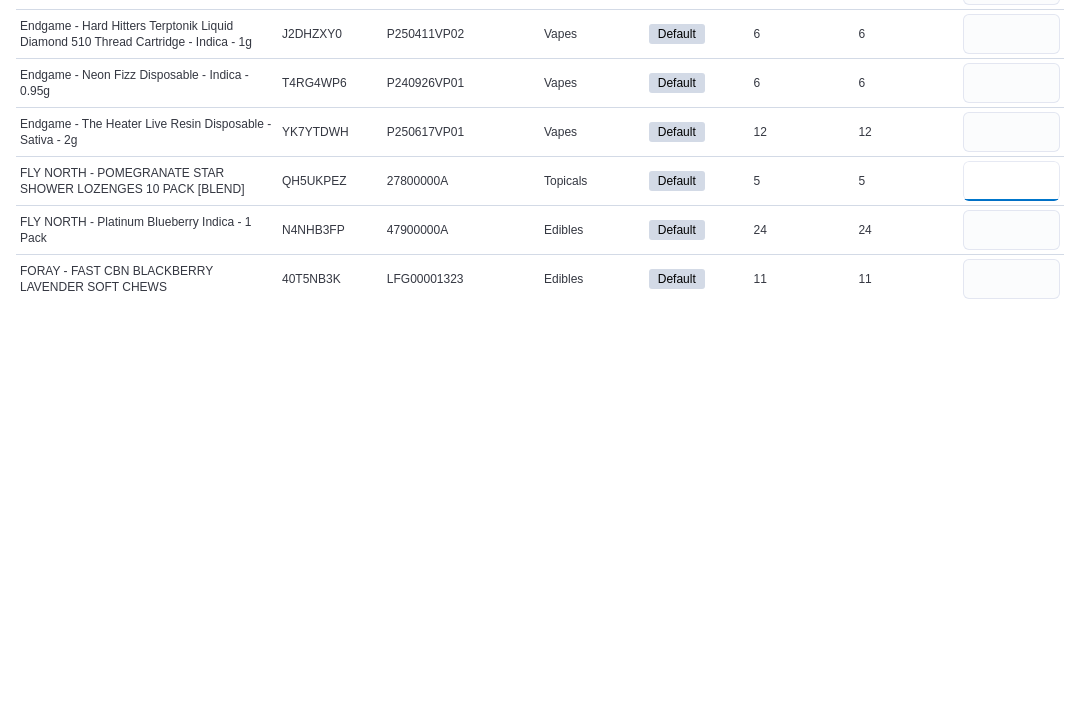 click at bounding box center (1011, 589) 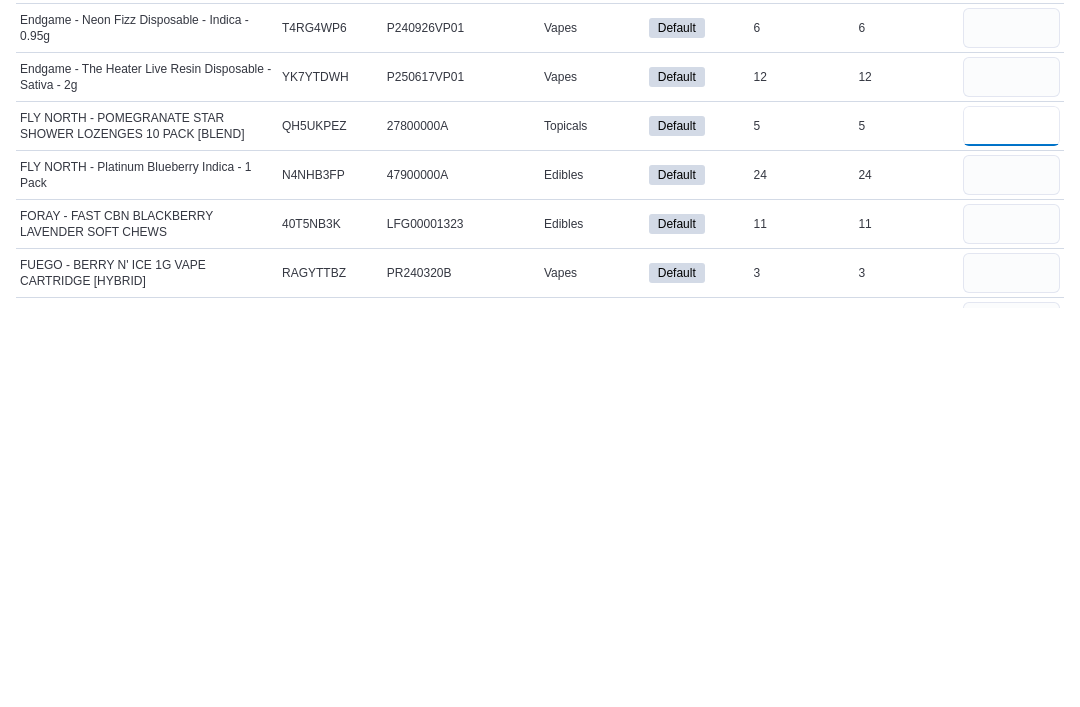 scroll, scrollTop: 4174, scrollLeft: 0, axis: vertical 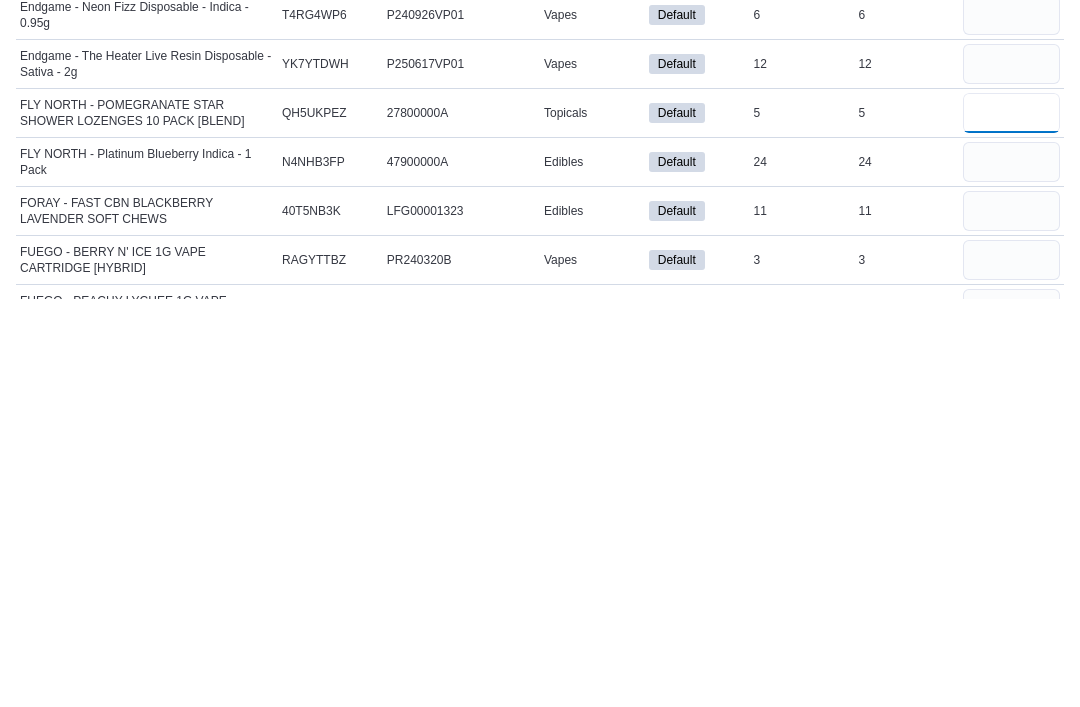 type on "*" 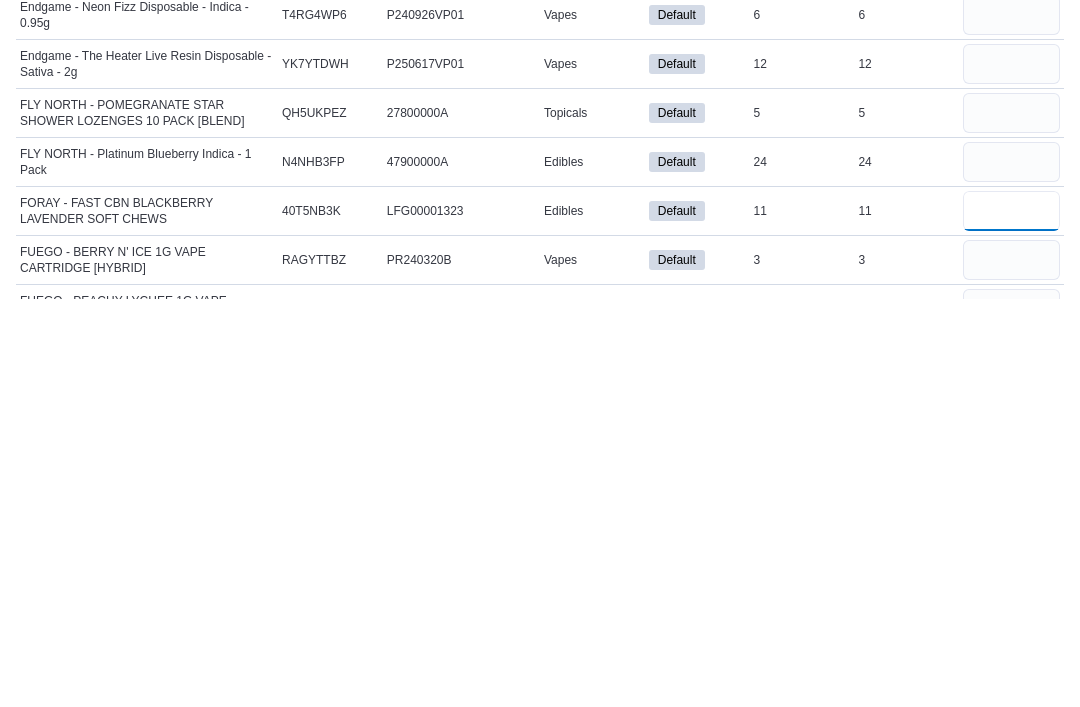click at bounding box center [1011, 619] 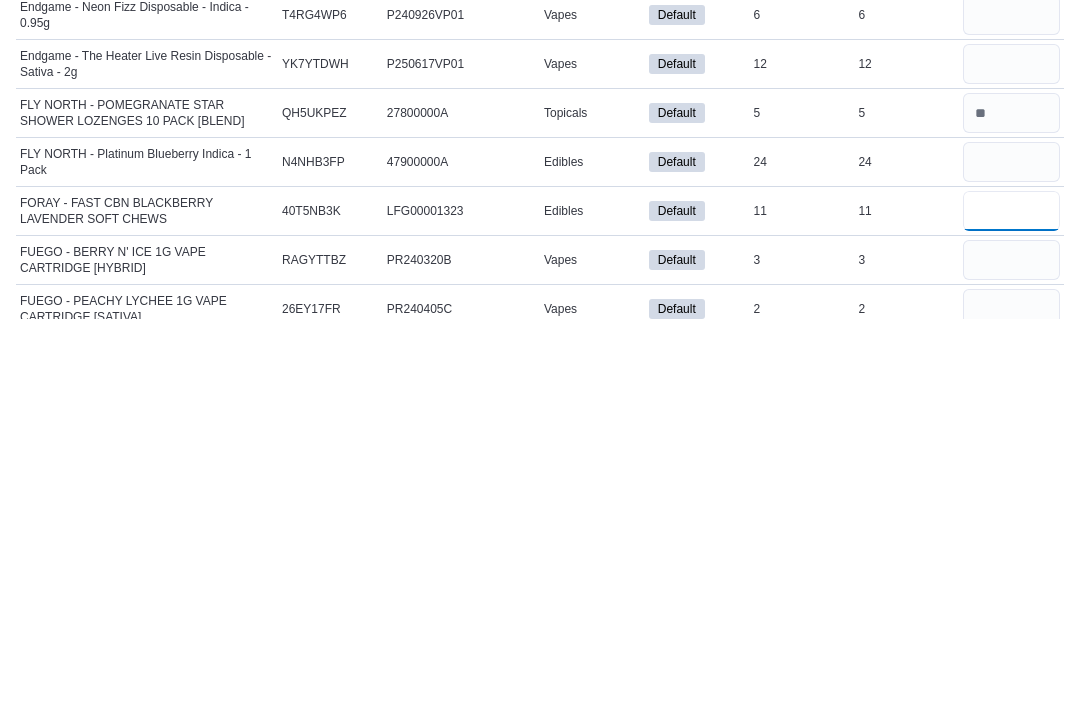 scroll, scrollTop: 4223, scrollLeft: 0, axis: vertical 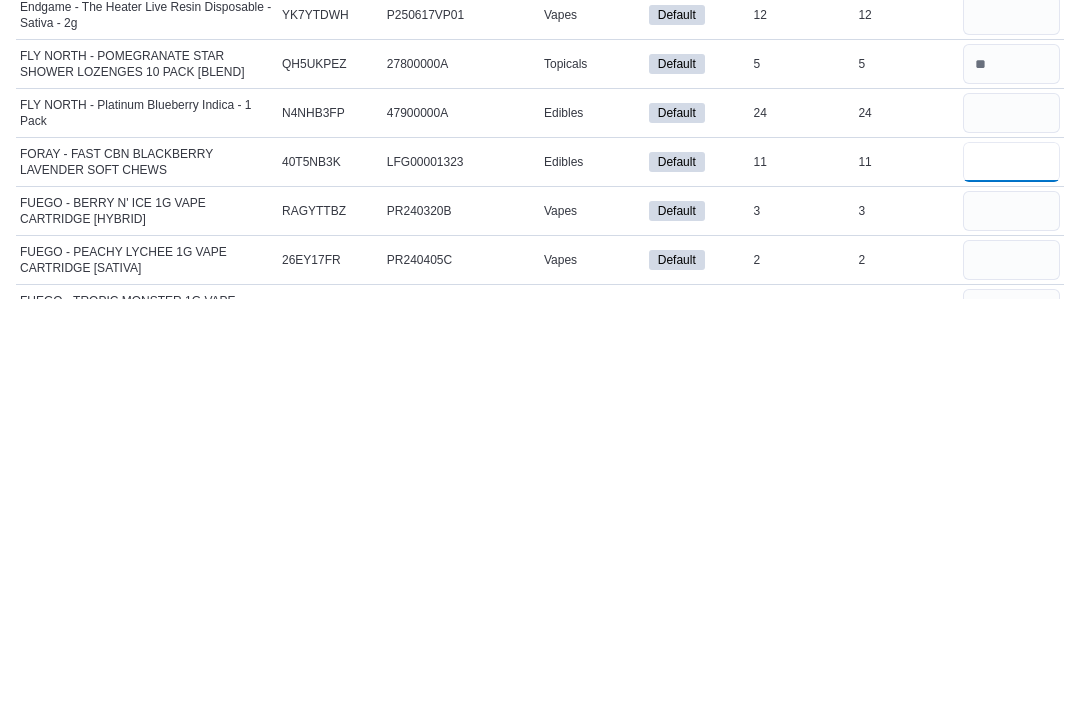type on "**" 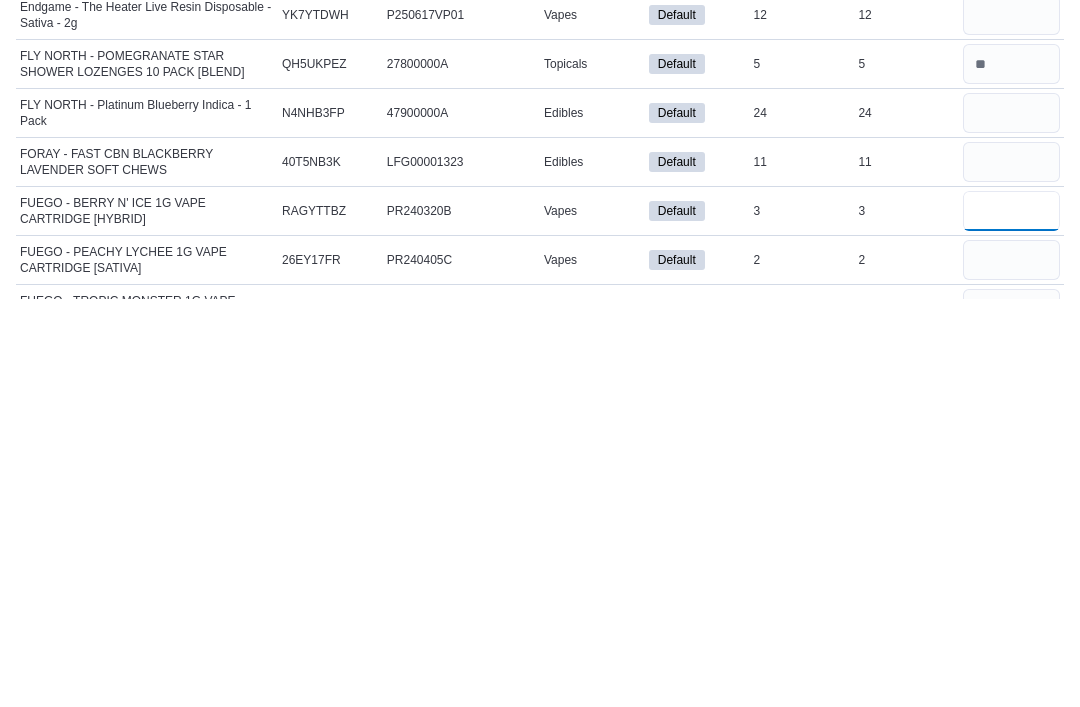 click at bounding box center (1011, 619) 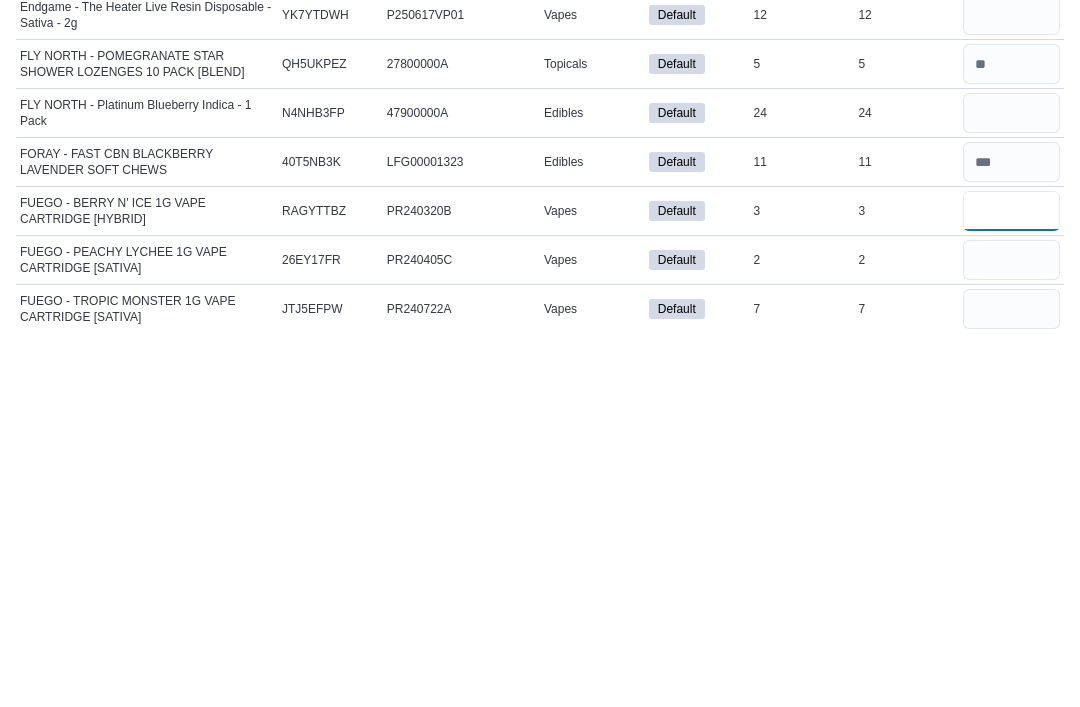 scroll, scrollTop: 4259, scrollLeft: 0, axis: vertical 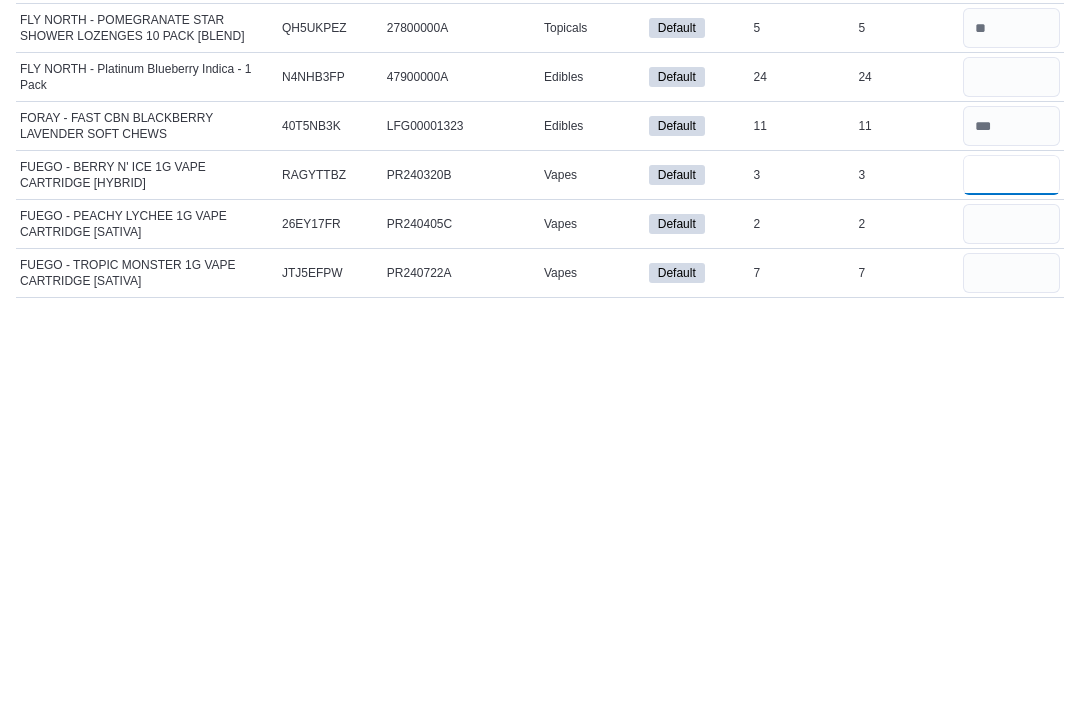 type on "*" 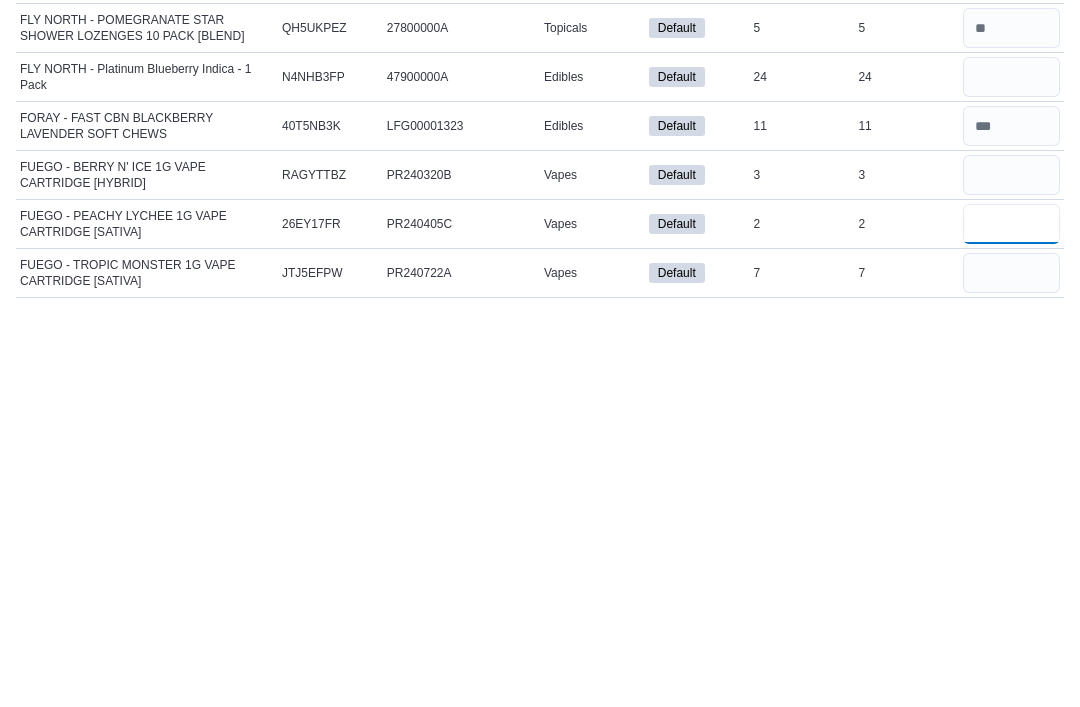 click at bounding box center [1011, 632] 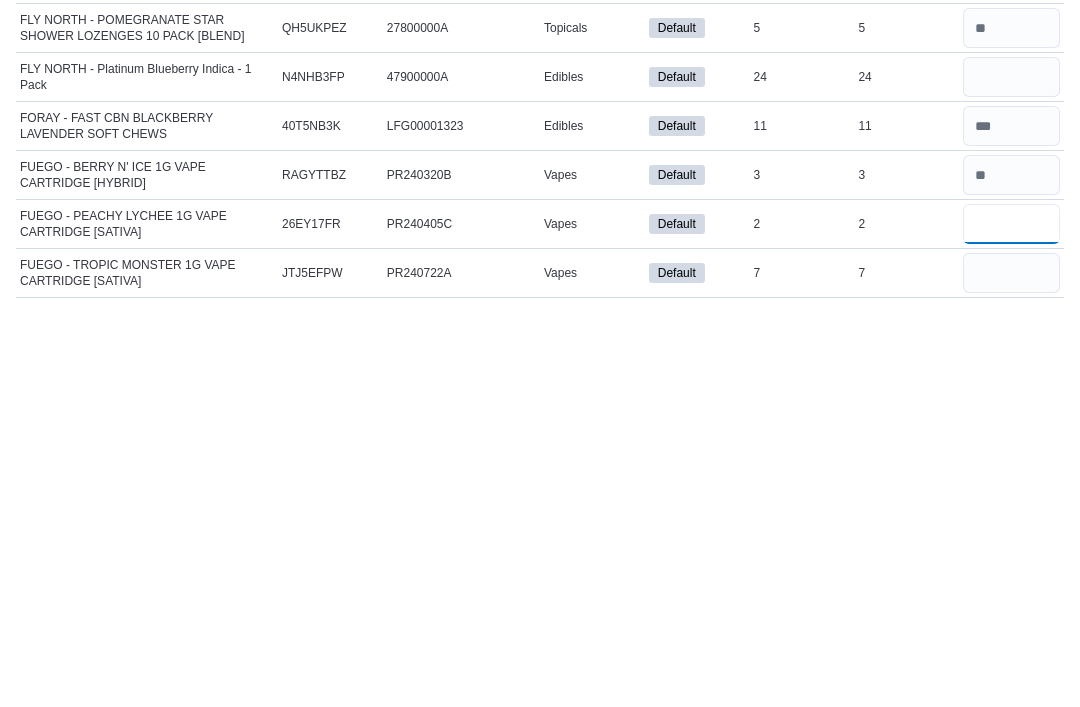 type on "*" 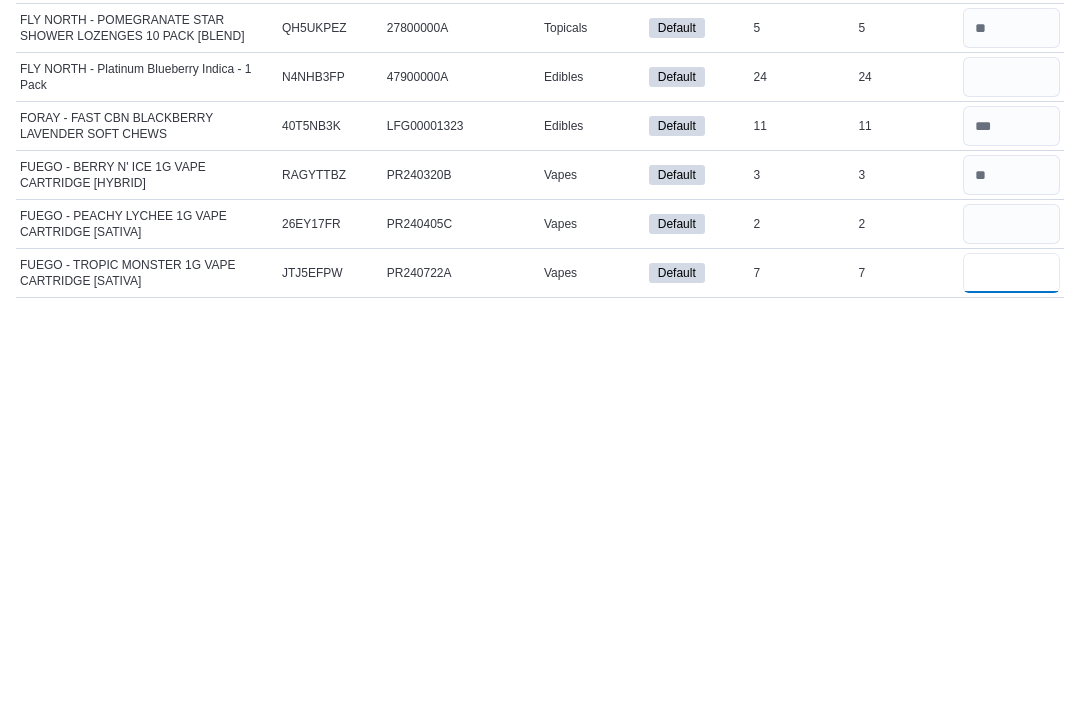 click at bounding box center [1011, 681] 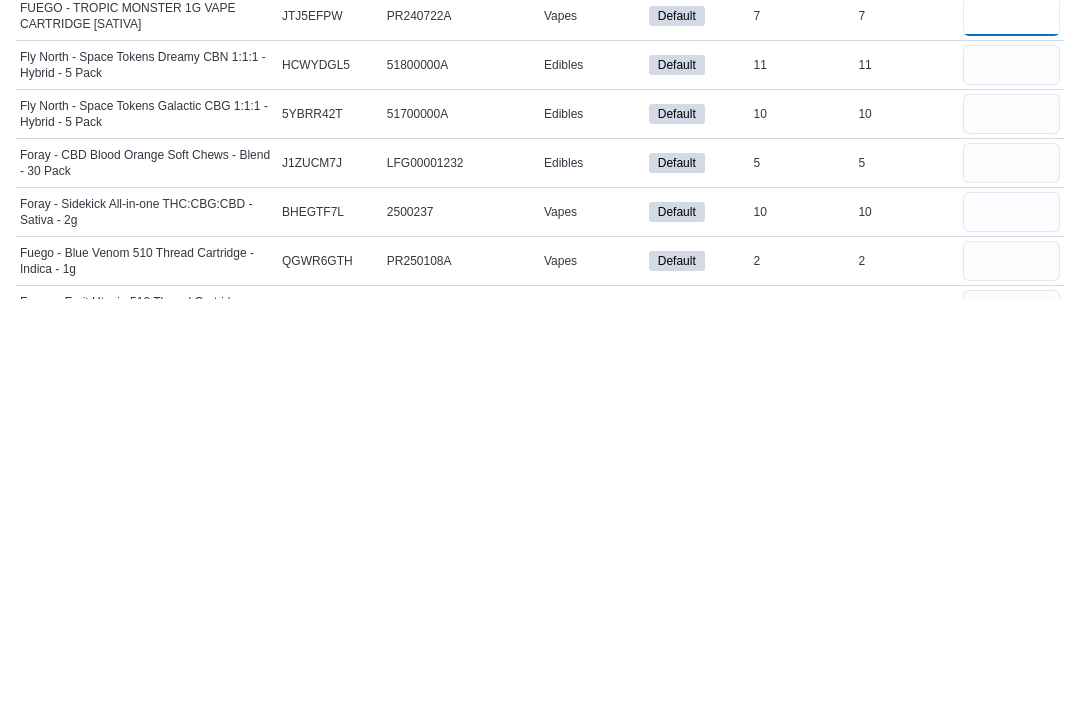 scroll, scrollTop: 4548, scrollLeft: 0, axis: vertical 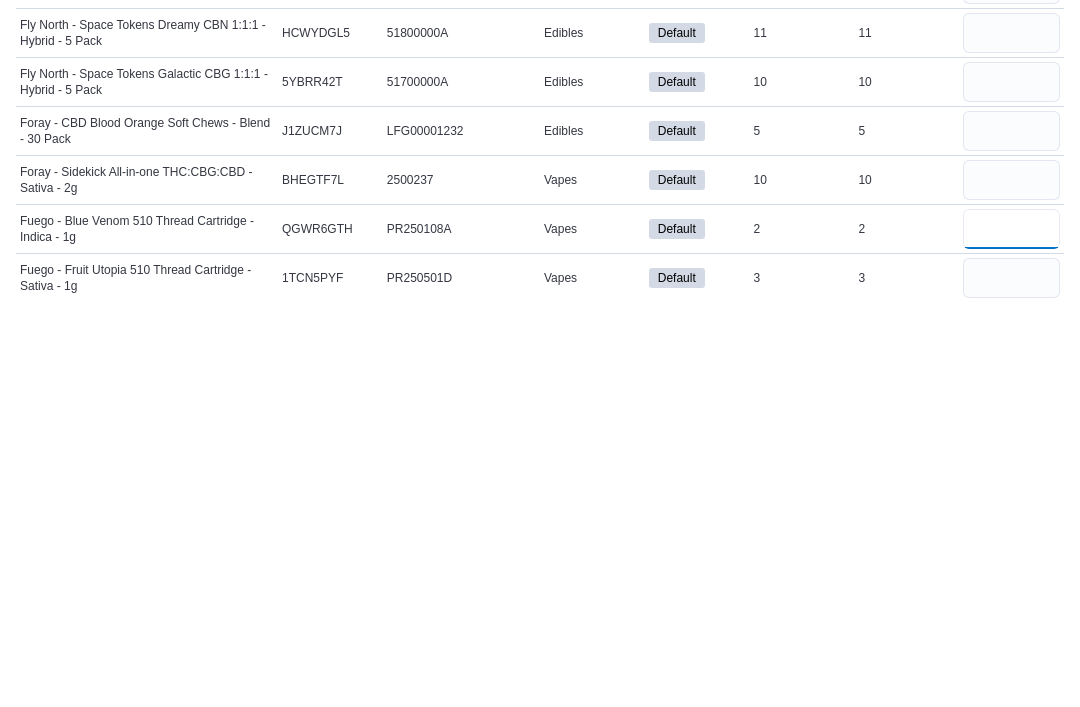 click at bounding box center [1011, 637] 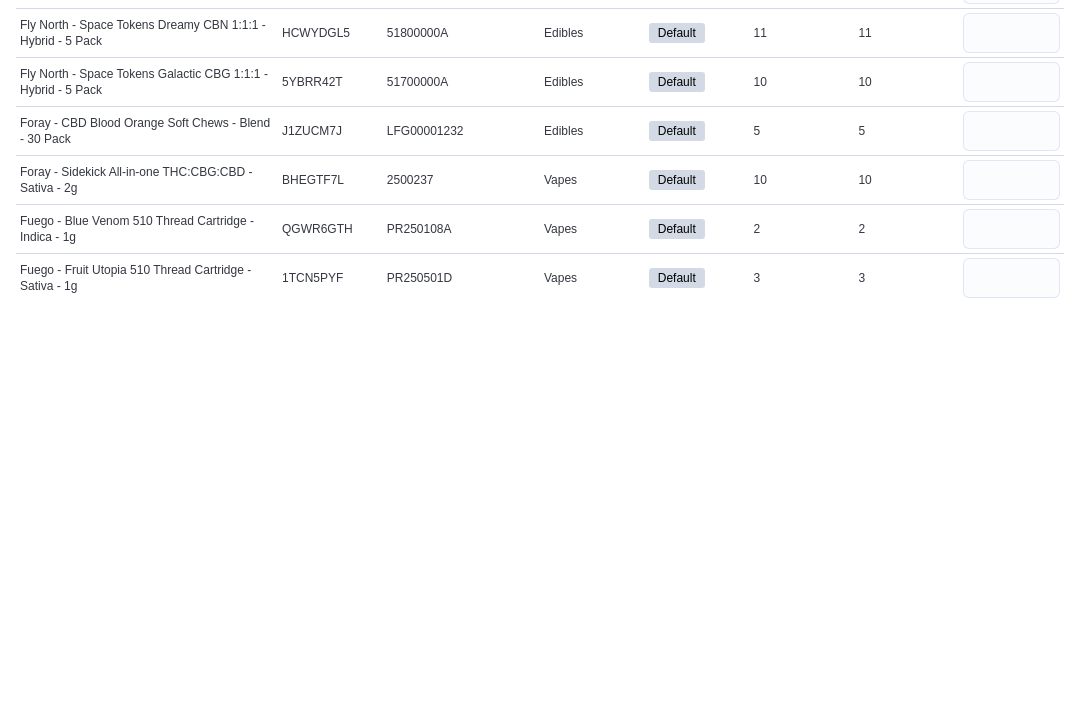 click at bounding box center (1011, 686) 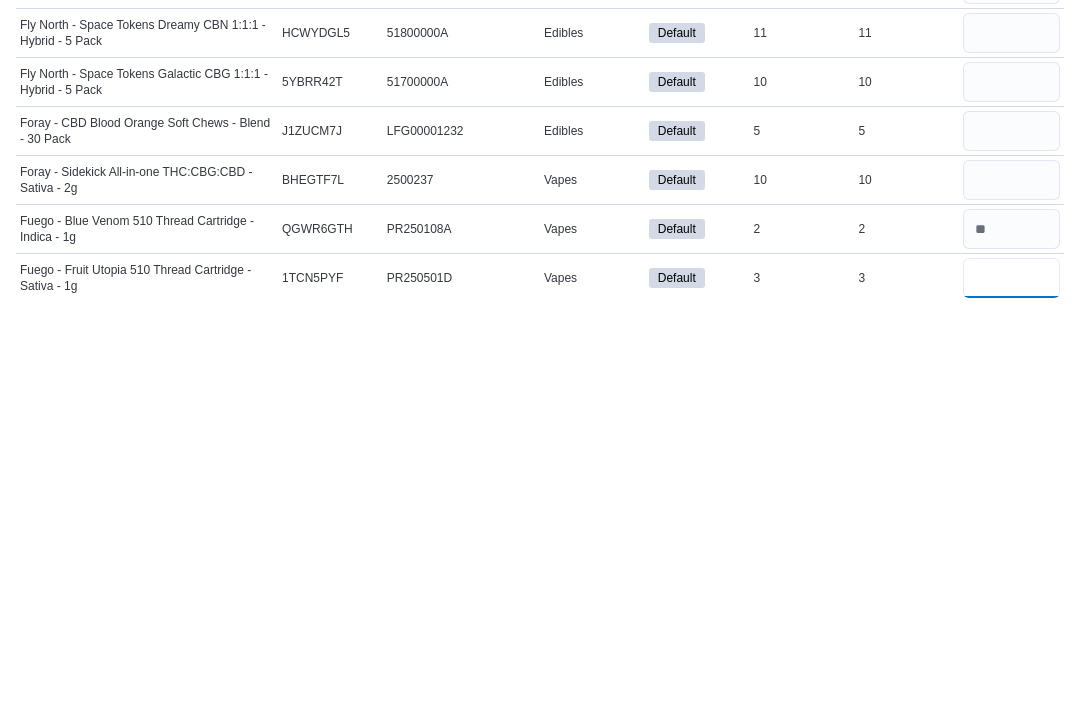 type 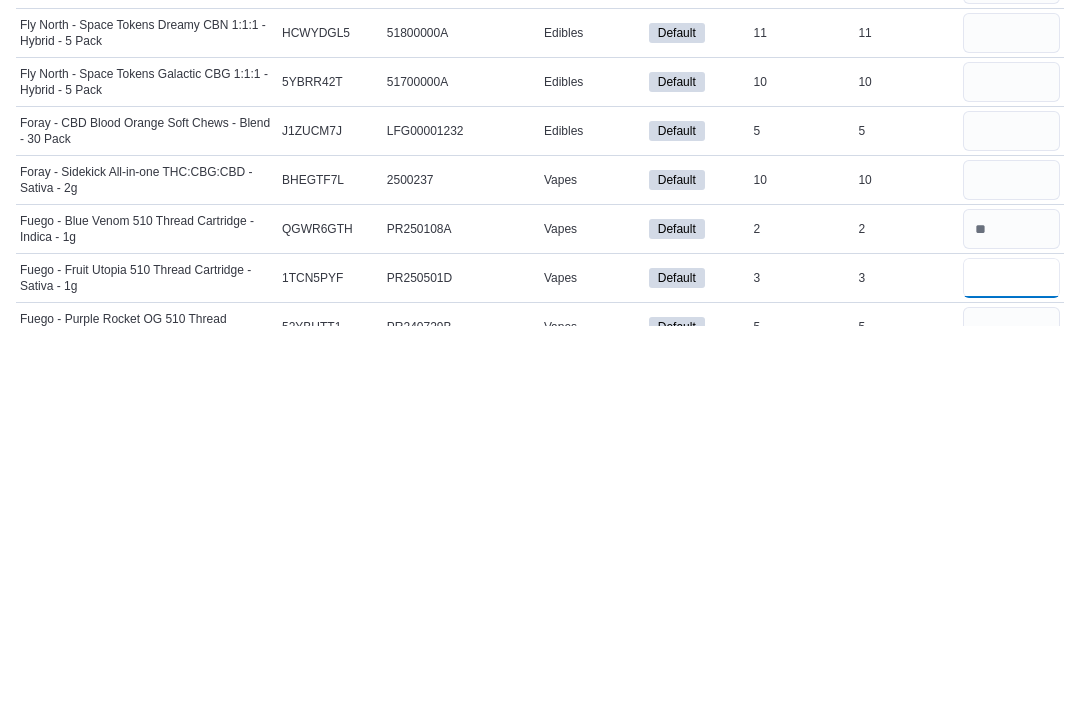 scroll, scrollTop: 4584, scrollLeft: 0, axis: vertical 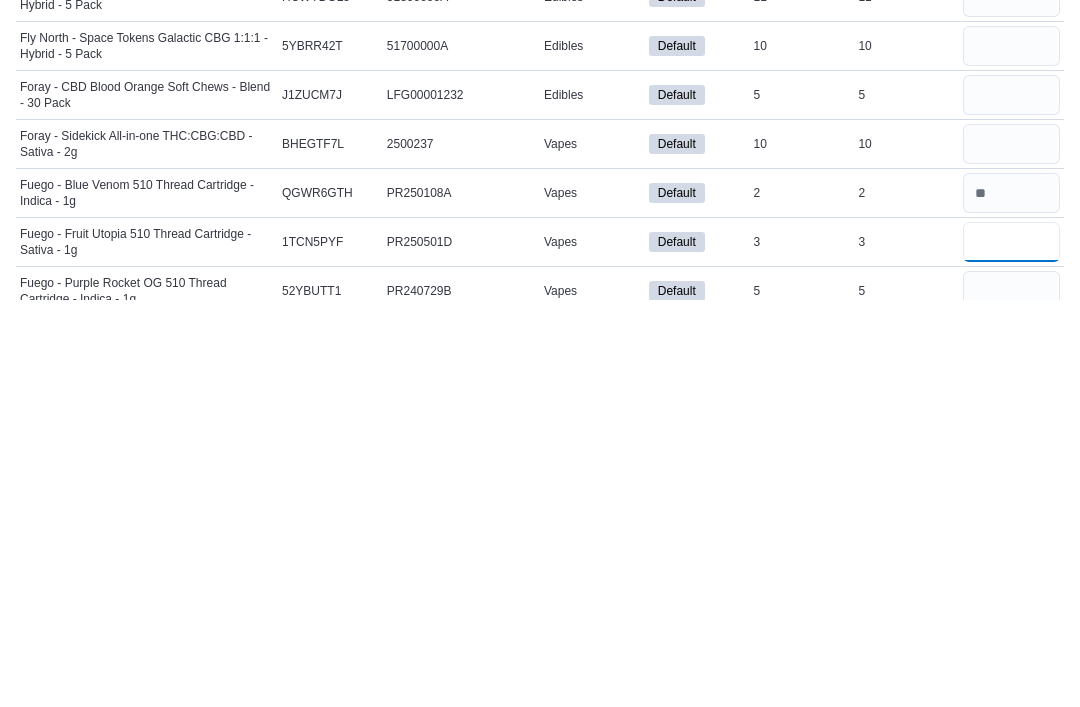 type on "*" 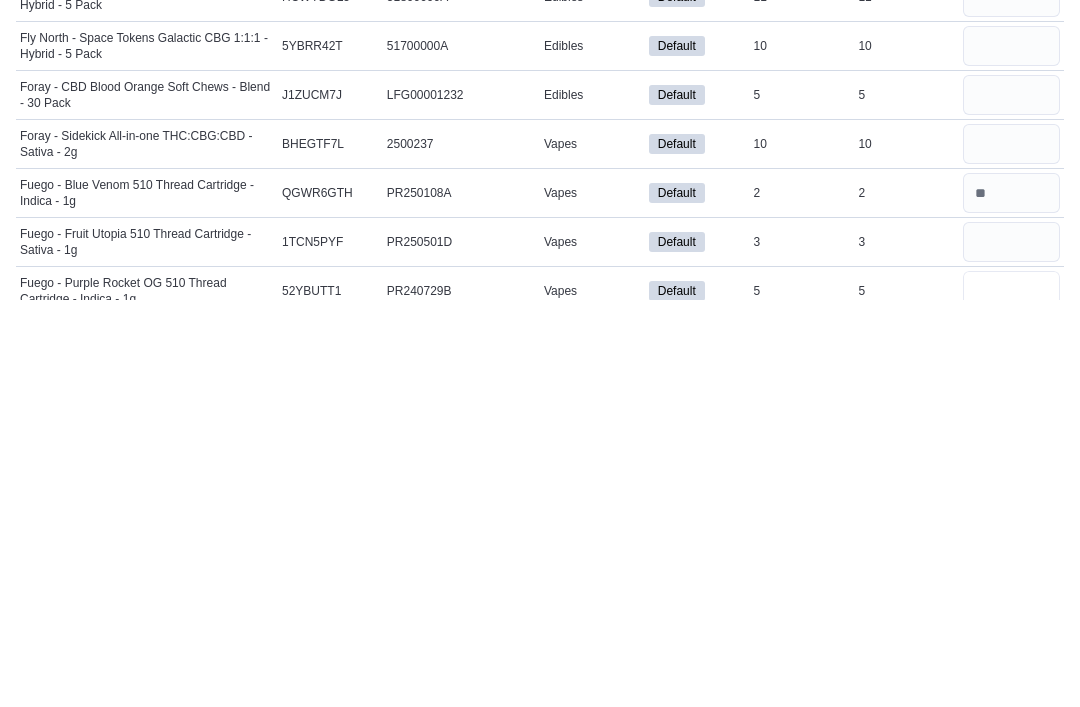 click at bounding box center [1011, 699] 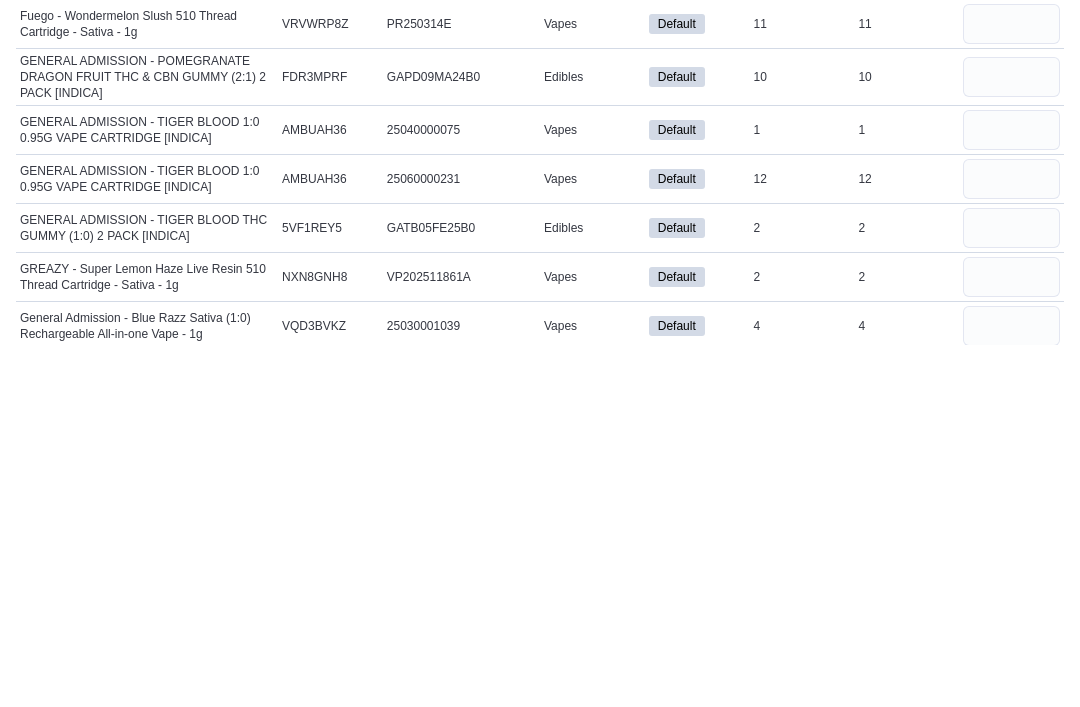 scroll, scrollTop: 4996, scrollLeft: 0, axis: vertical 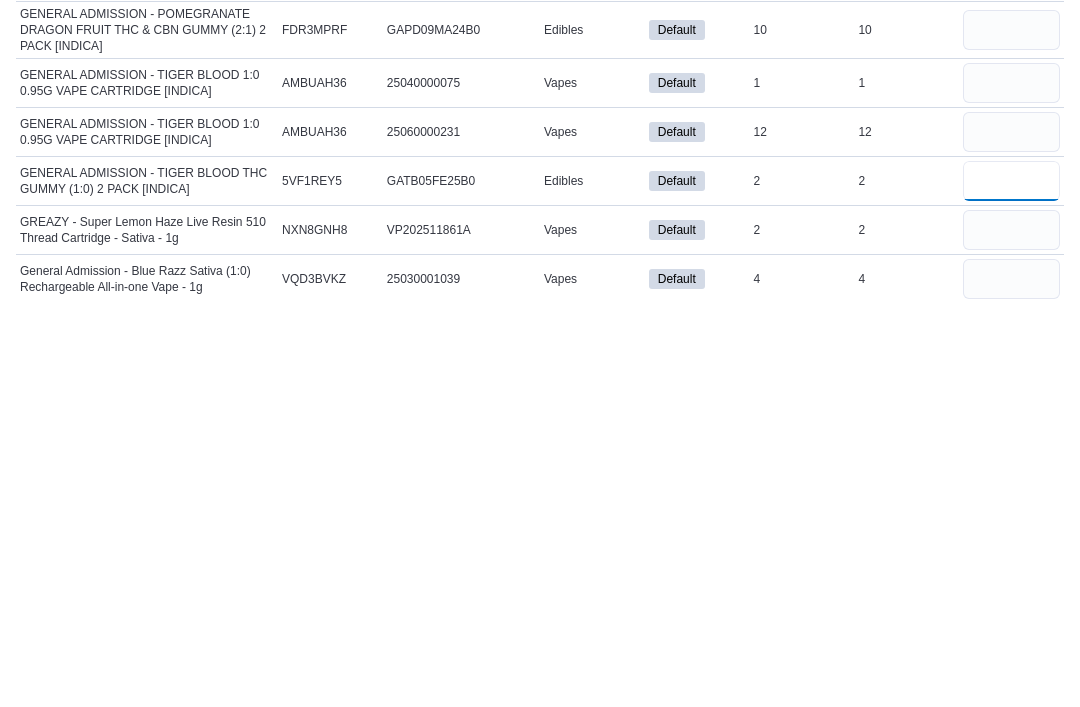 click at bounding box center (1011, 589) 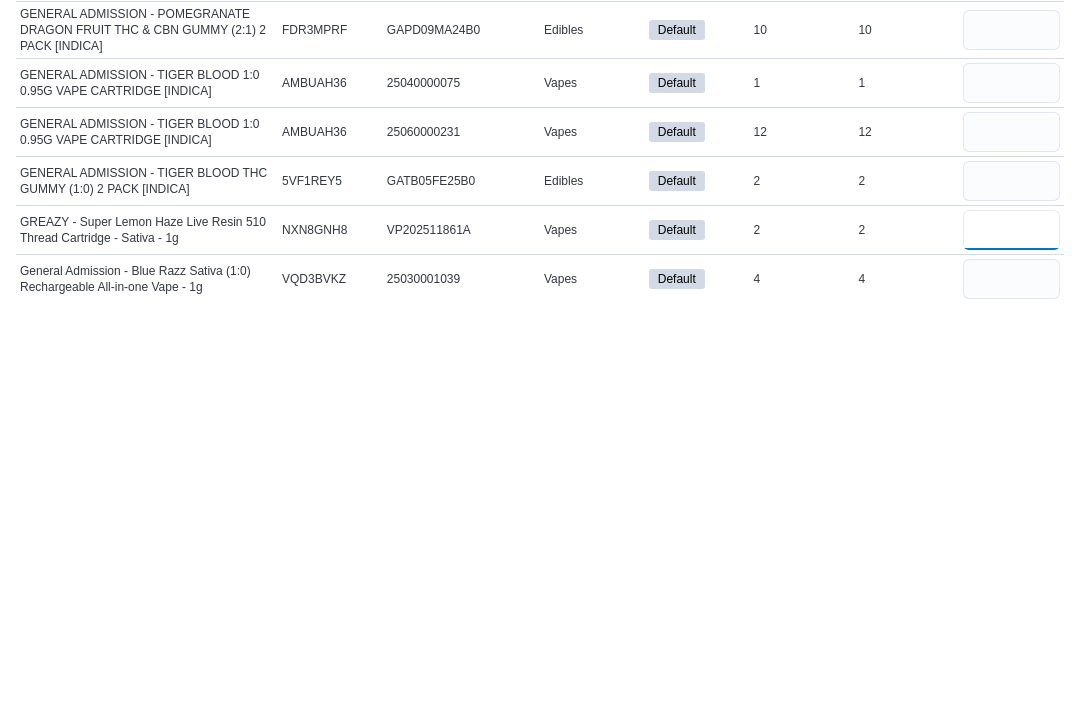 click at bounding box center [1011, 638] 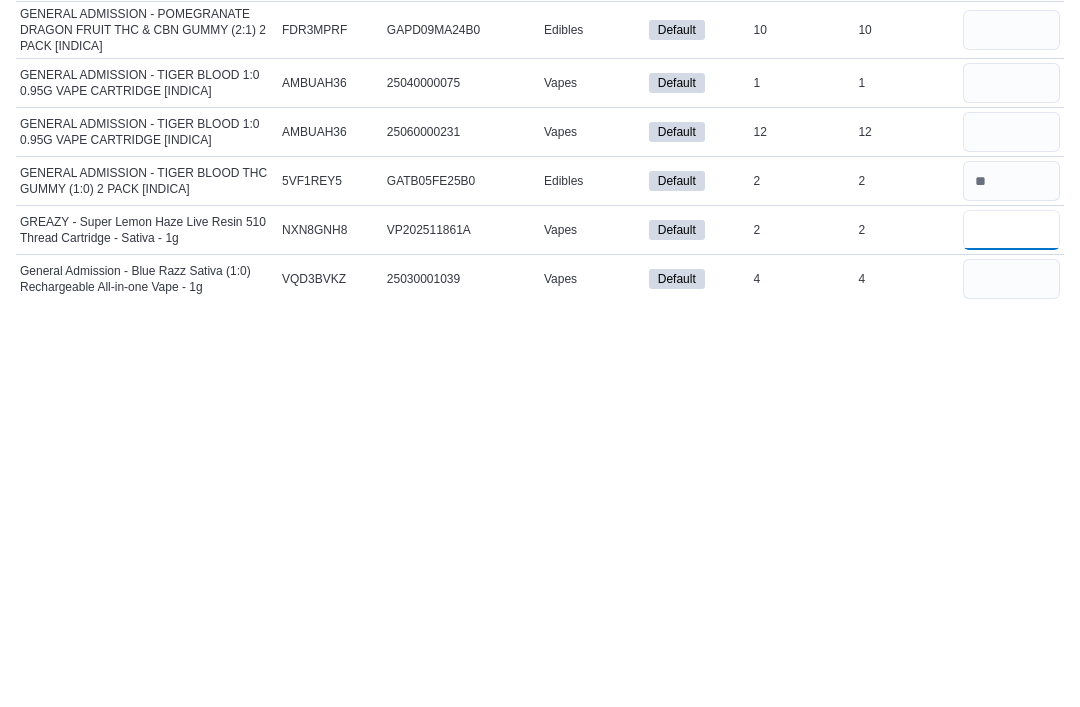 type 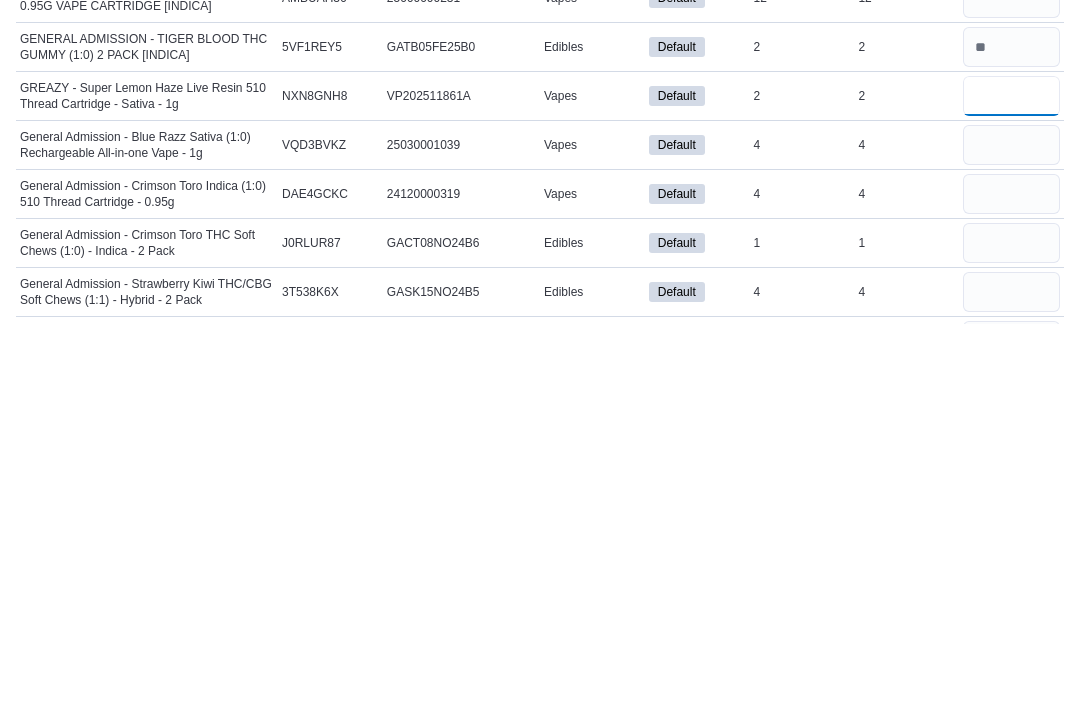 scroll, scrollTop: 5156, scrollLeft: 0, axis: vertical 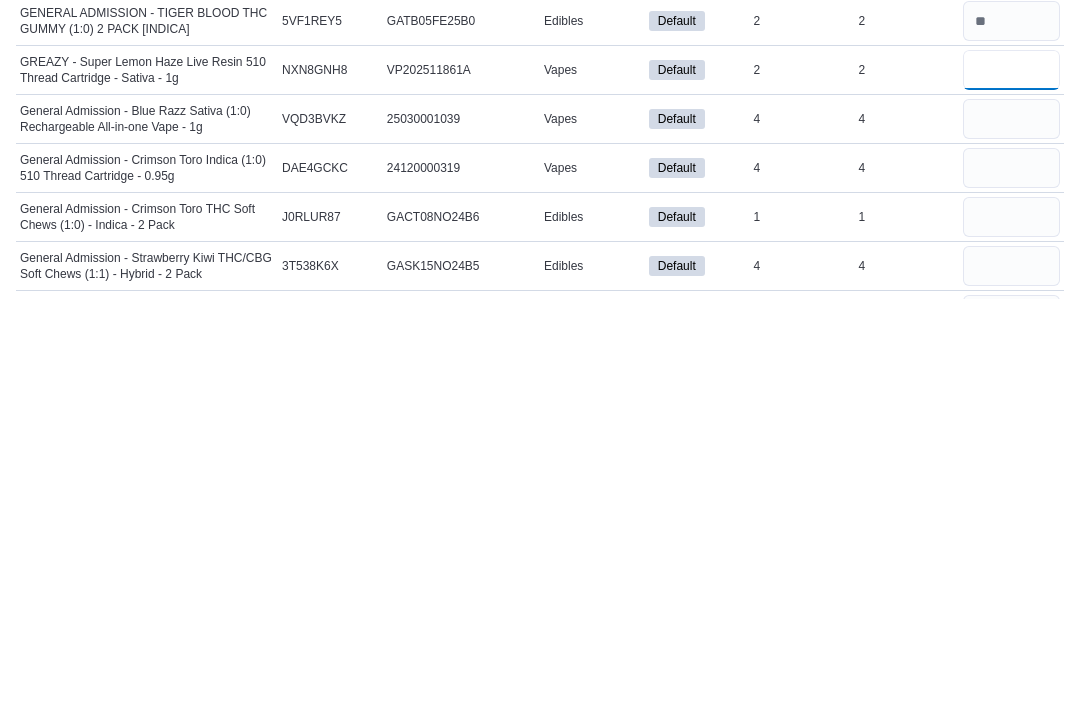 type on "*" 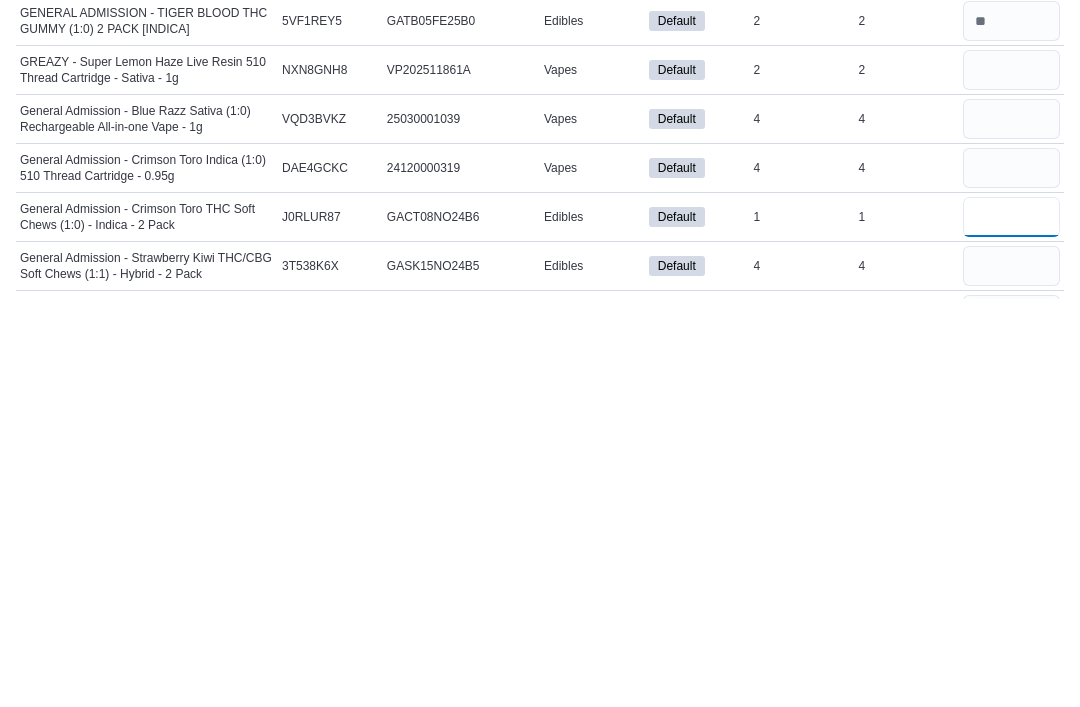 click at bounding box center (1011, 625) 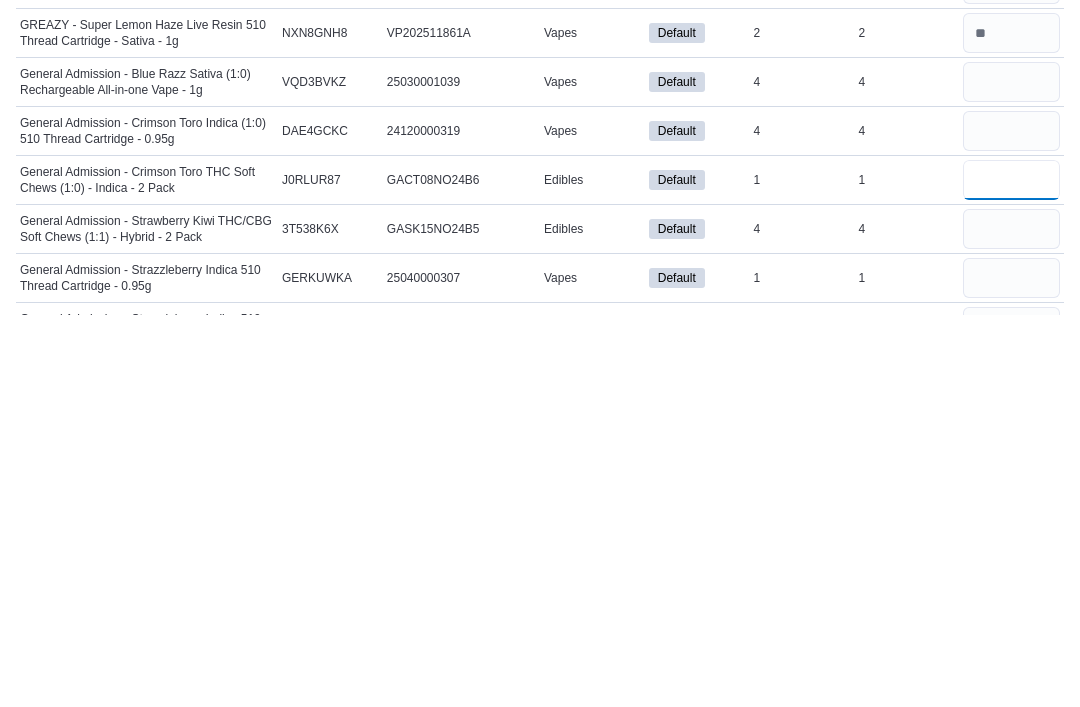 scroll, scrollTop: 5210, scrollLeft: 0, axis: vertical 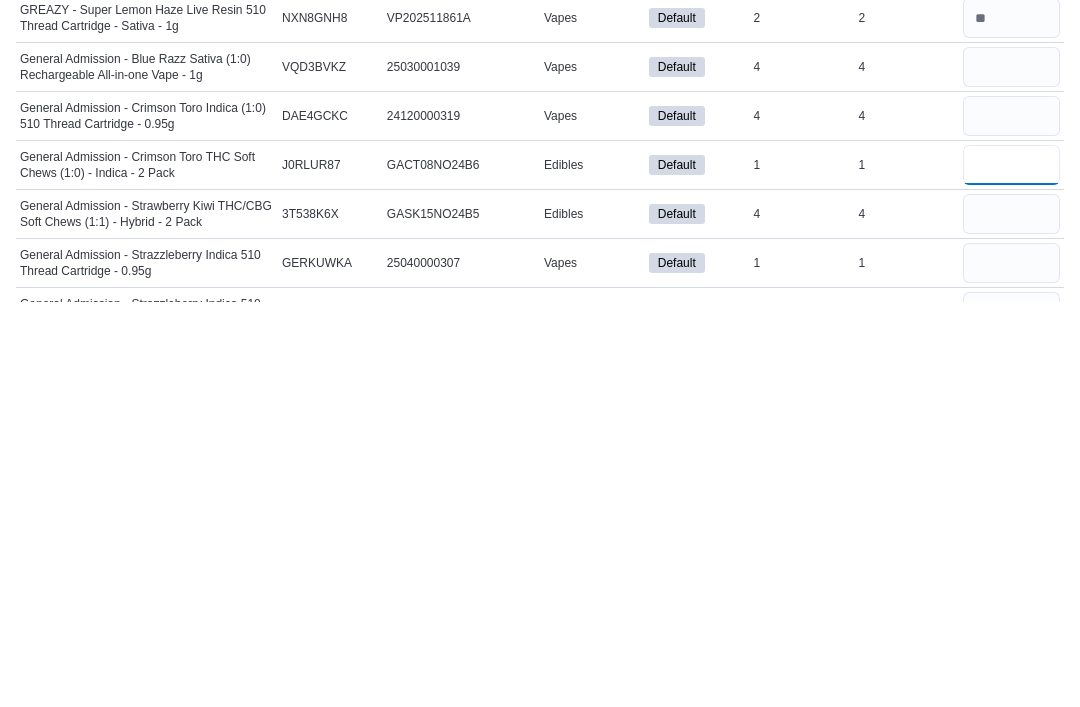 type on "*" 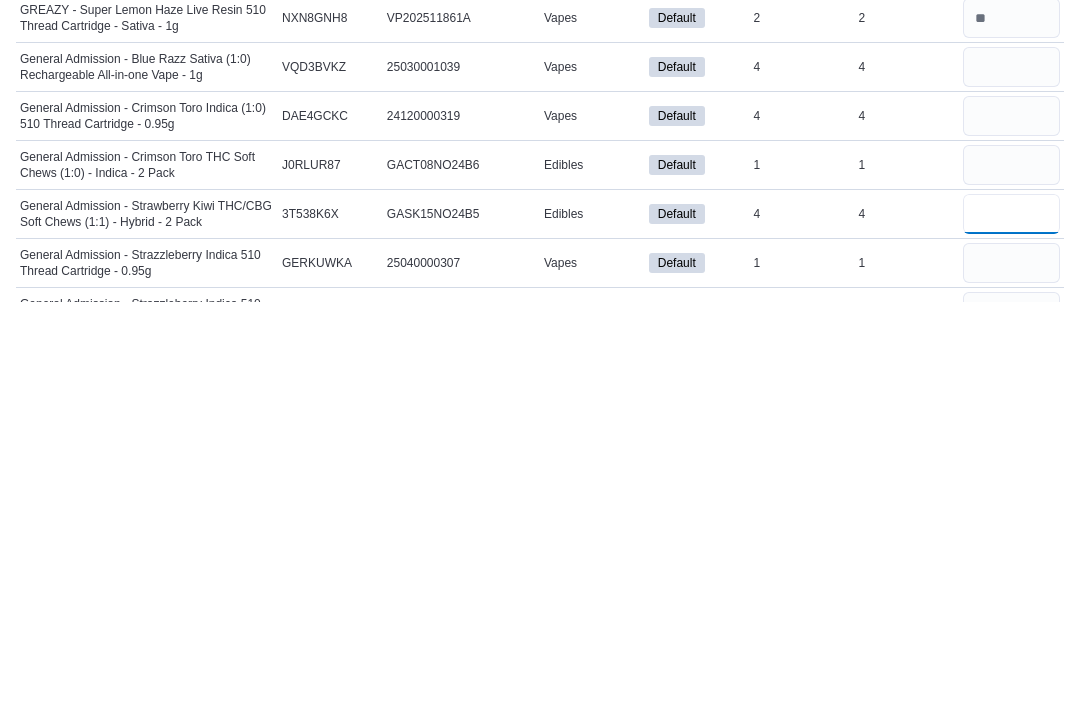 click at bounding box center [1011, 620] 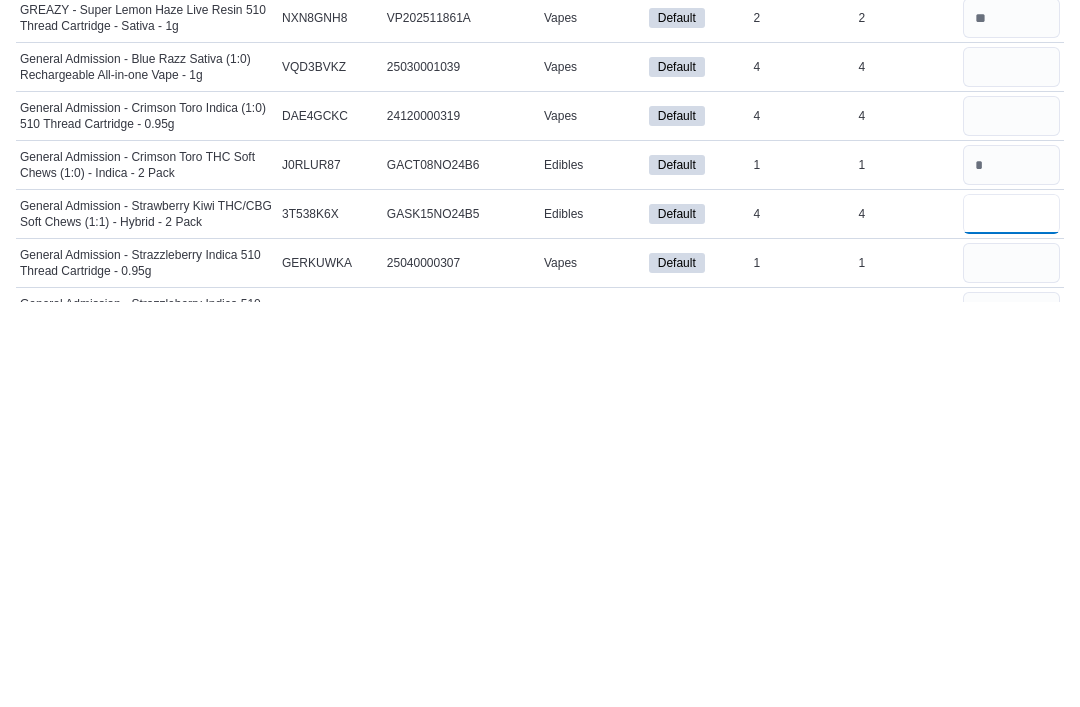 type on "*" 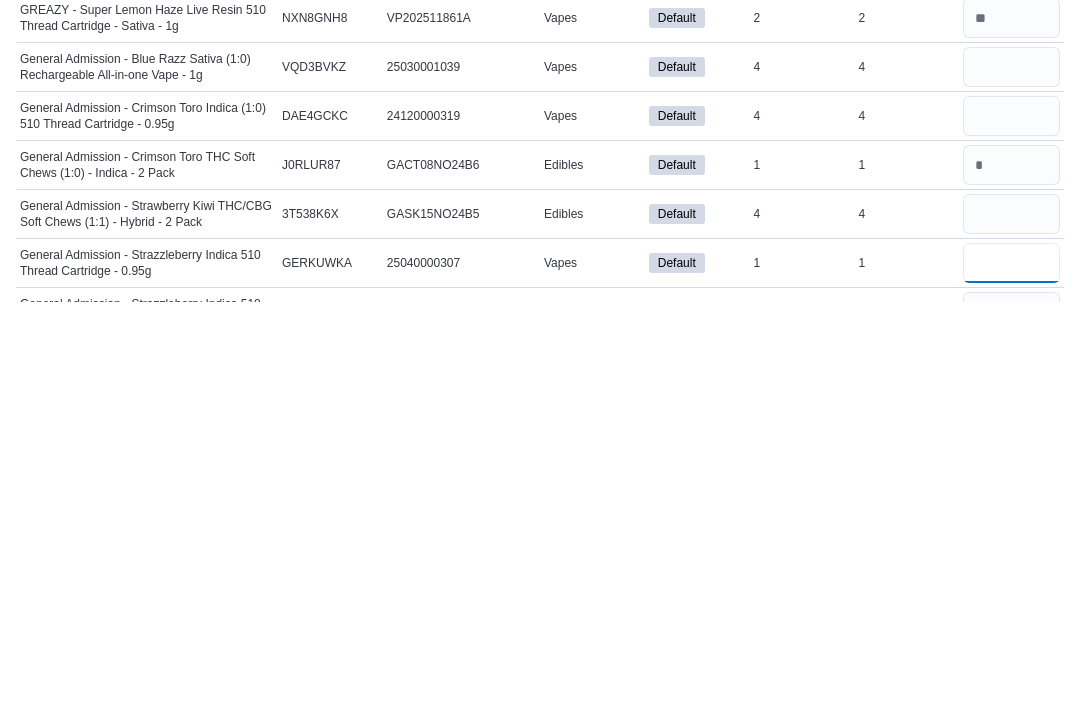 click at bounding box center [1011, 669] 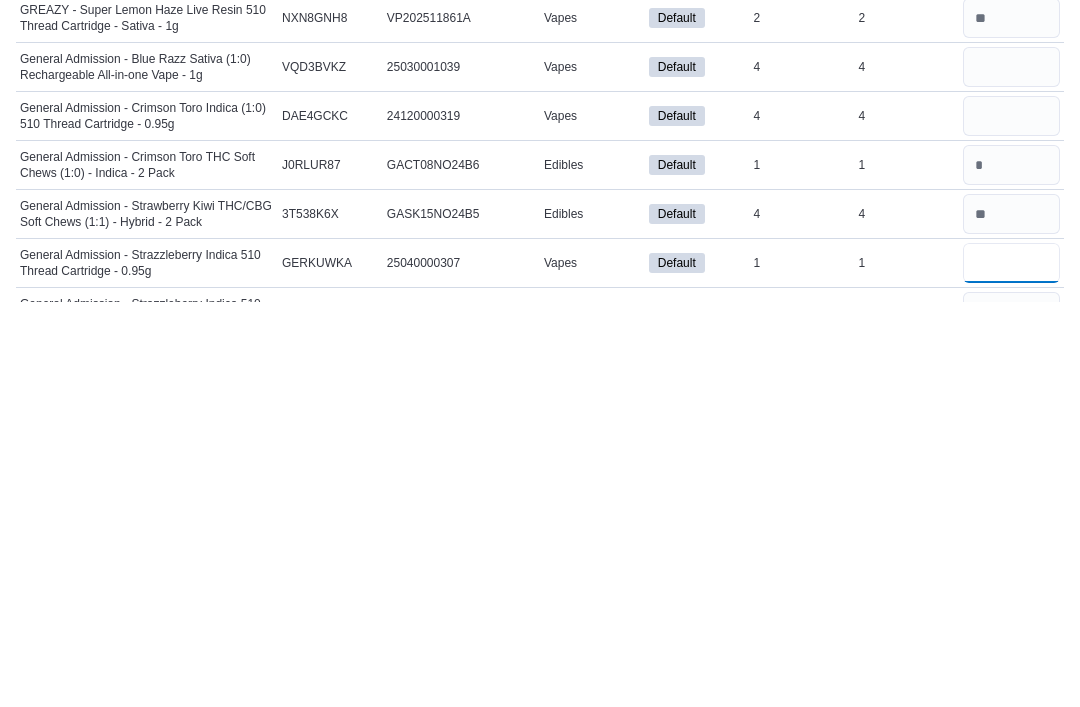 type 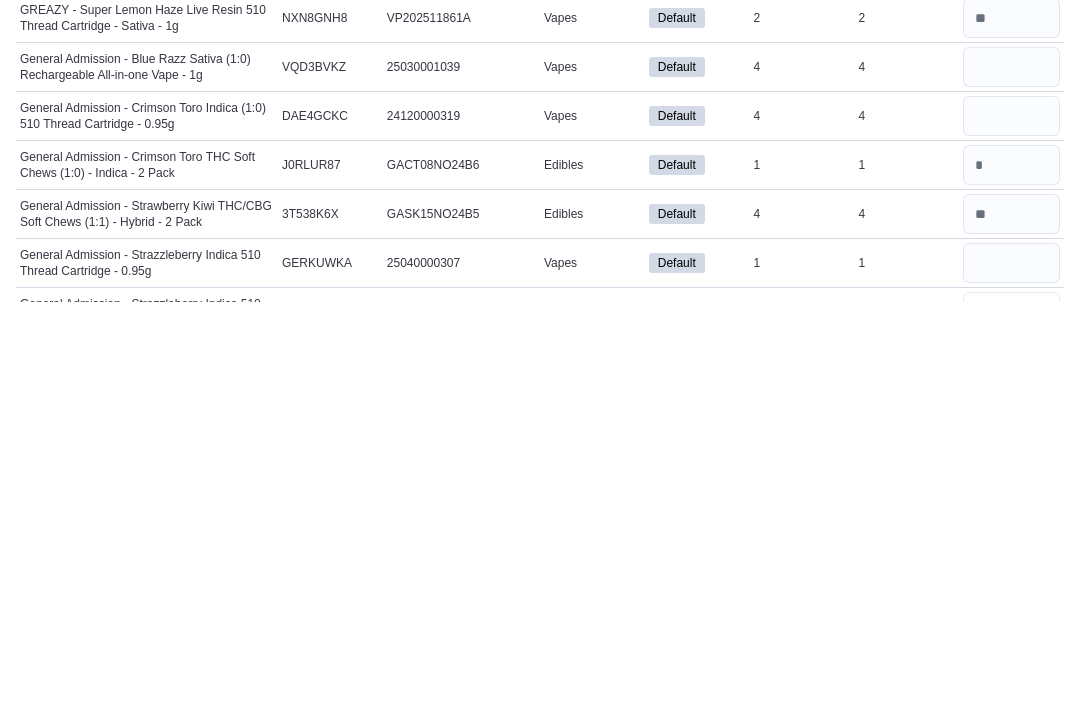 click at bounding box center (1011, 718) 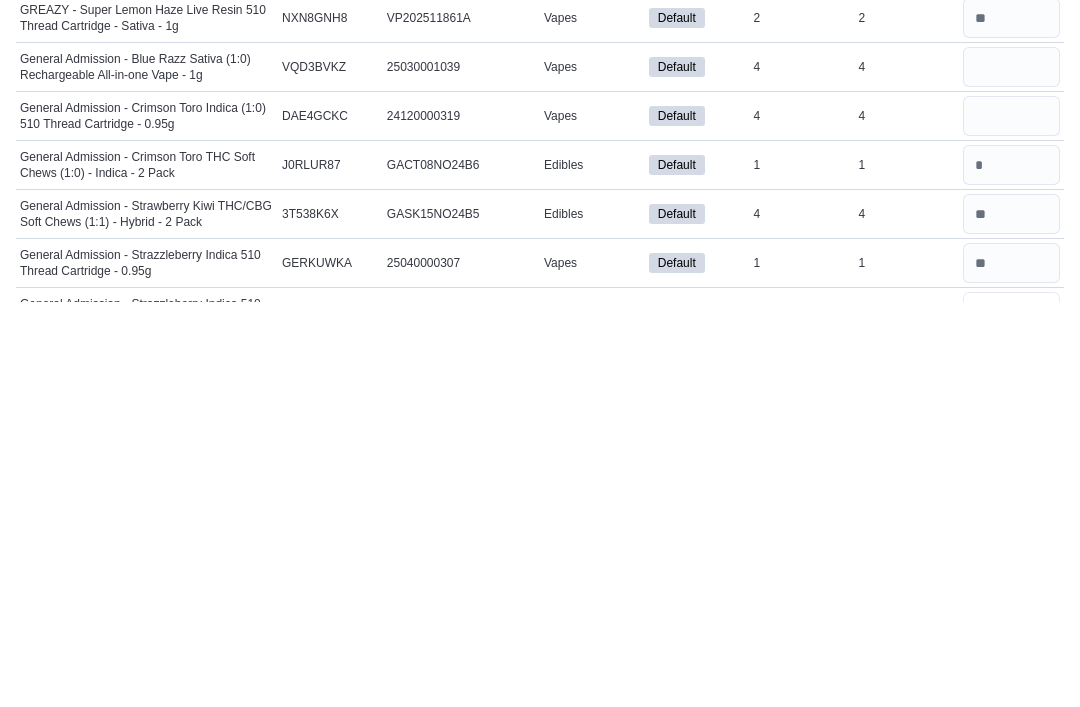 type 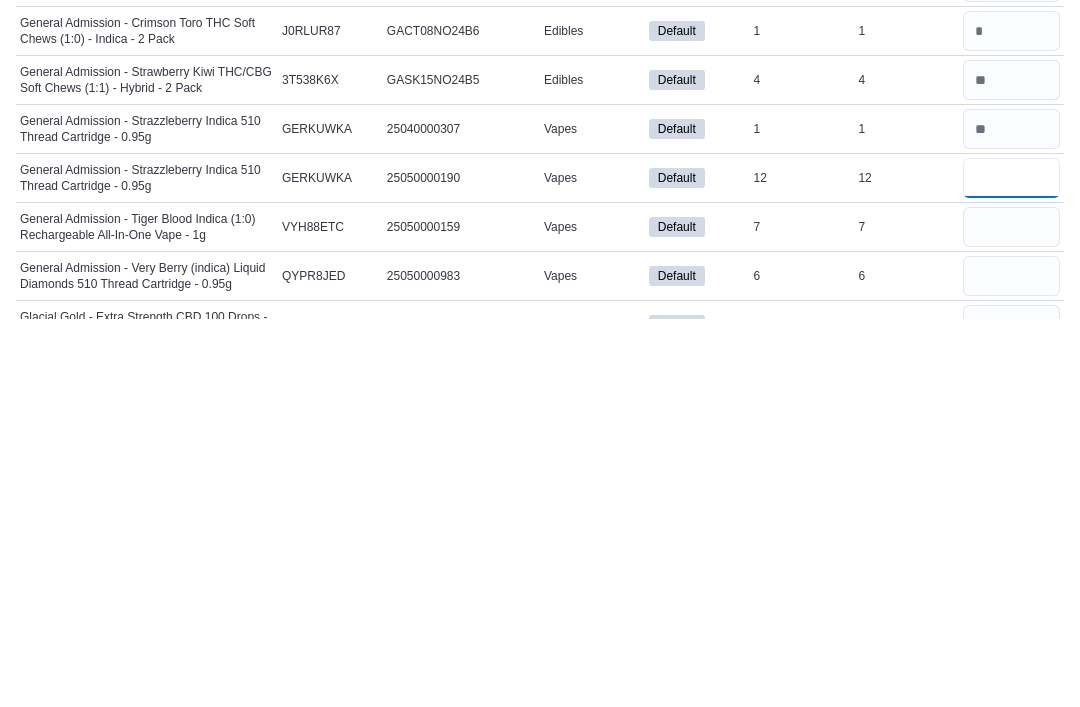 scroll, scrollTop: 5382, scrollLeft: 0, axis: vertical 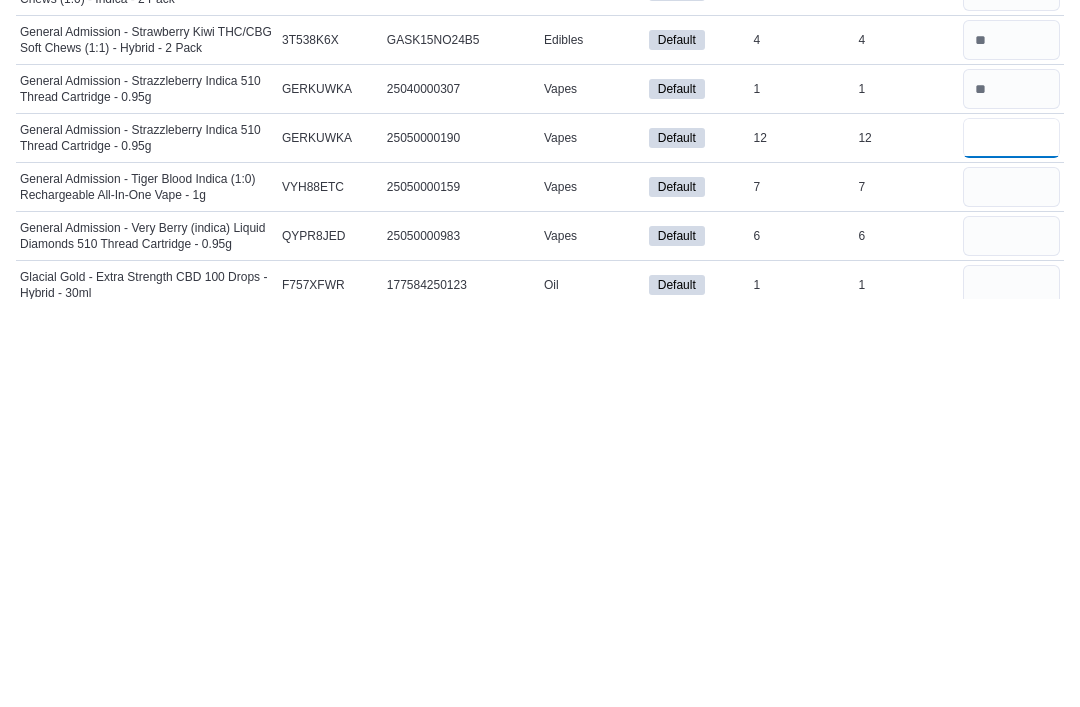 type on "**" 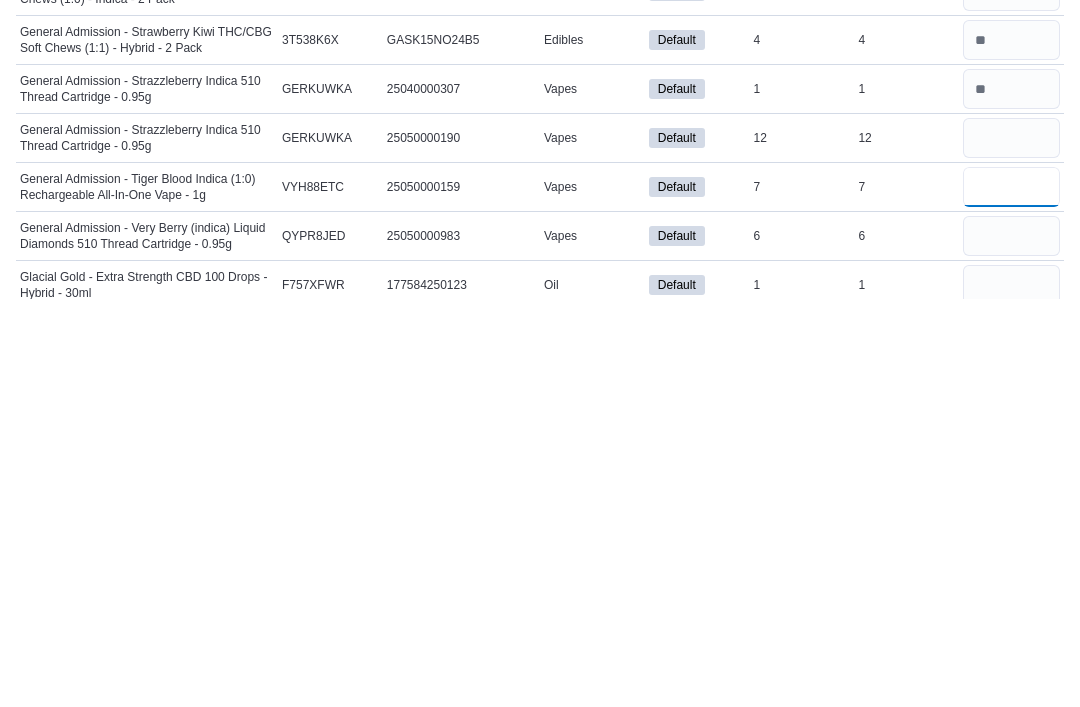 click at bounding box center (1011, 595) 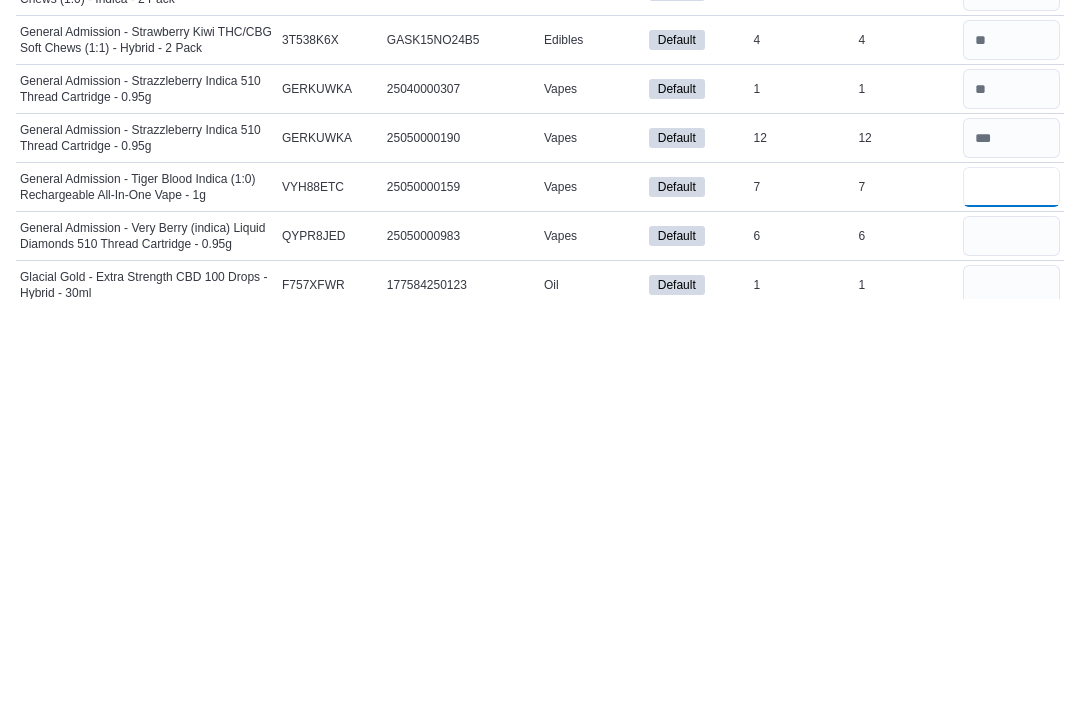 type 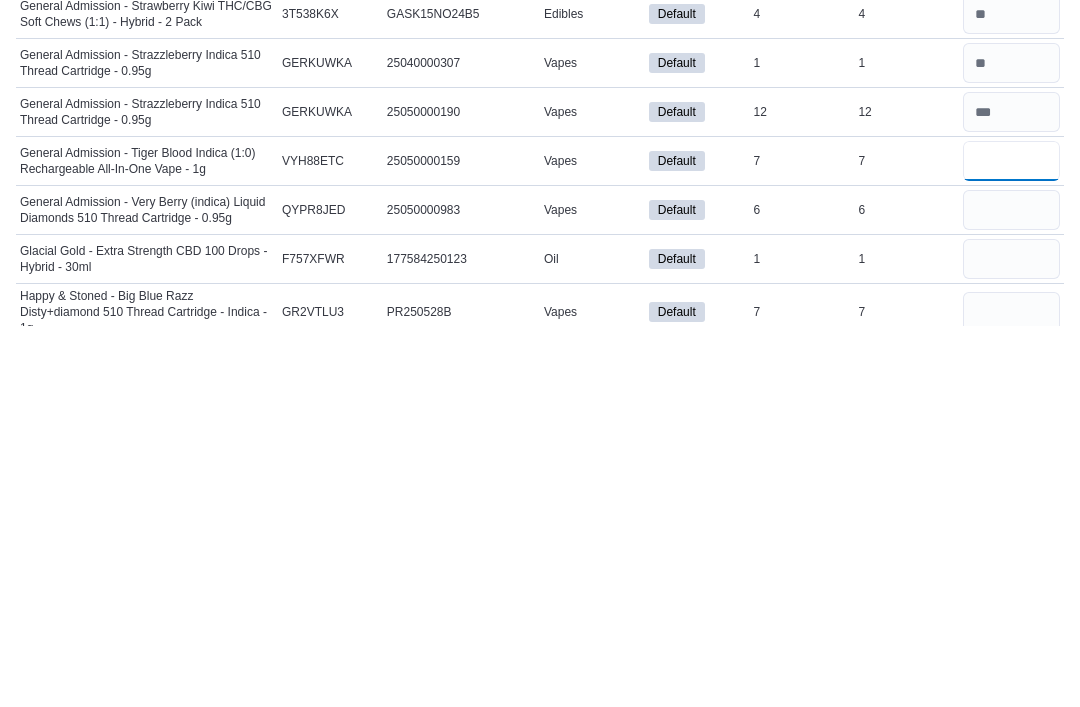 scroll, scrollTop: 5435, scrollLeft: 0, axis: vertical 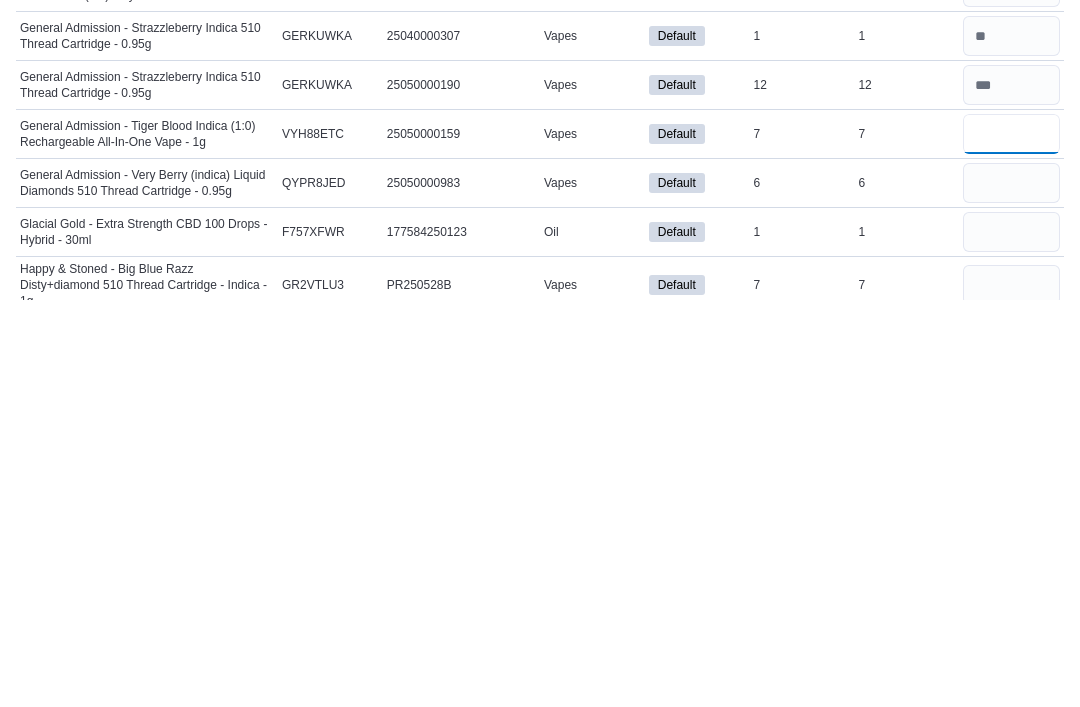 type on "*" 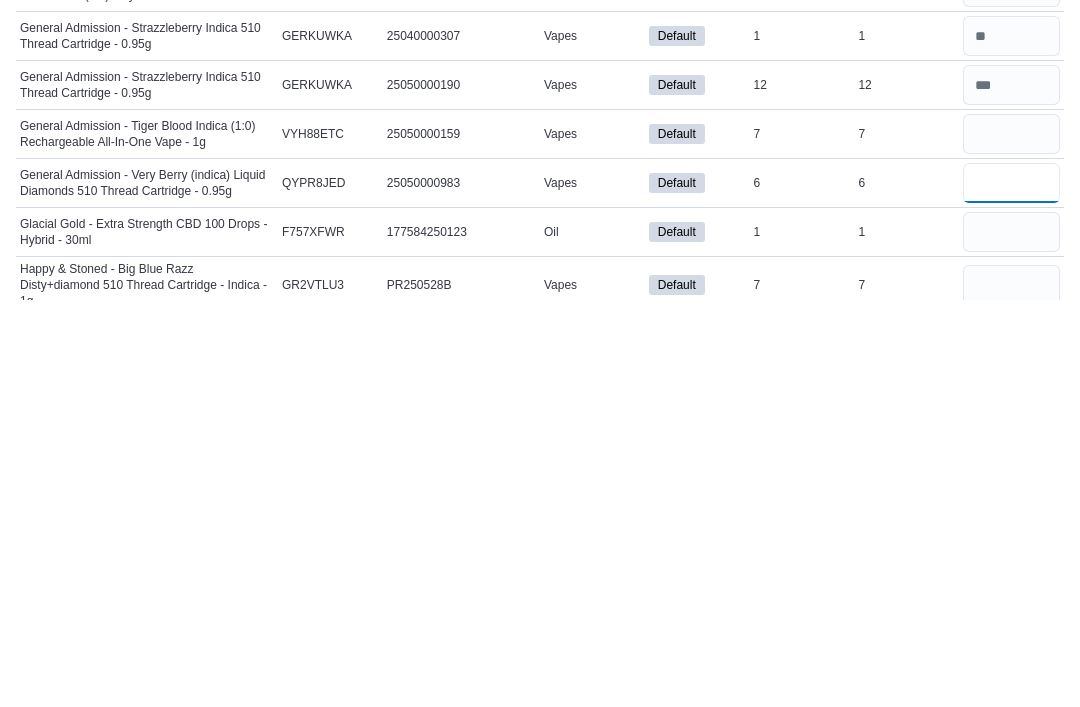 click at bounding box center (1011, 591) 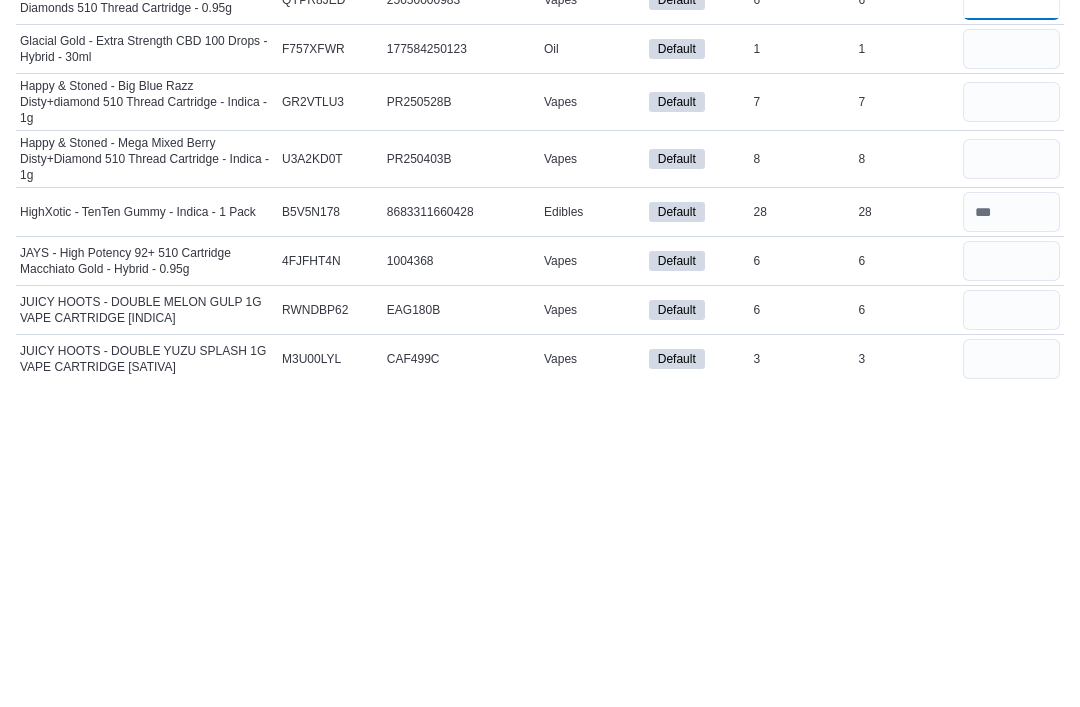 scroll, scrollTop: 5700, scrollLeft: 0, axis: vertical 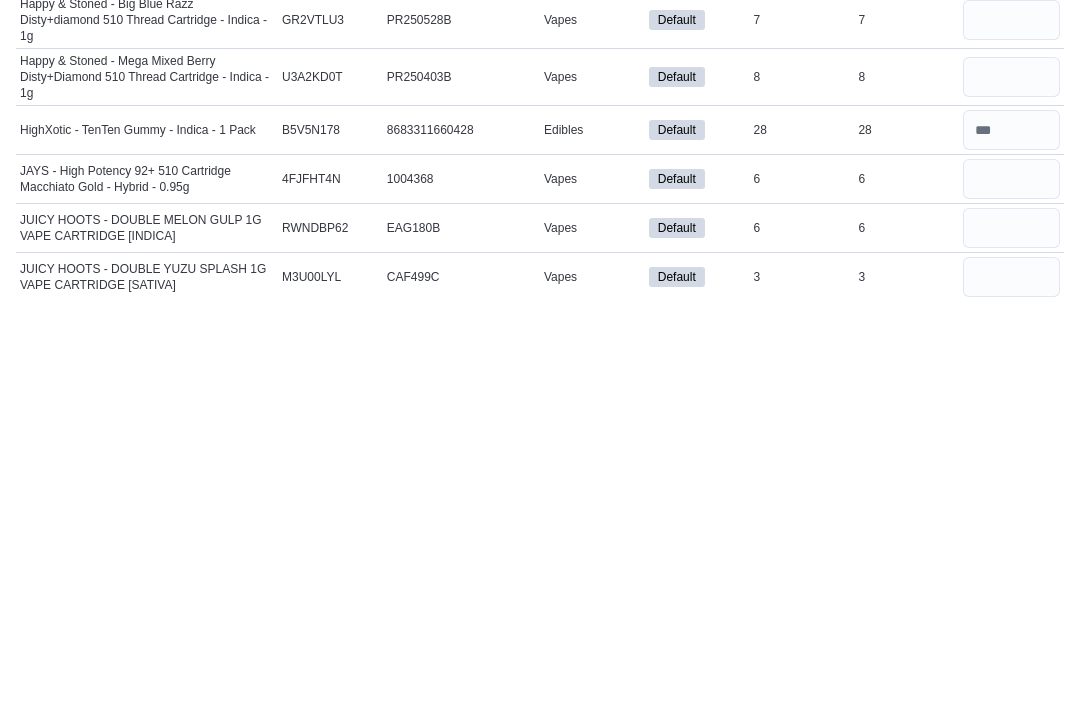 type on "*" 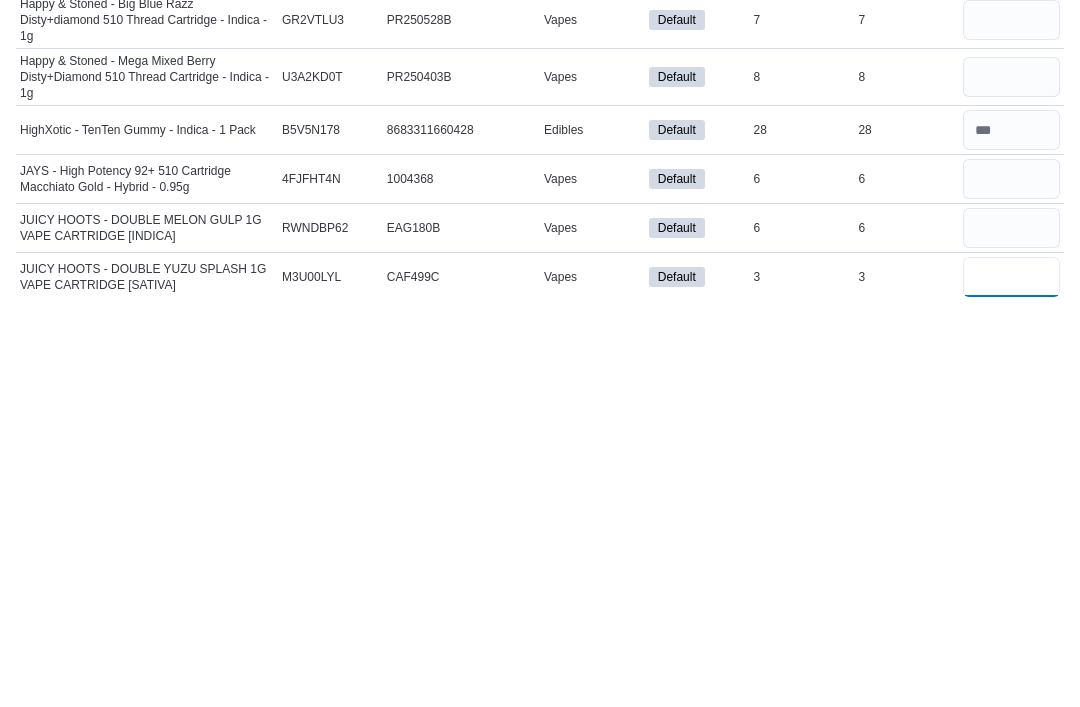 click at bounding box center [1011, 685] 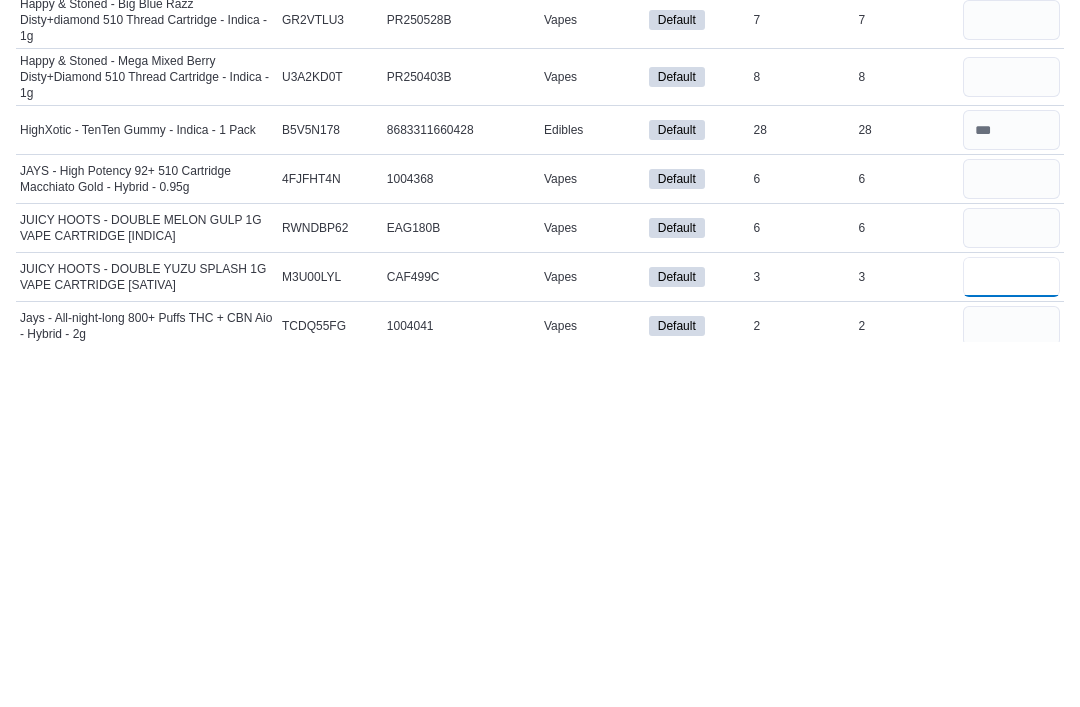 scroll, scrollTop: 5745, scrollLeft: 0, axis: vertical 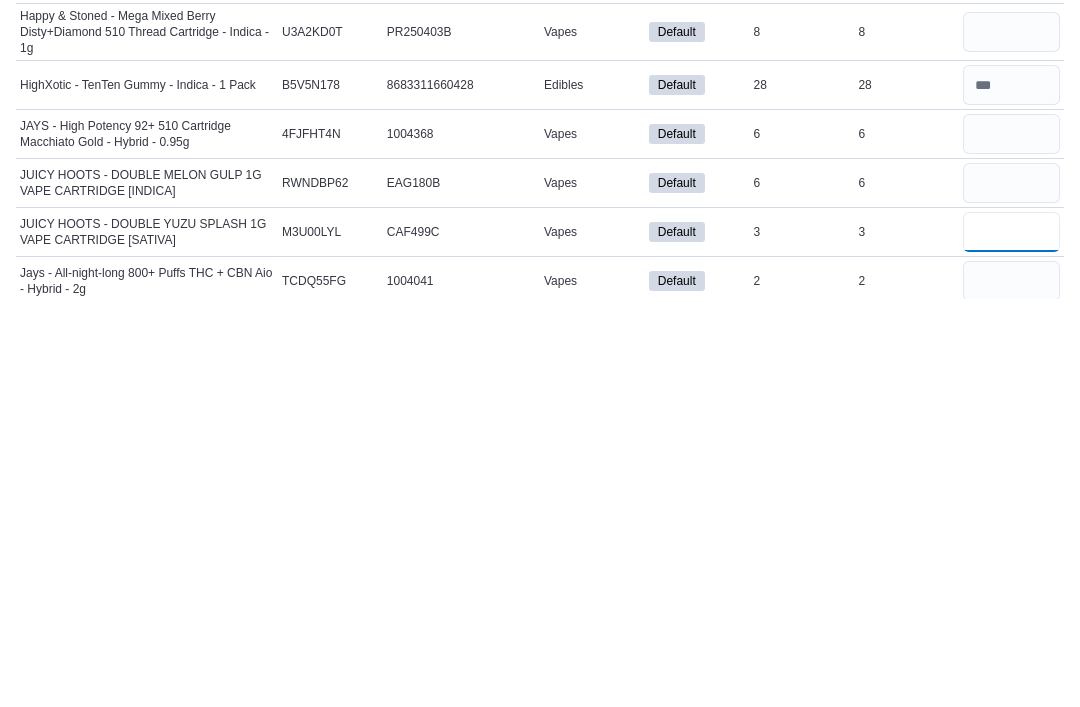 type on "*" 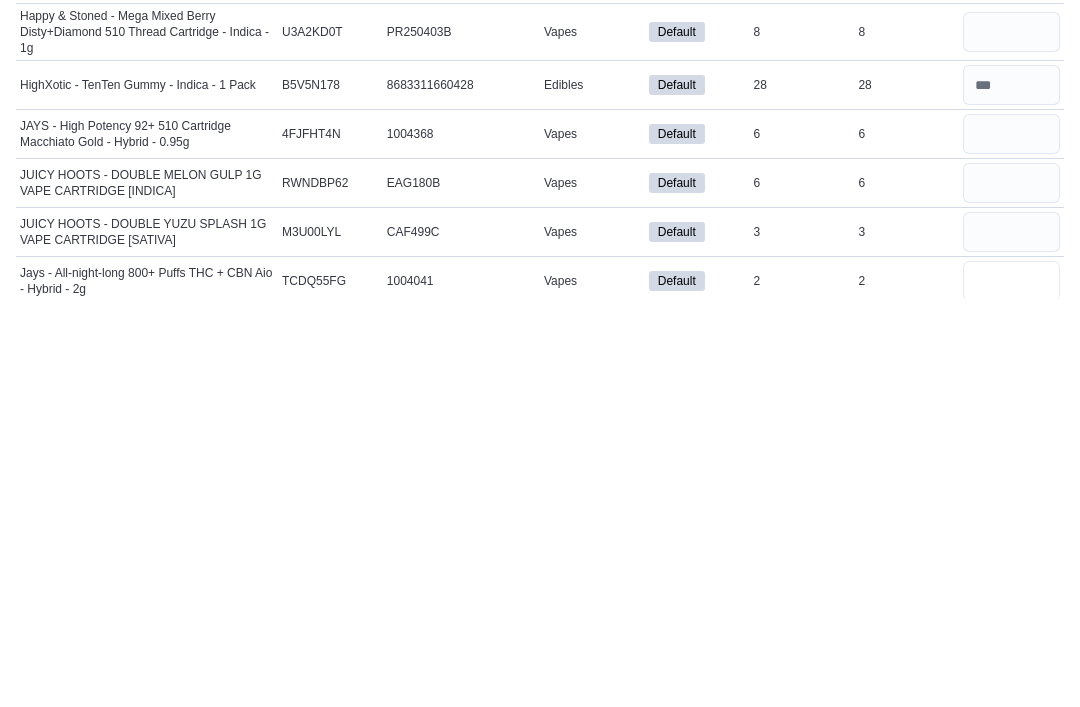click at bounding box center [1011, 689] 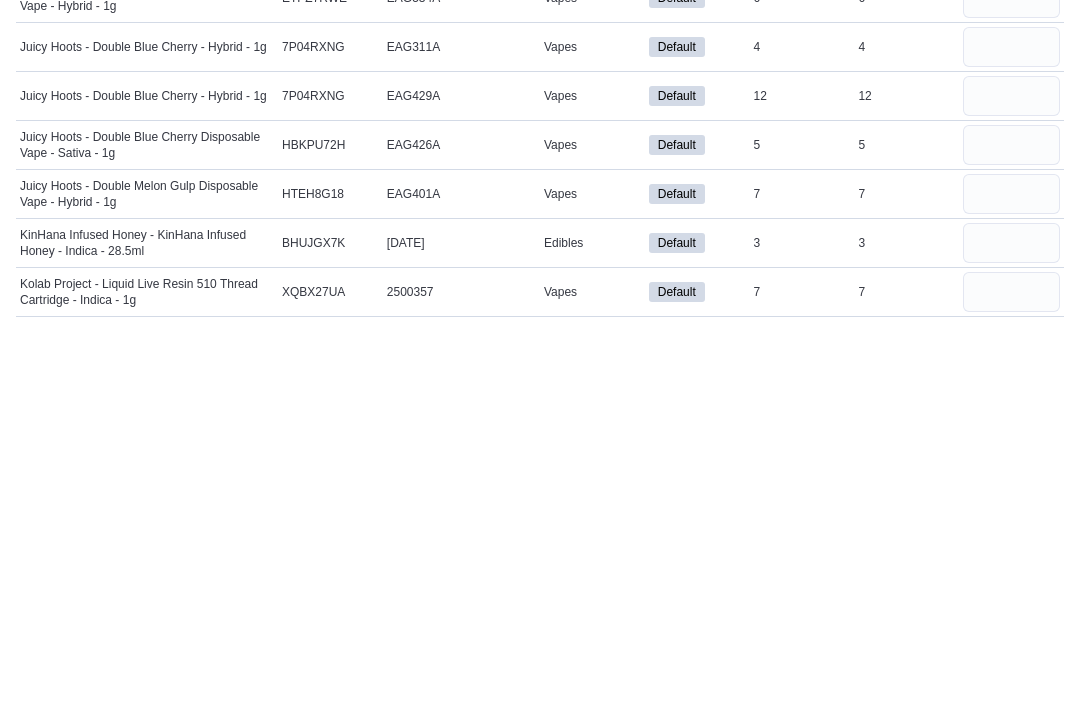 scroll, scrollTop: 6246, scrollLeft: 0, axis: vertical 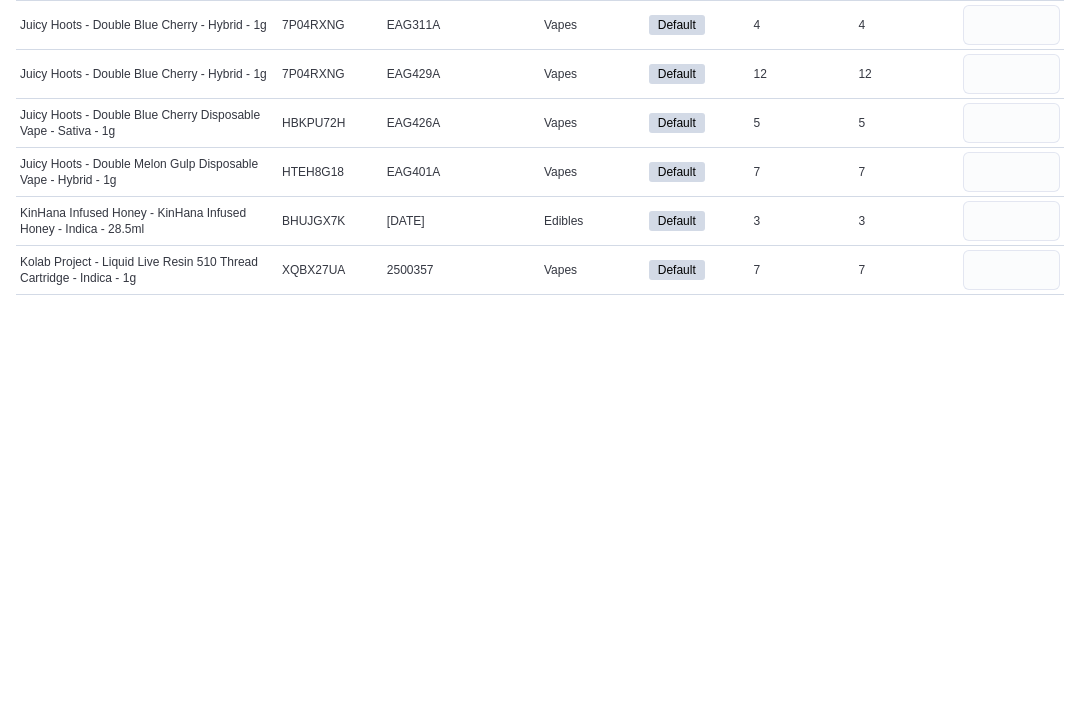 type on "*" 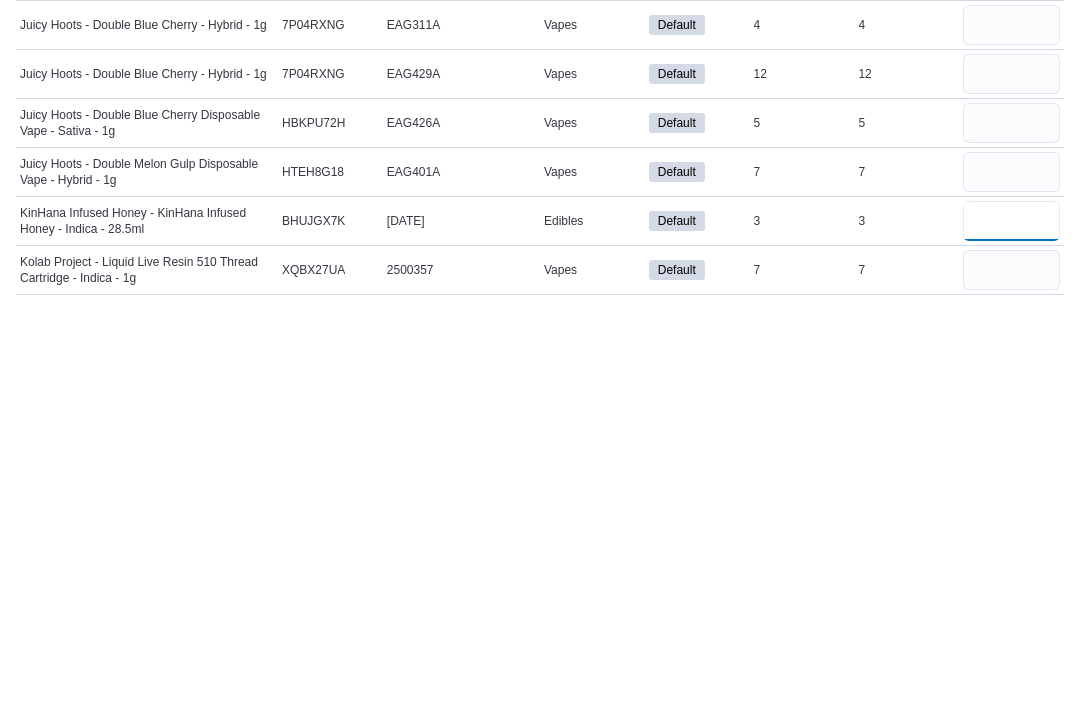 type 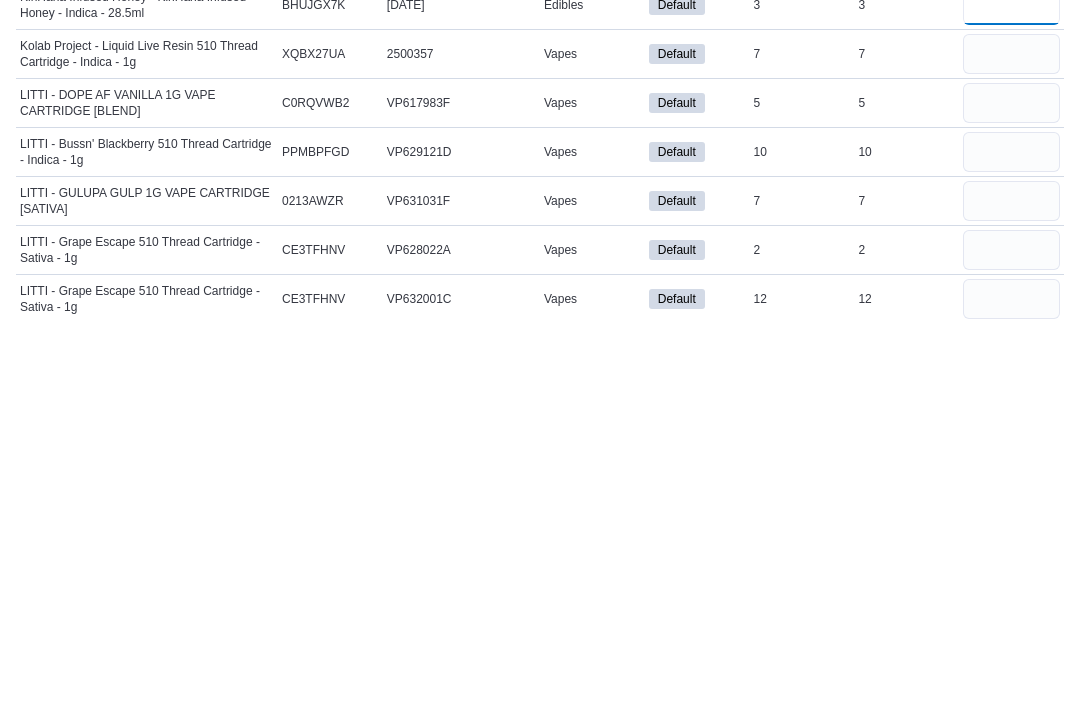 scroll, scrollTop: 6484, scrollLeft: 0, axis: vertical 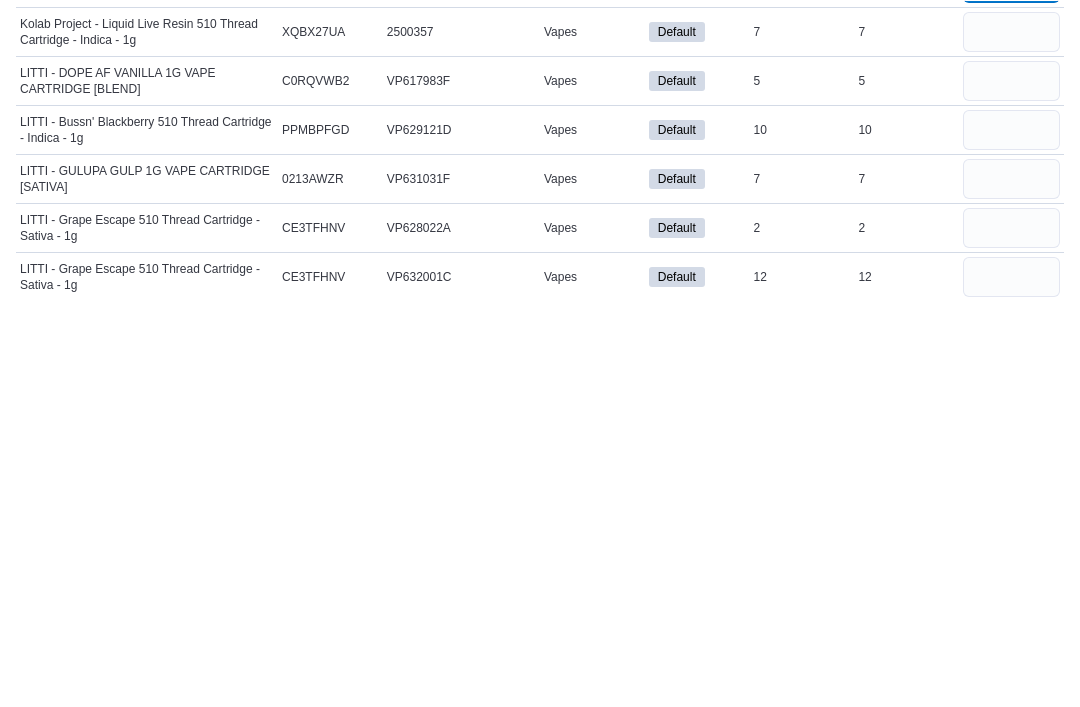 type on "*" 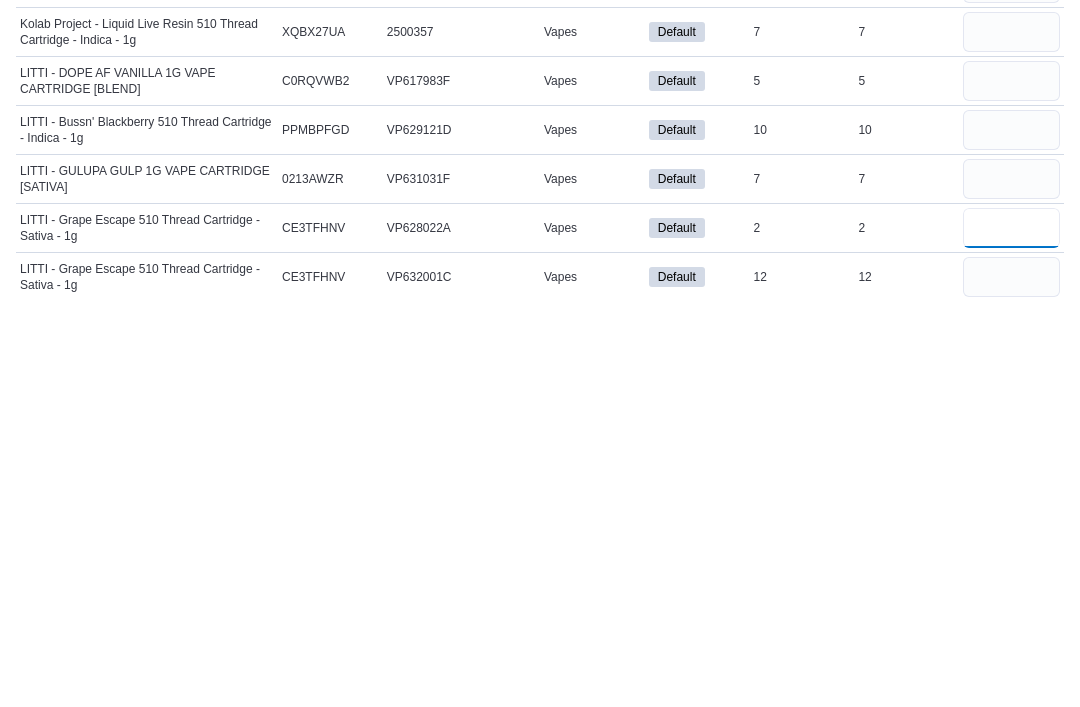 click at bounding box center [1011, 636] 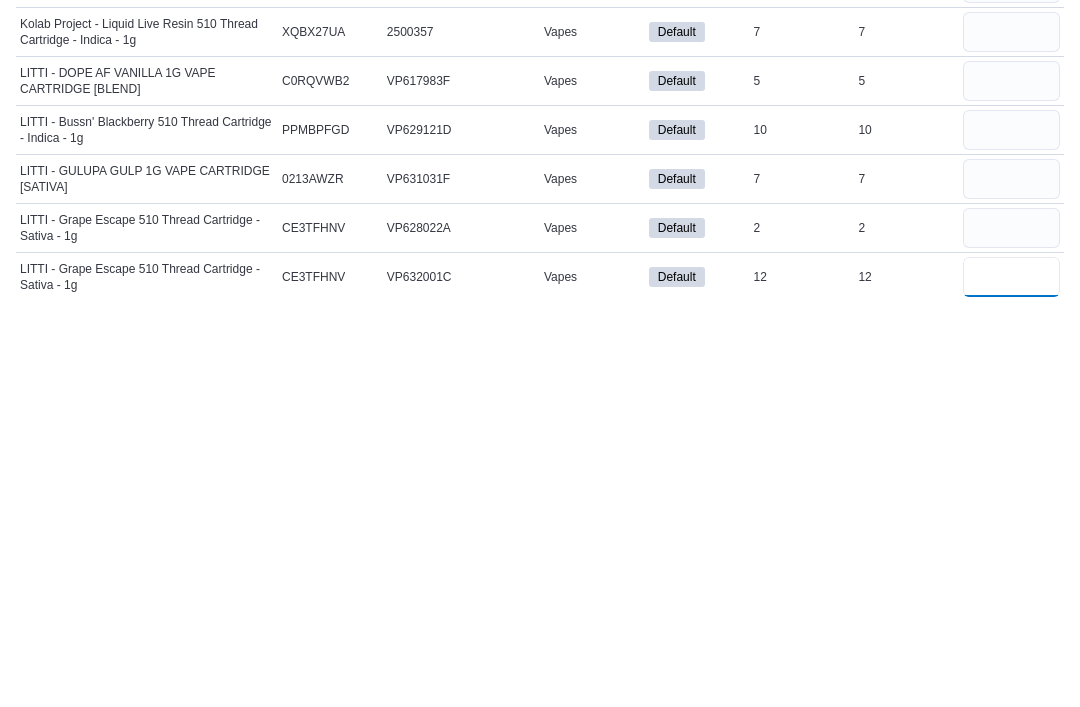 click at bounding box center (1011, 685) 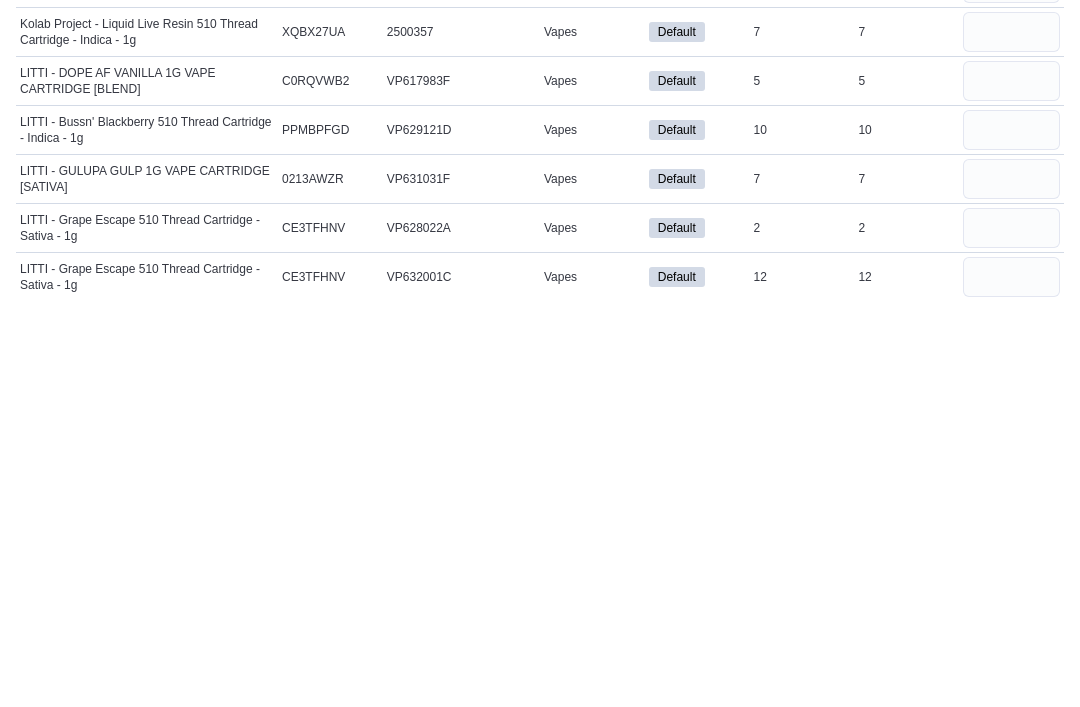 click at bounding box center (1011, 636) 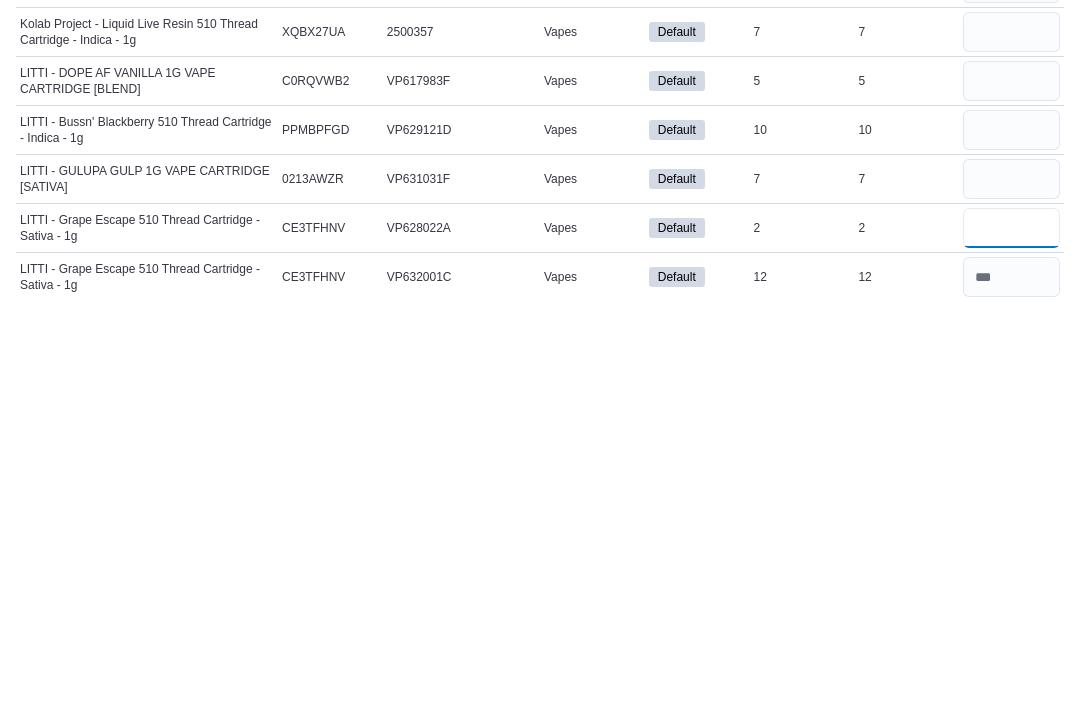 type 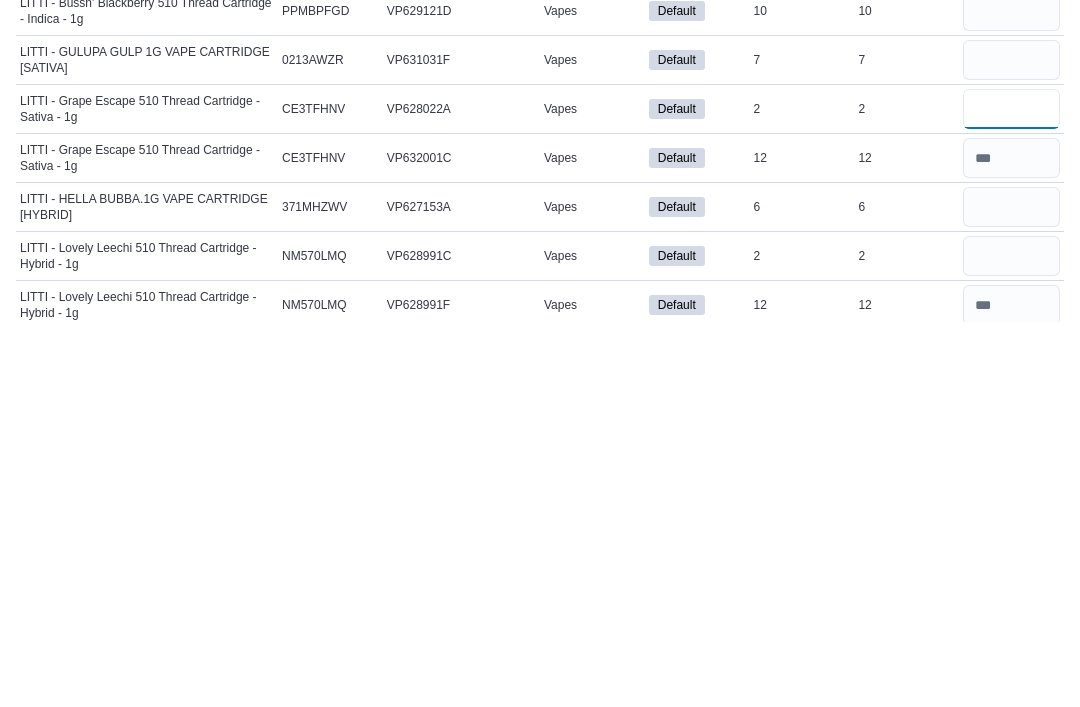 scroll, scrollTop: 6627, scrollLeft: 0, axis: vertical 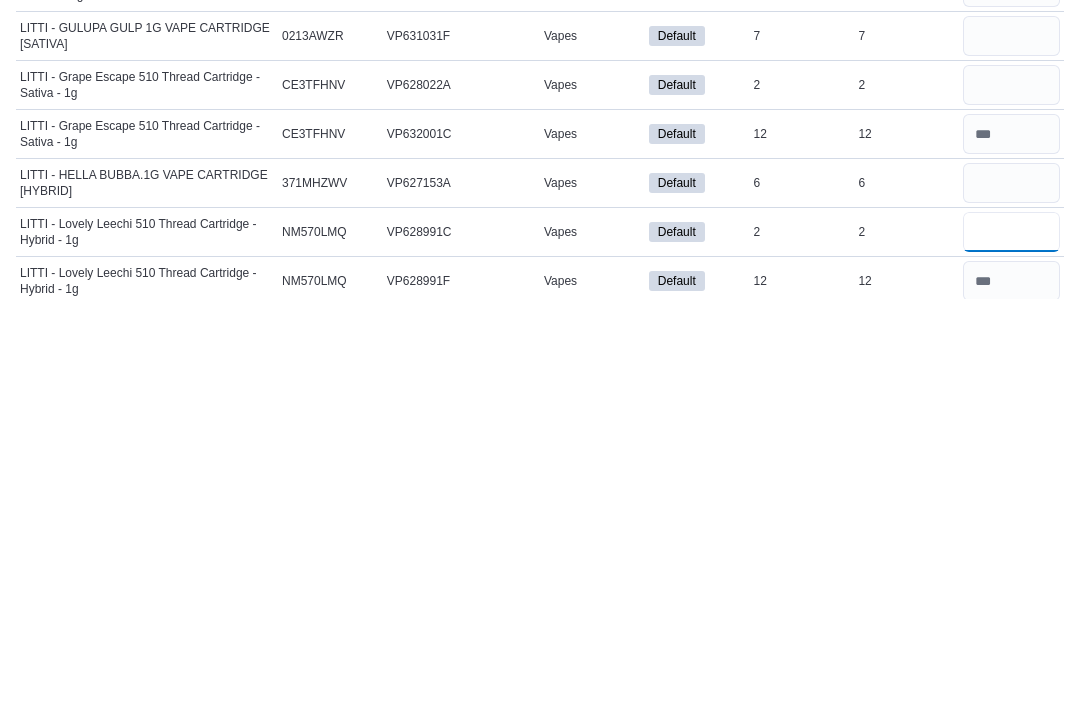 click at bounding box center [1011, 640] 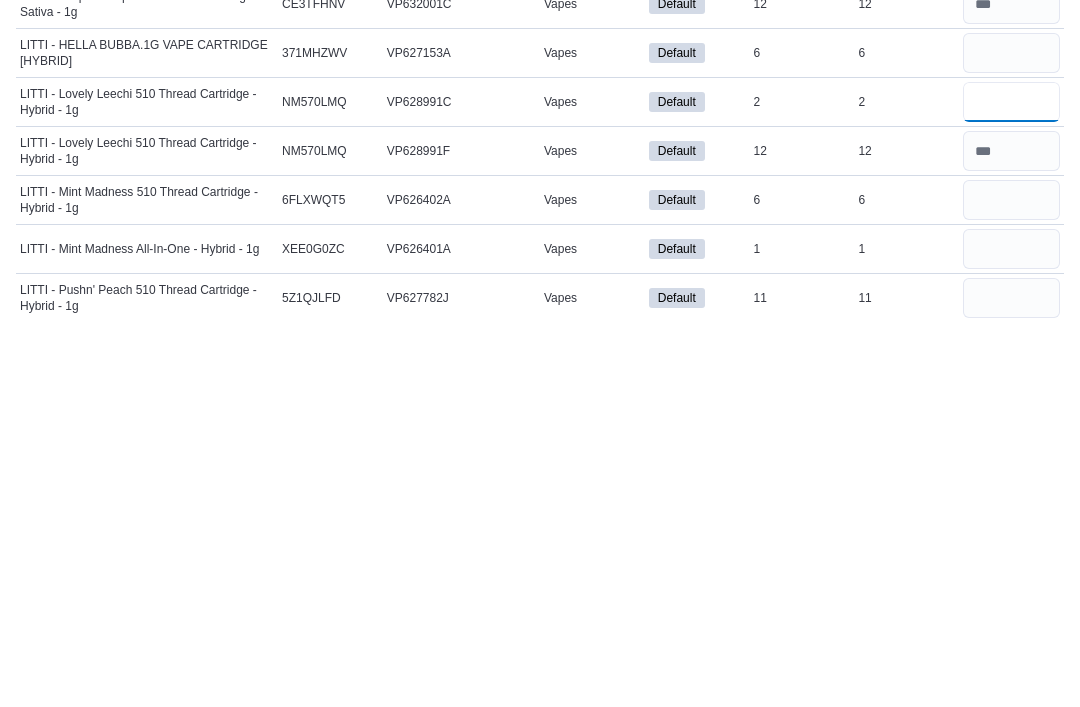 scroll, scrollTop: 6778, scrollLeft: 0, axis: vertical 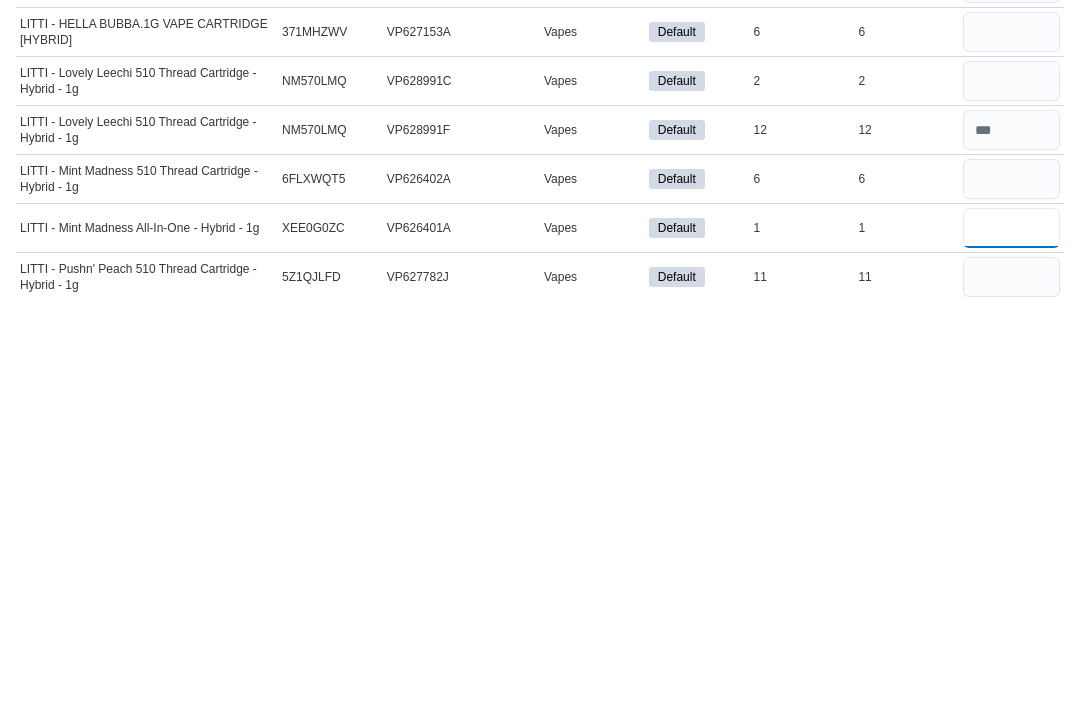 click at bounding box center [1011, 636] 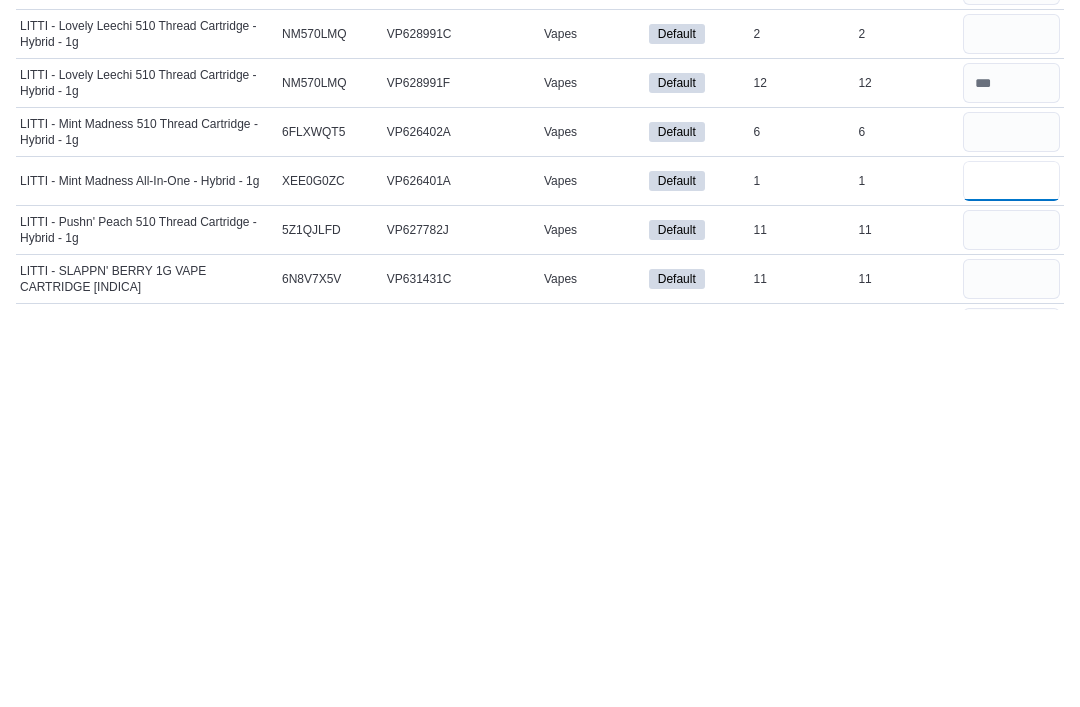 scroll, scrollTop: 6857, scrollLeft: 0, axis: vertical 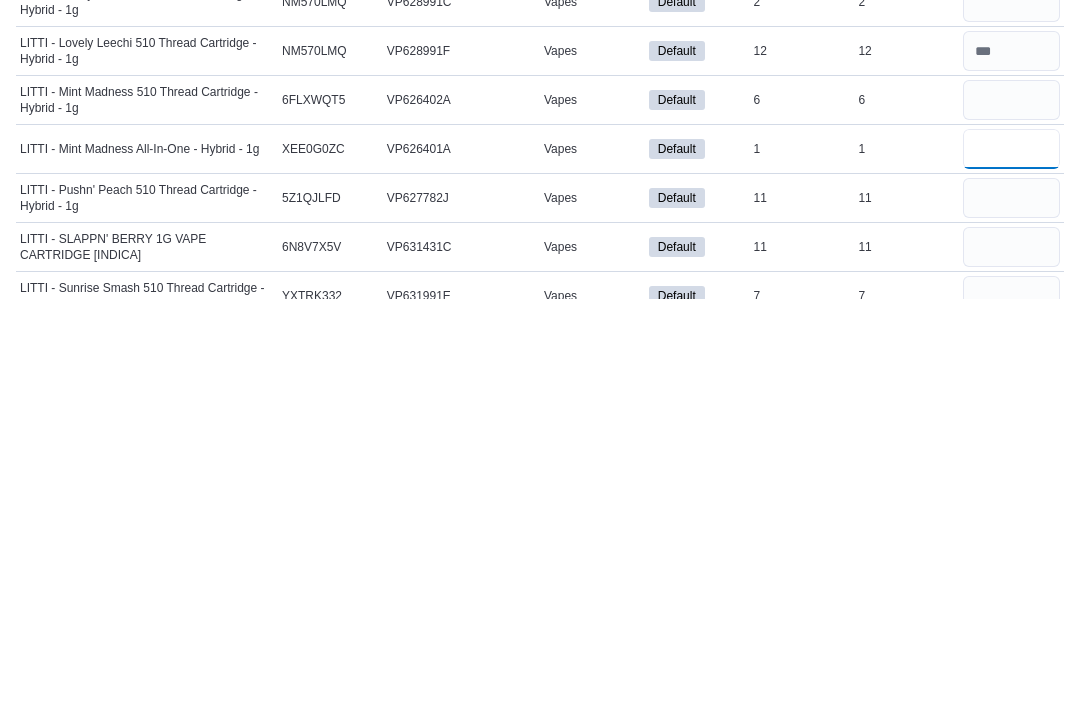 type on "*" 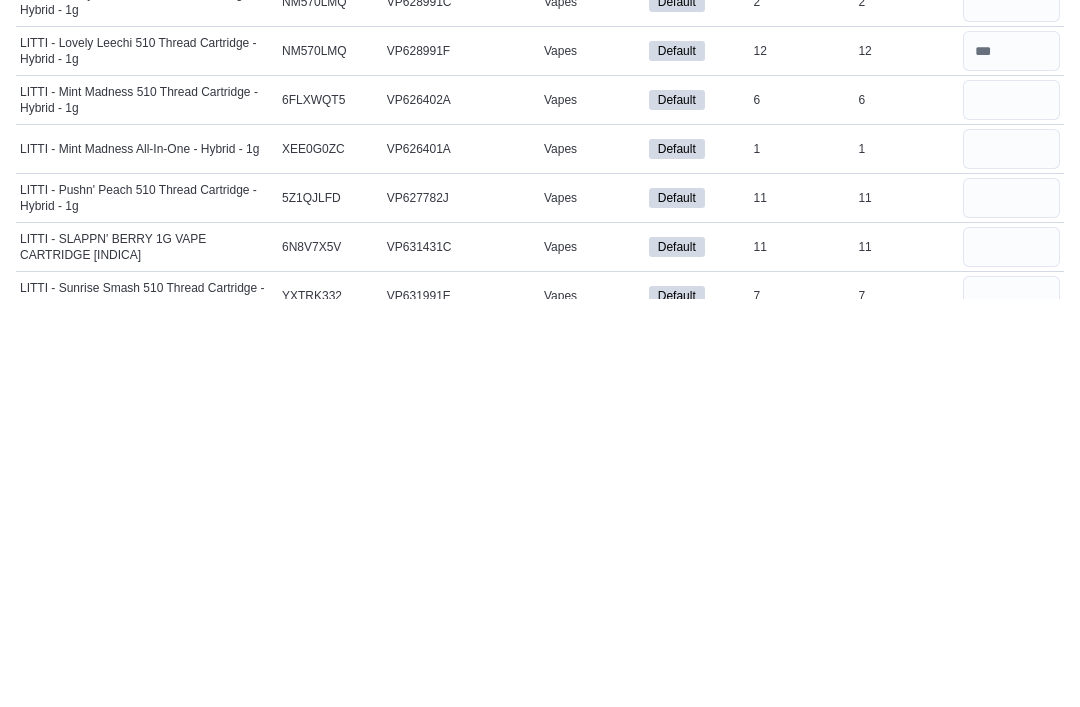 click at bounding box center [1011, 655] 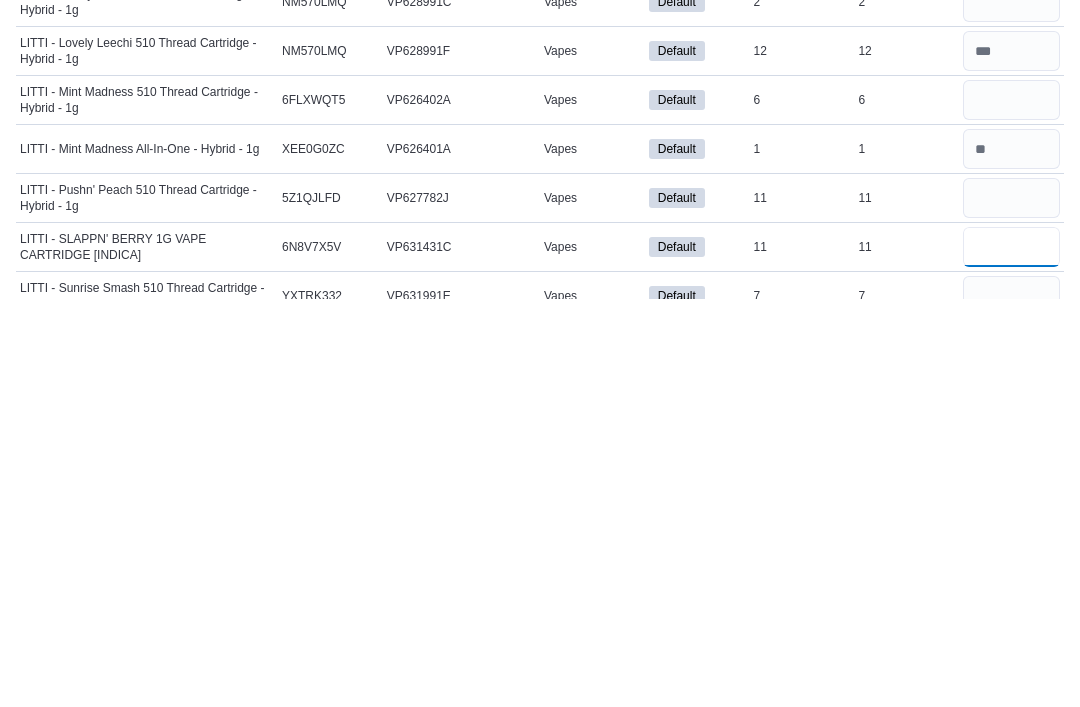 type 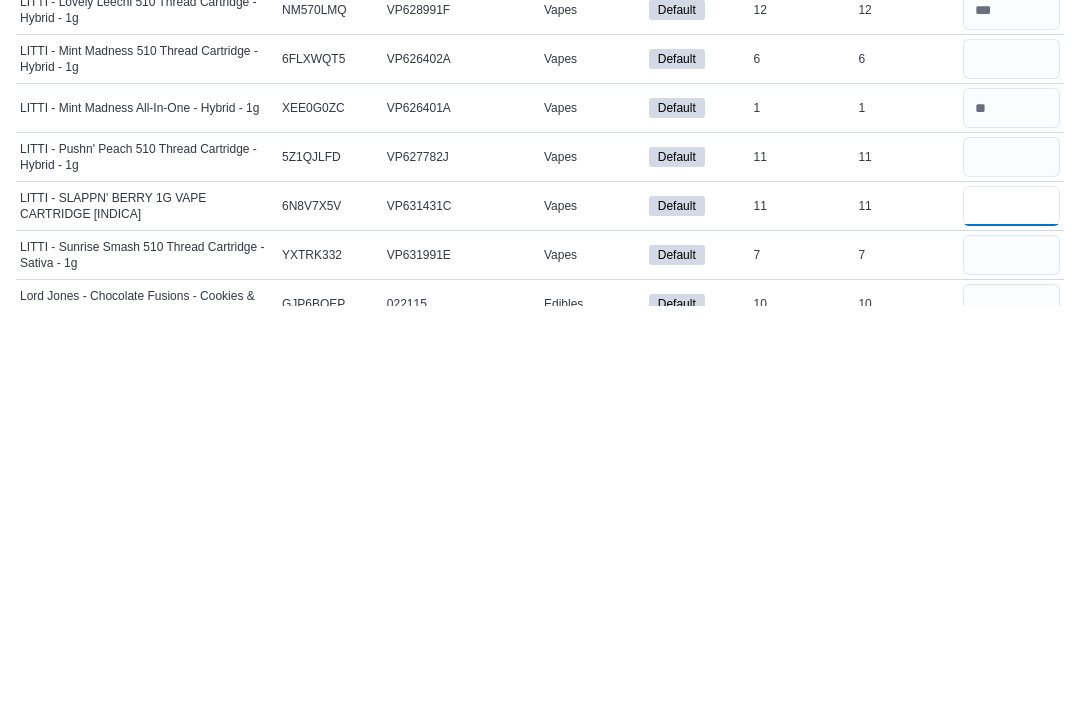 scroll, scrollTop: 6913, scrollLeft: 0, axis: vertical 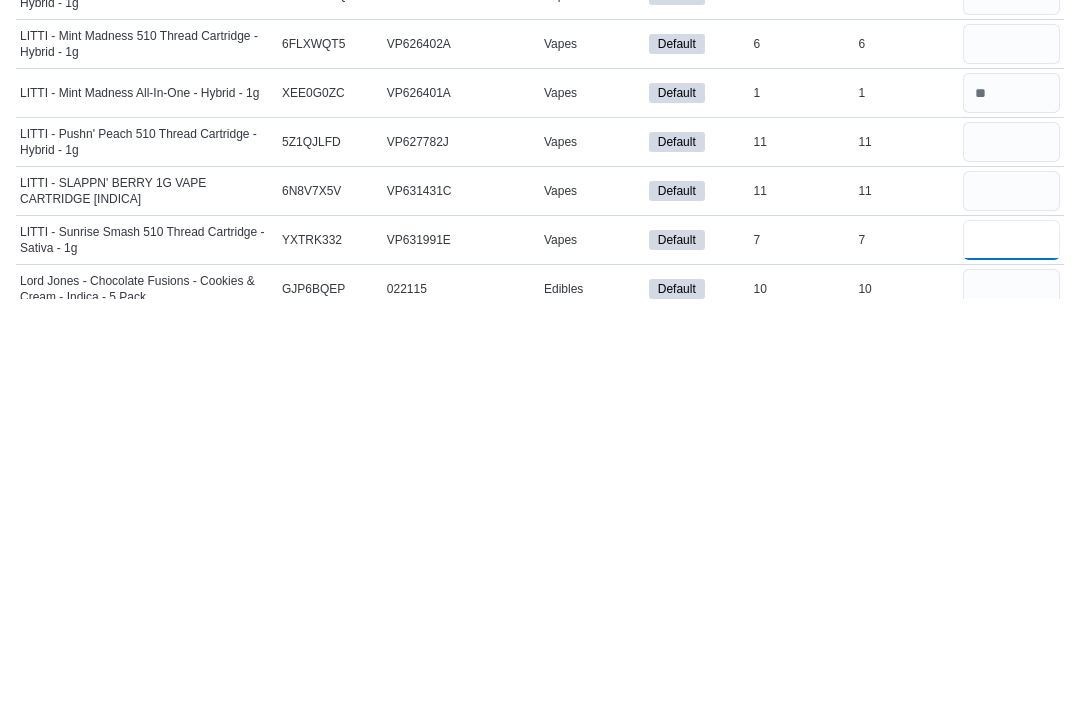 click at bounding box center (1011, 648) 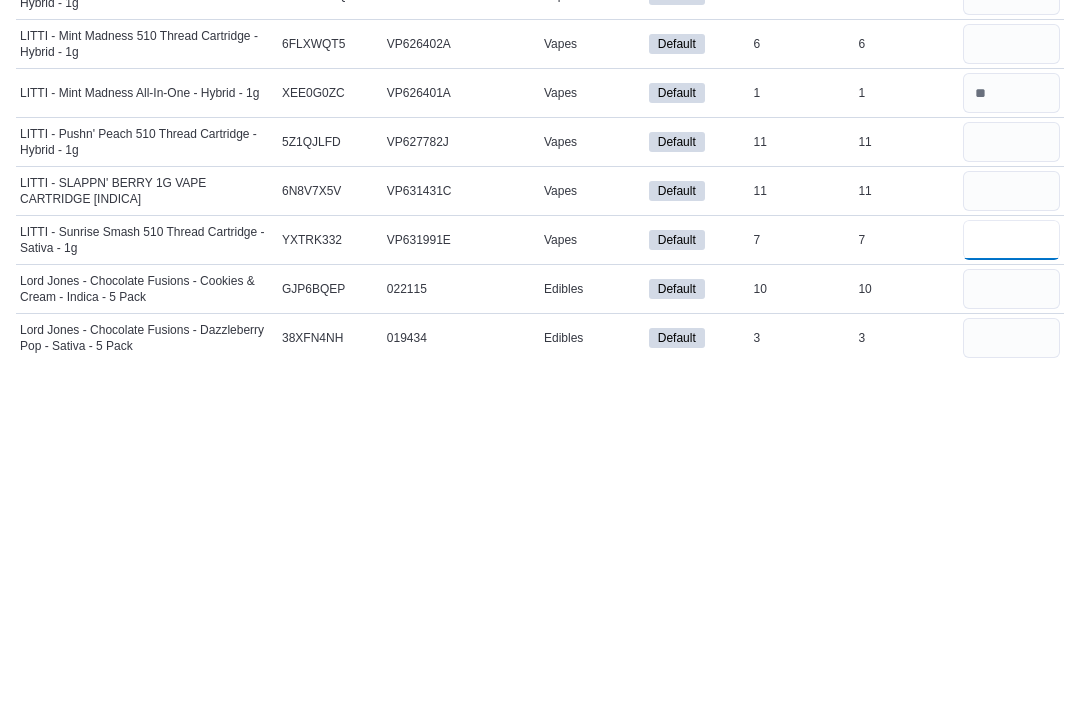 scroll, scrollTop: 6972, scrollLeft: 0, axis: vertical 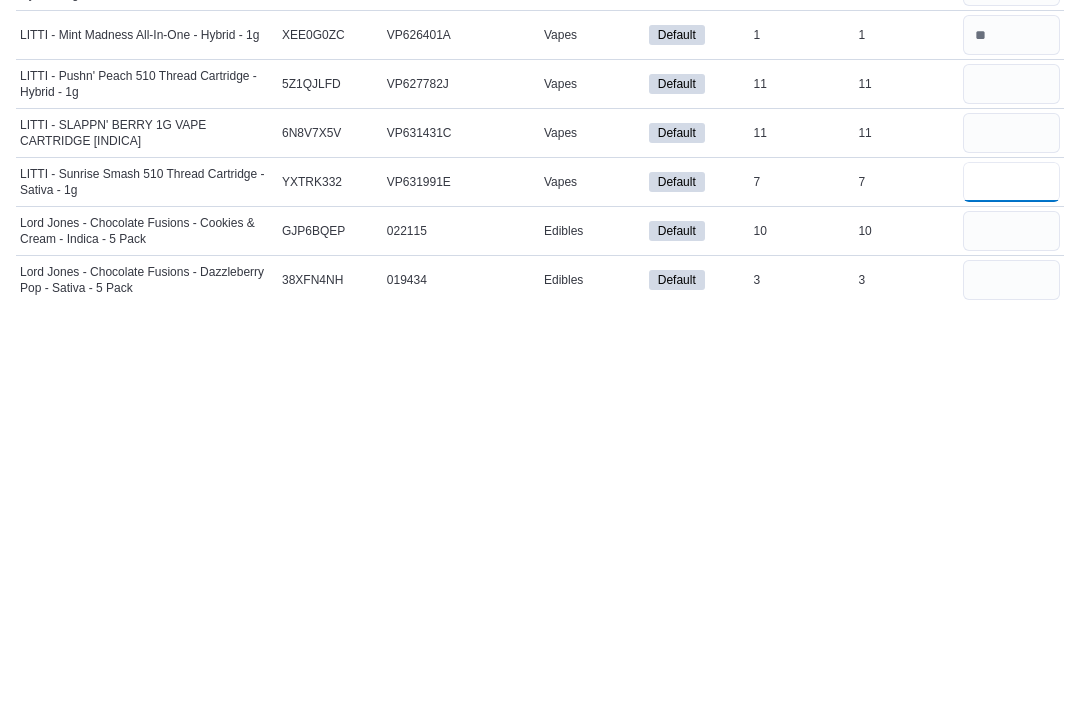 type on "*" 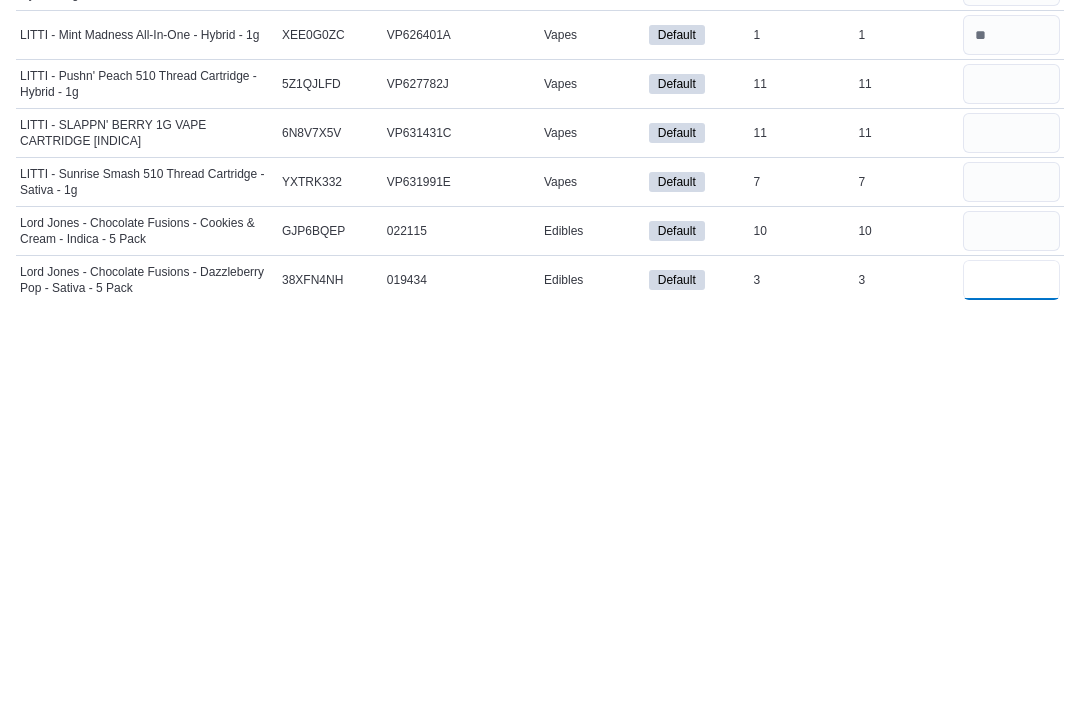 click at bounding box center (1011, 687) 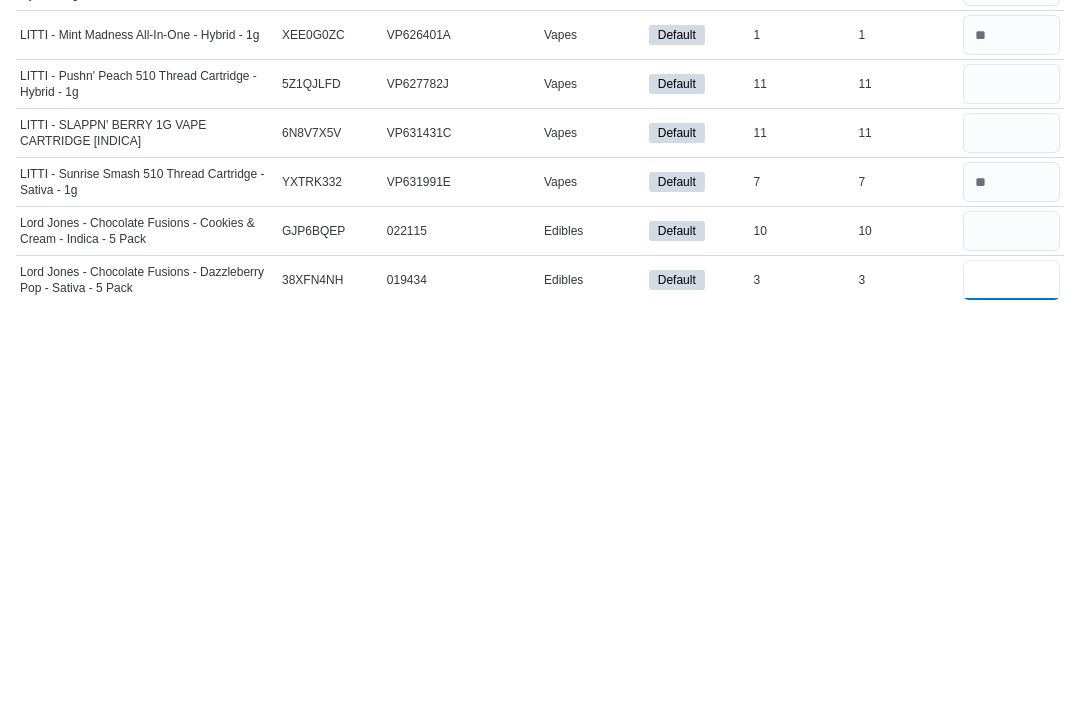 type 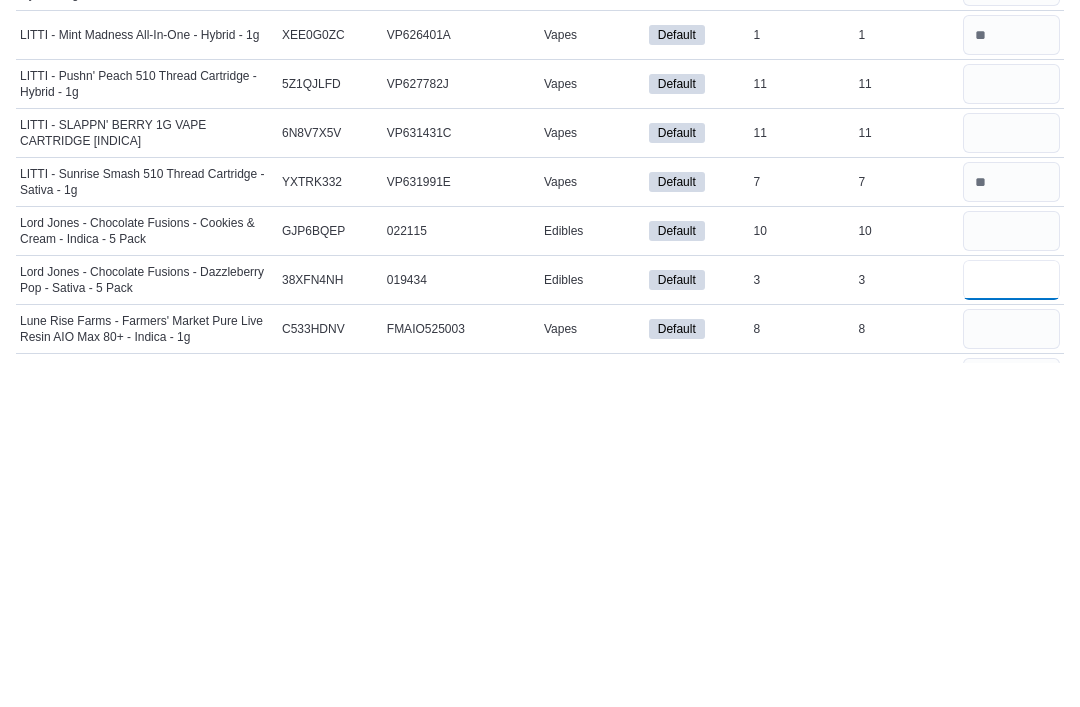 scroll, scrollTop: 7036, scrollLeft: 0, axis: vertical 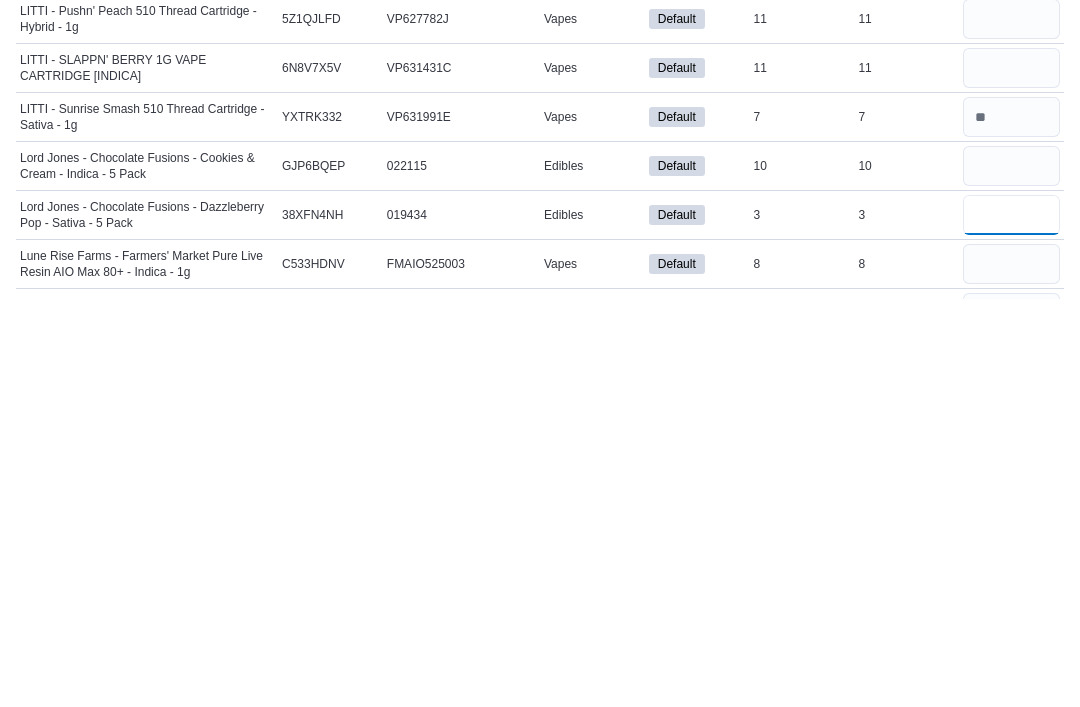 type on "*" 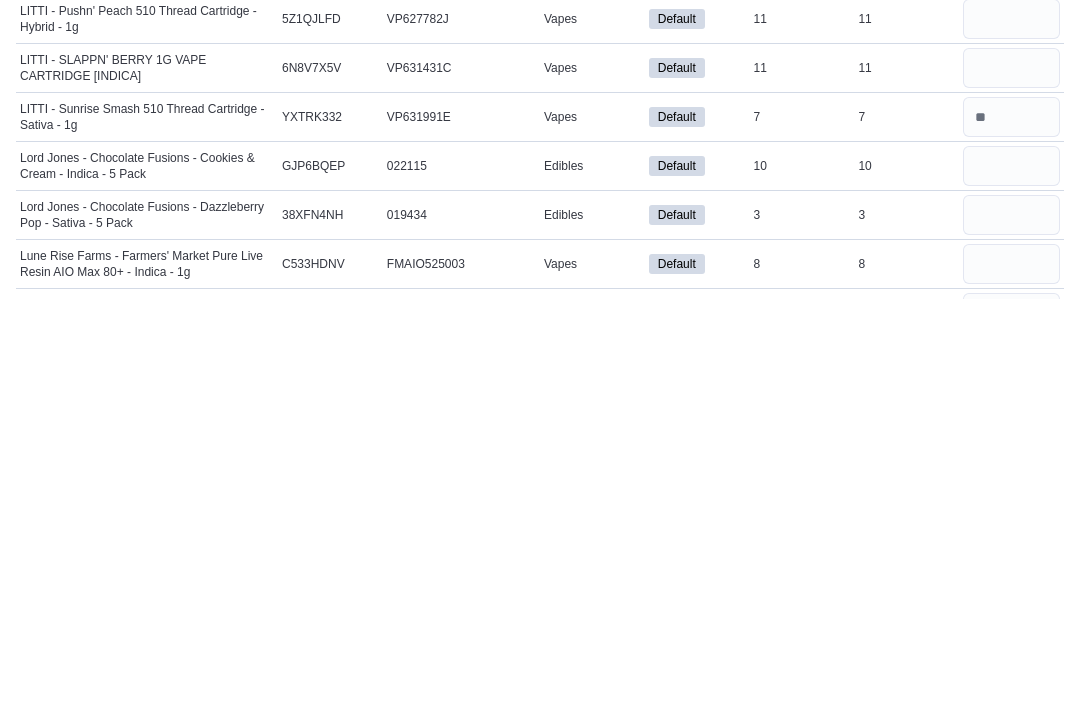 click at bounding box center (1011, 574) 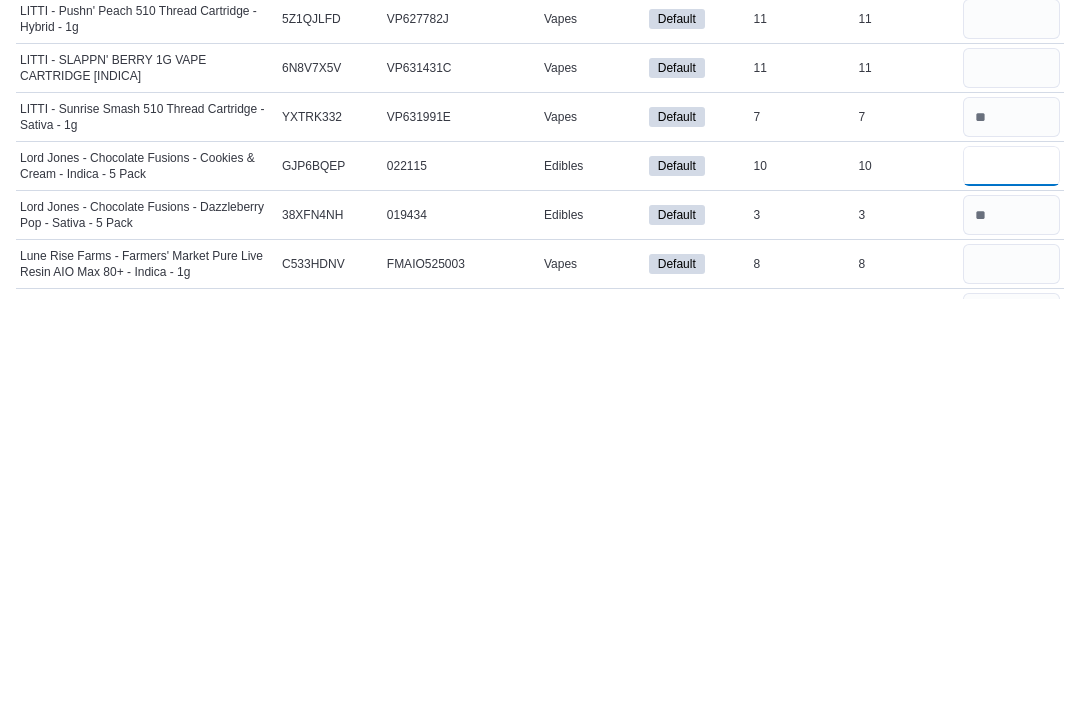 type 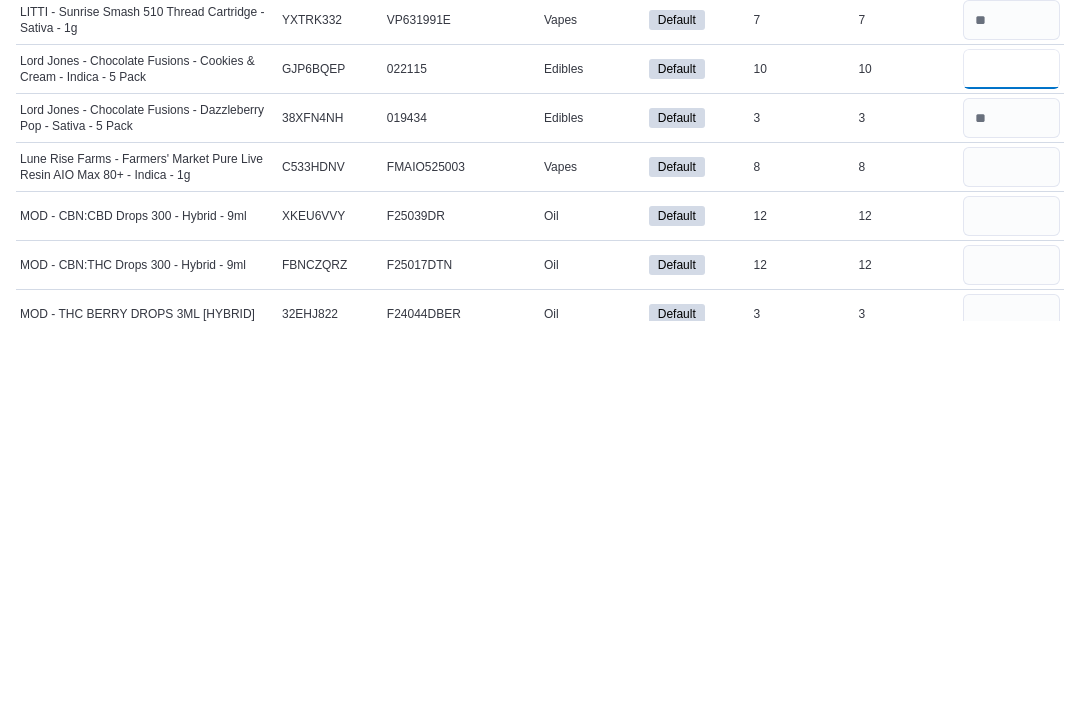 scroll, scrollTop: 7156, scrollLeft: 0, axis: vertical 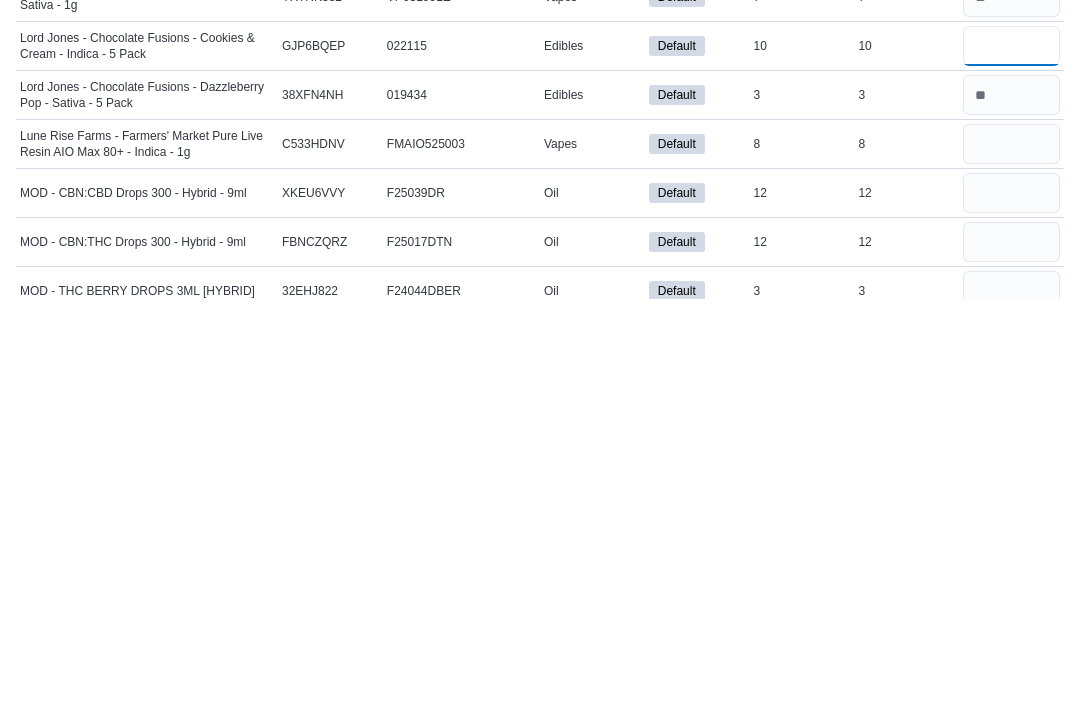 type on "**" 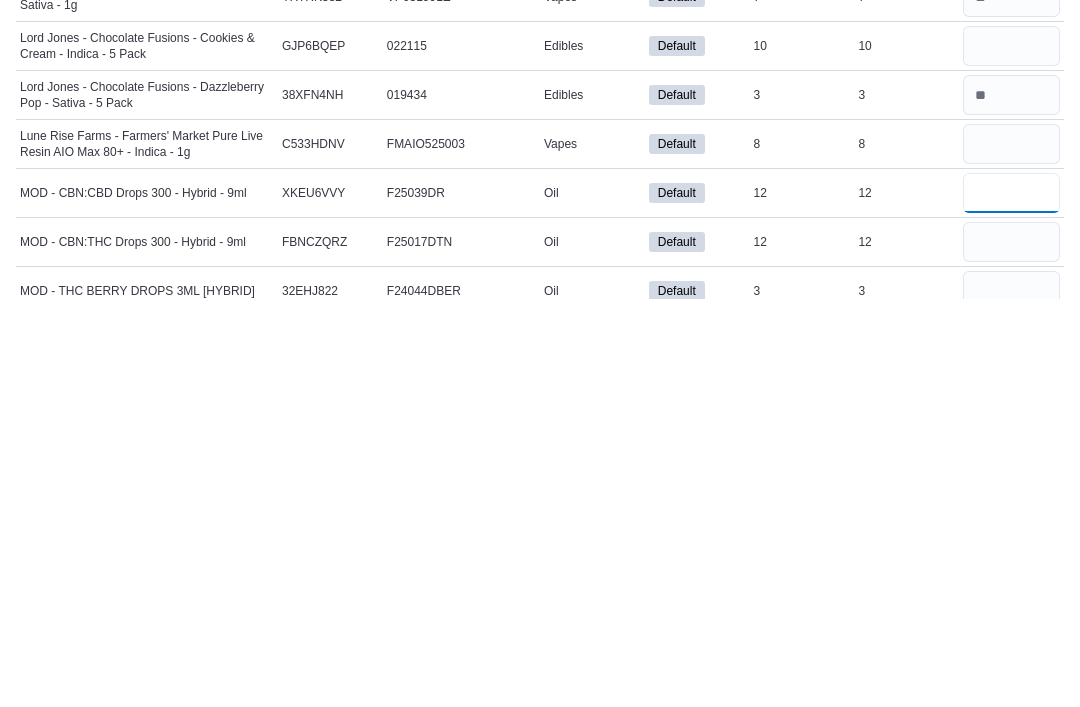 click at bounding box center [1011, 601] 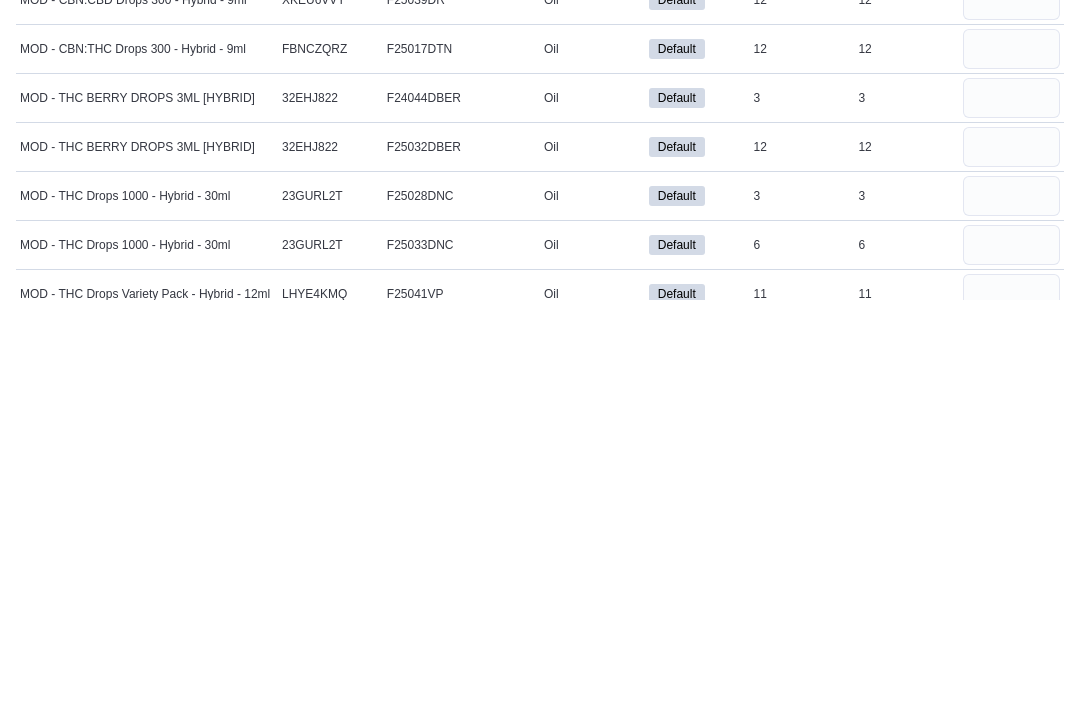 scroll, scrollTop: 7684, scrollLeft: 0, axis: vertical 